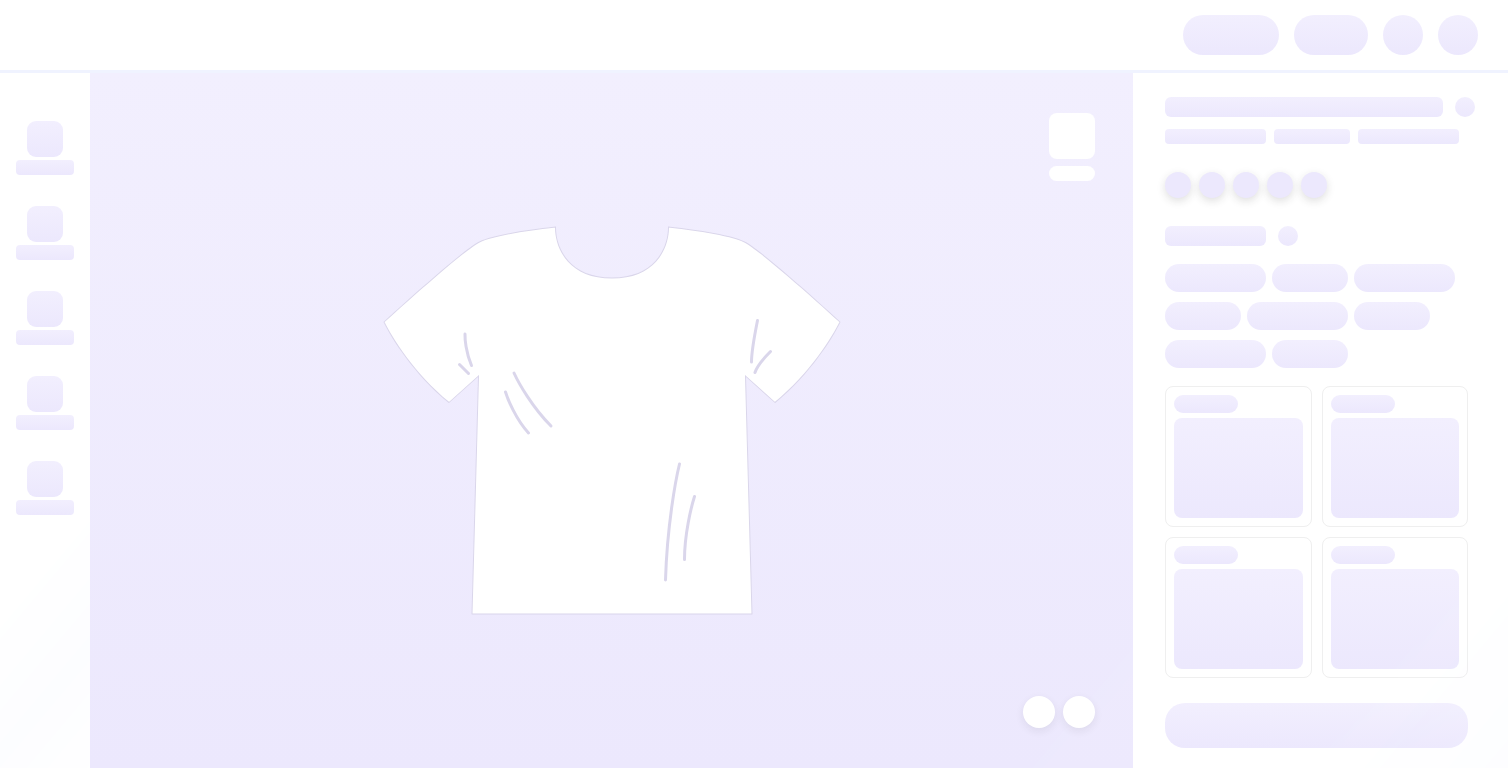 scroll, scrollTop: 0, scrollLeft: 0, axis: both 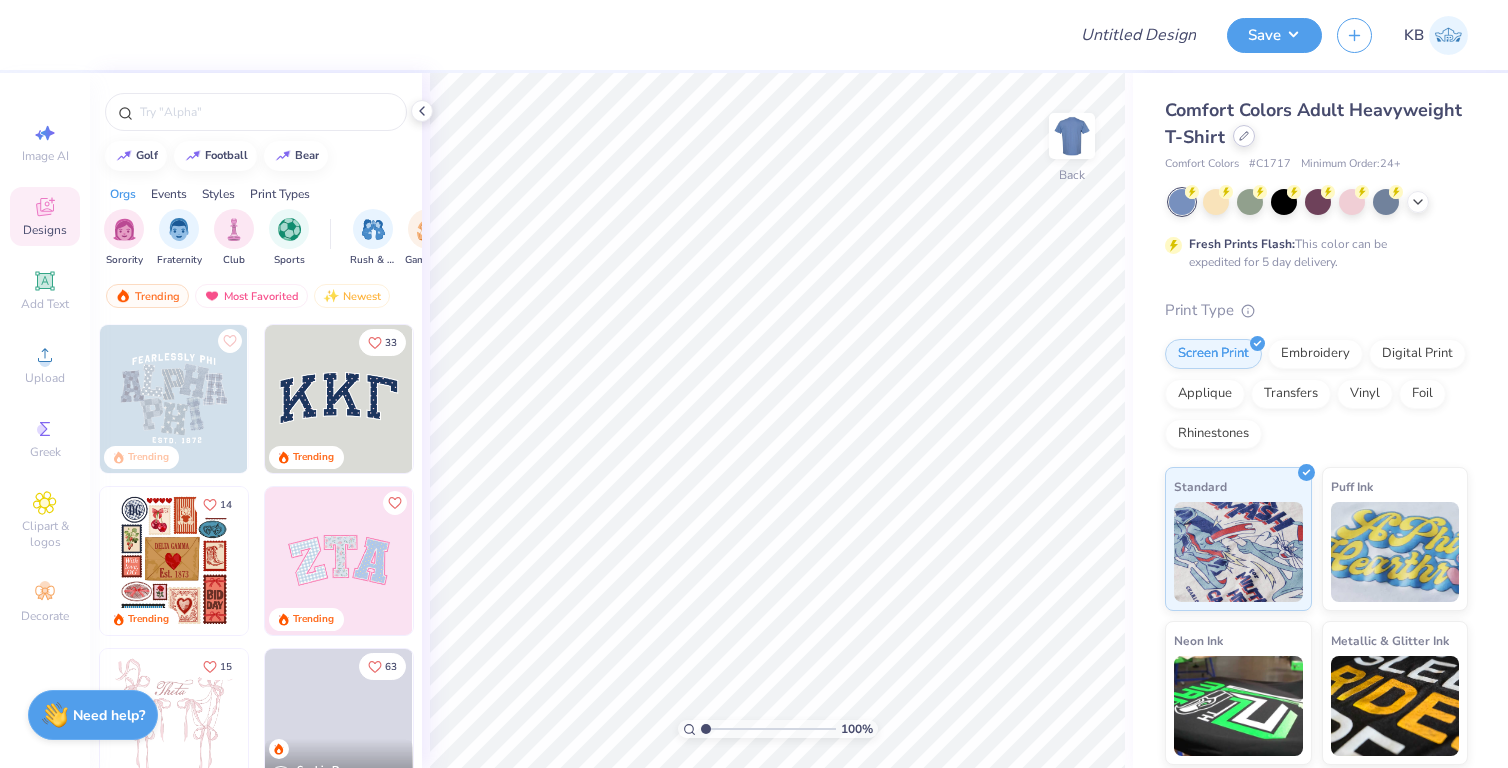 click at bounding box center (1244, 136) 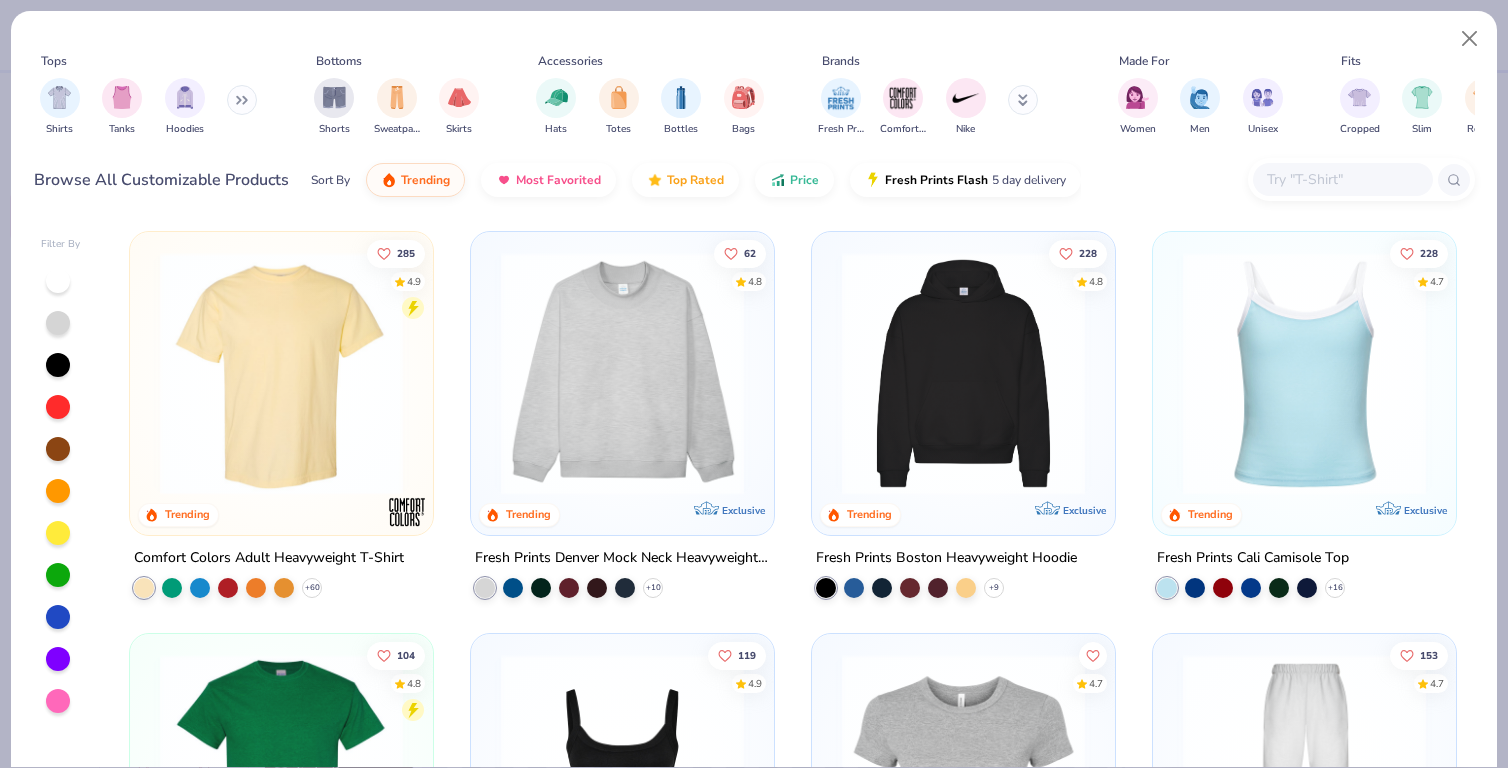 click at bounding box center [1342, 179] 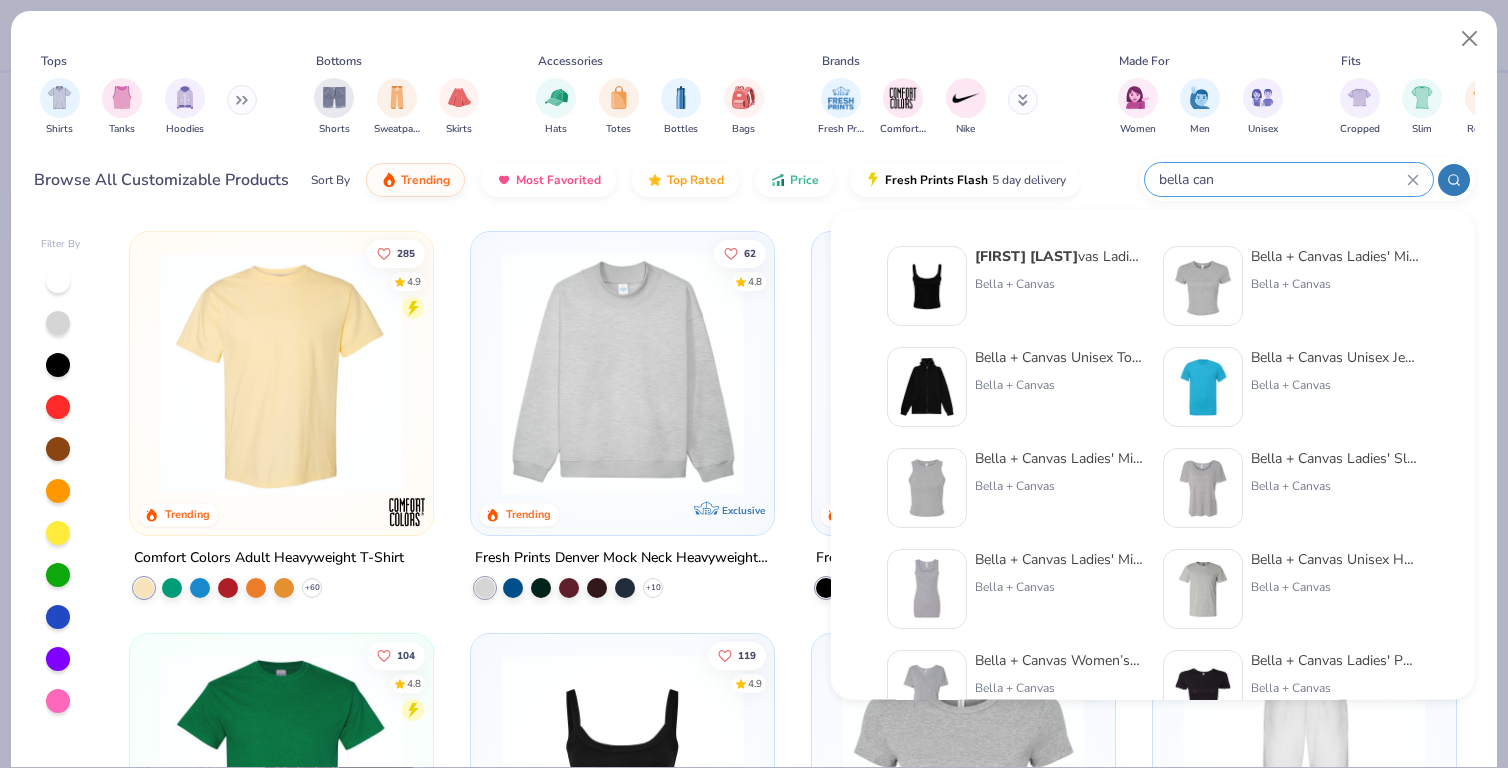 click on "bella can" at bounding box center [1282, 179] 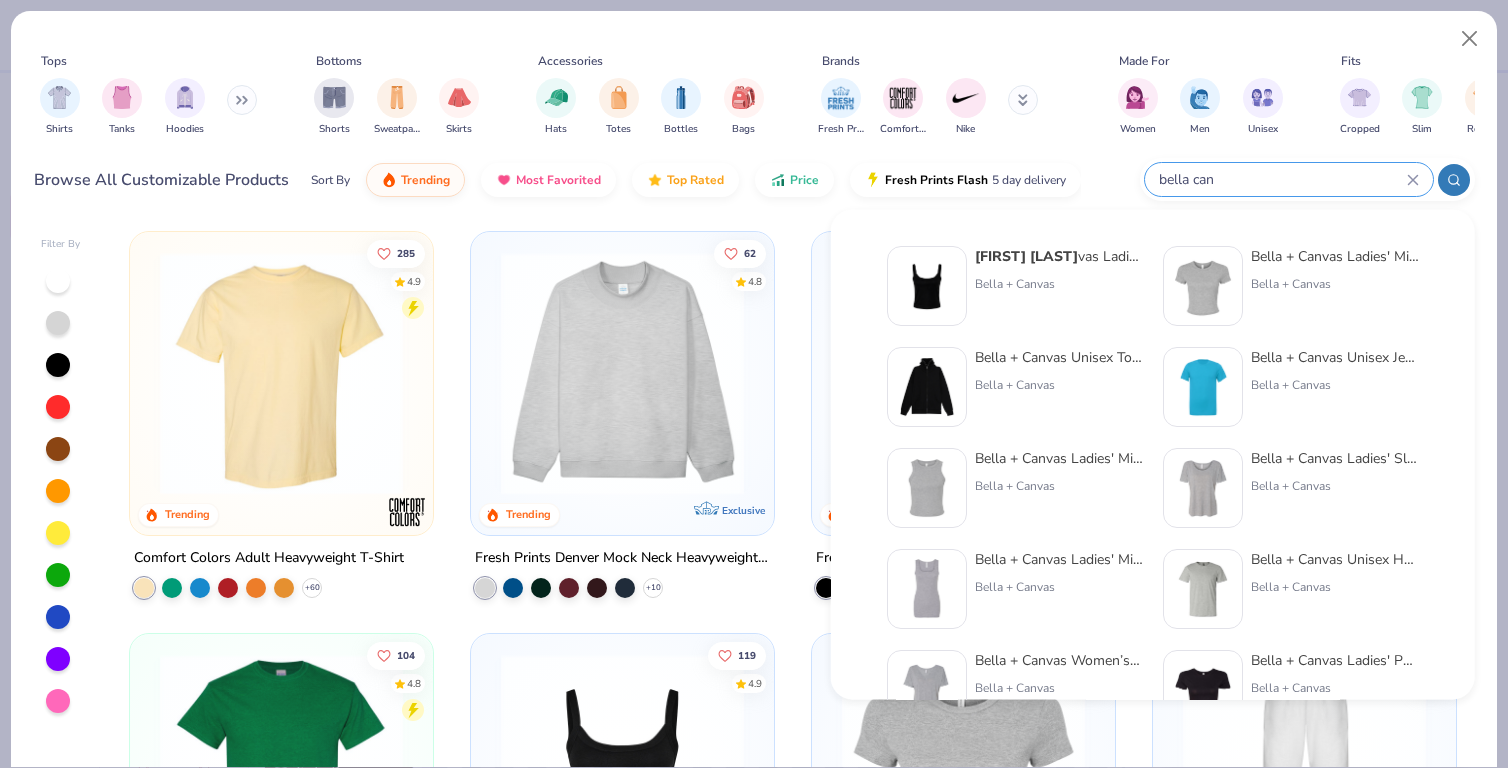 click on "bella can" at bounding box center (1282, 179) 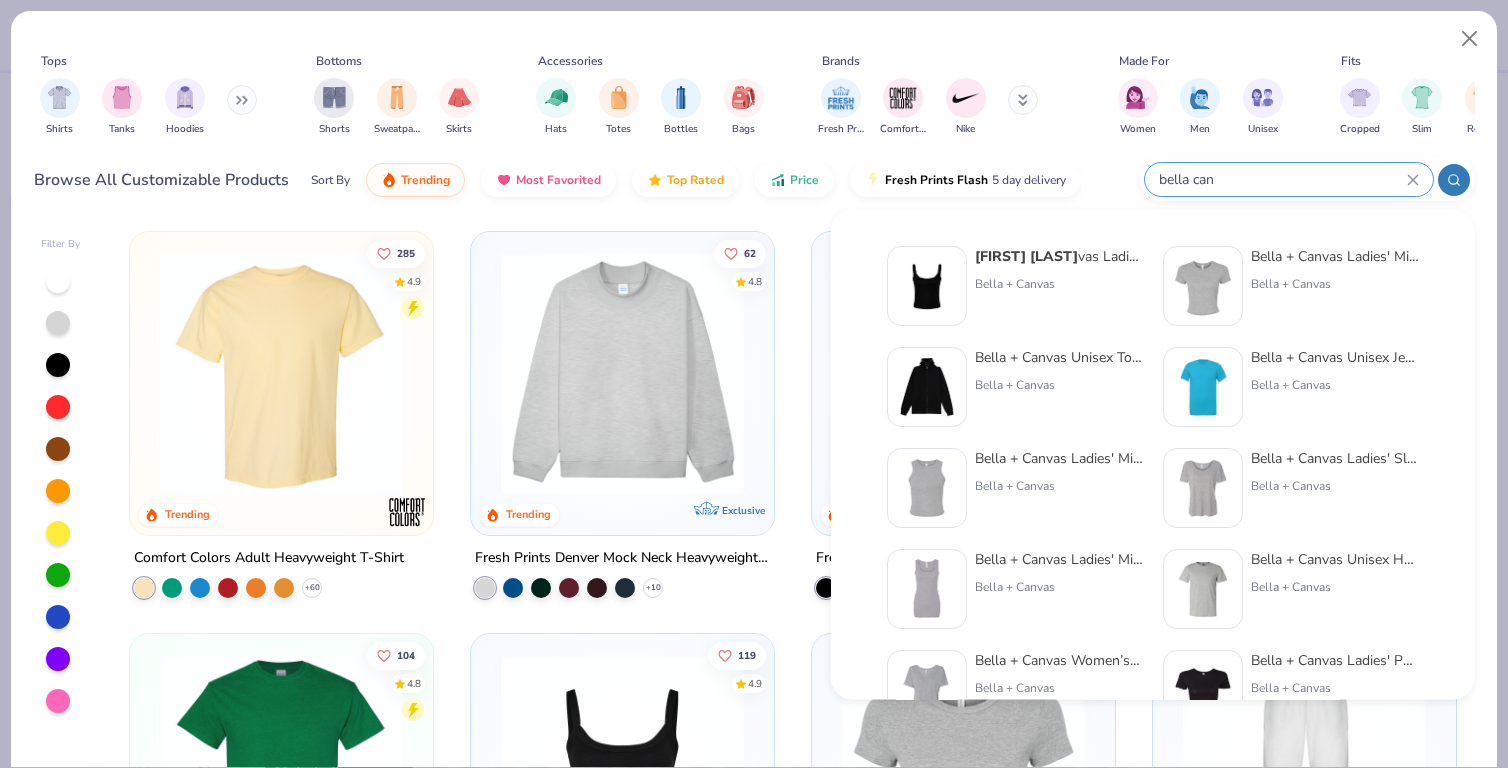 click on "bella can" at bounding box center [1282, 179] 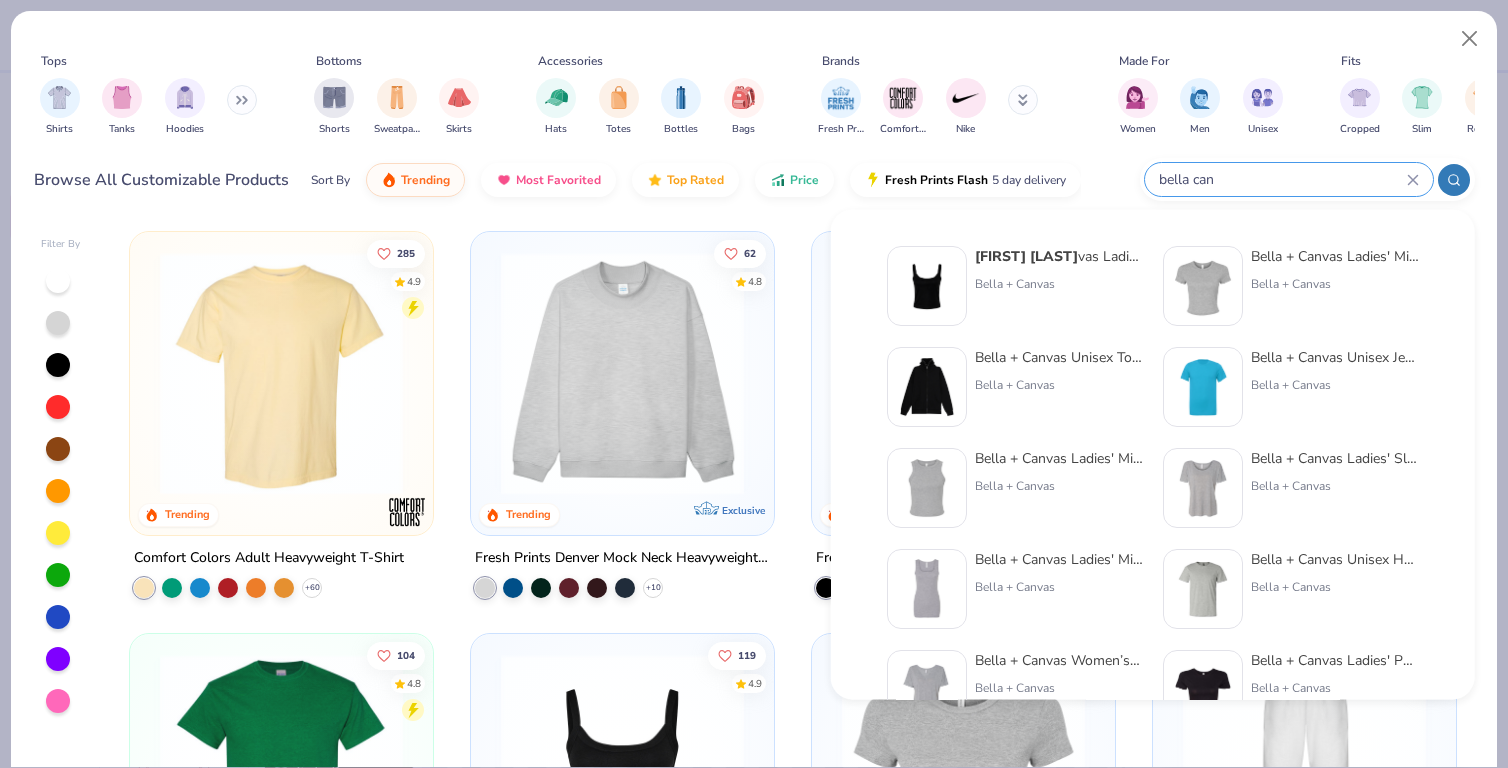 click on "bella can" at bounding box center (1282, 179) 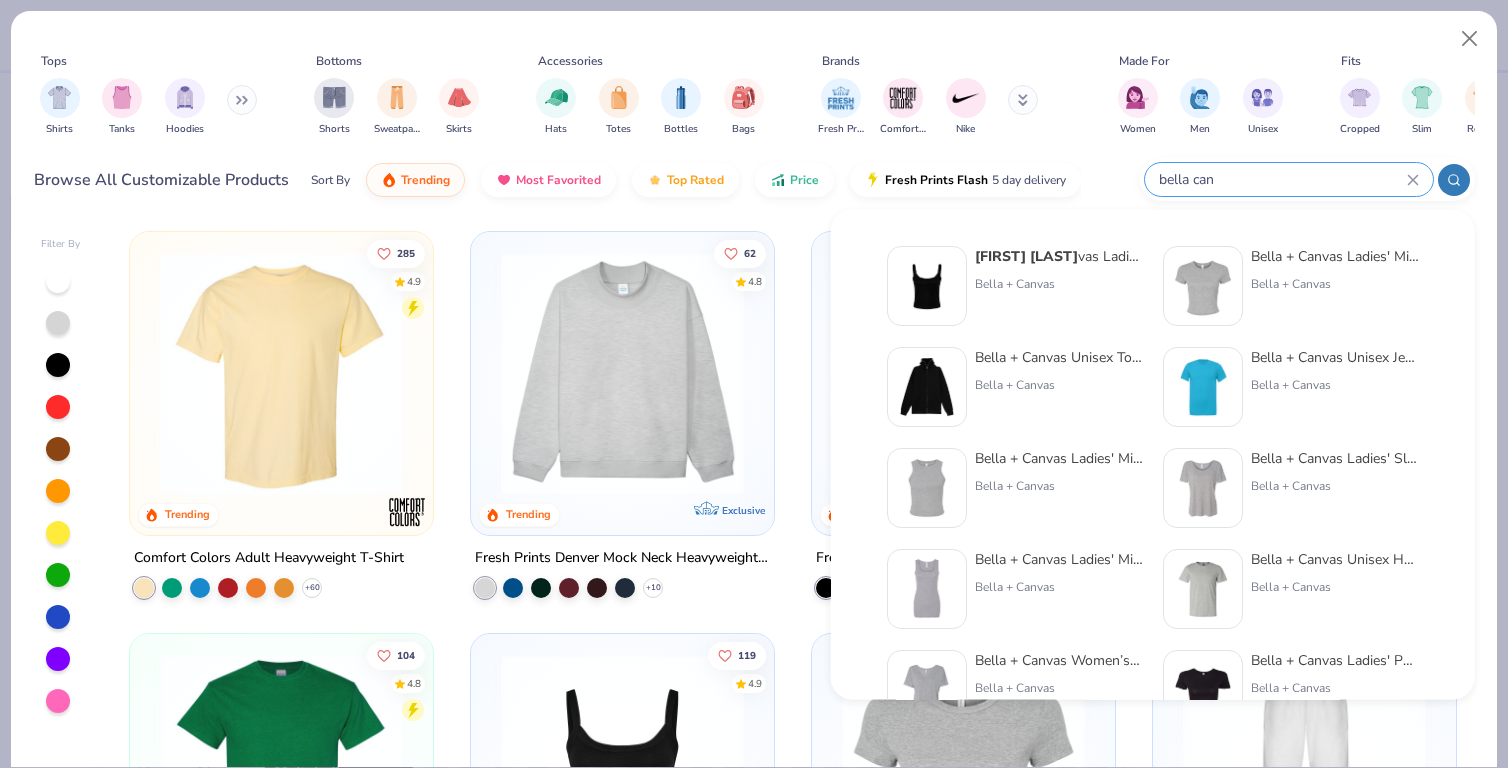 click on "bella can" at bounding box center [1282, 179] 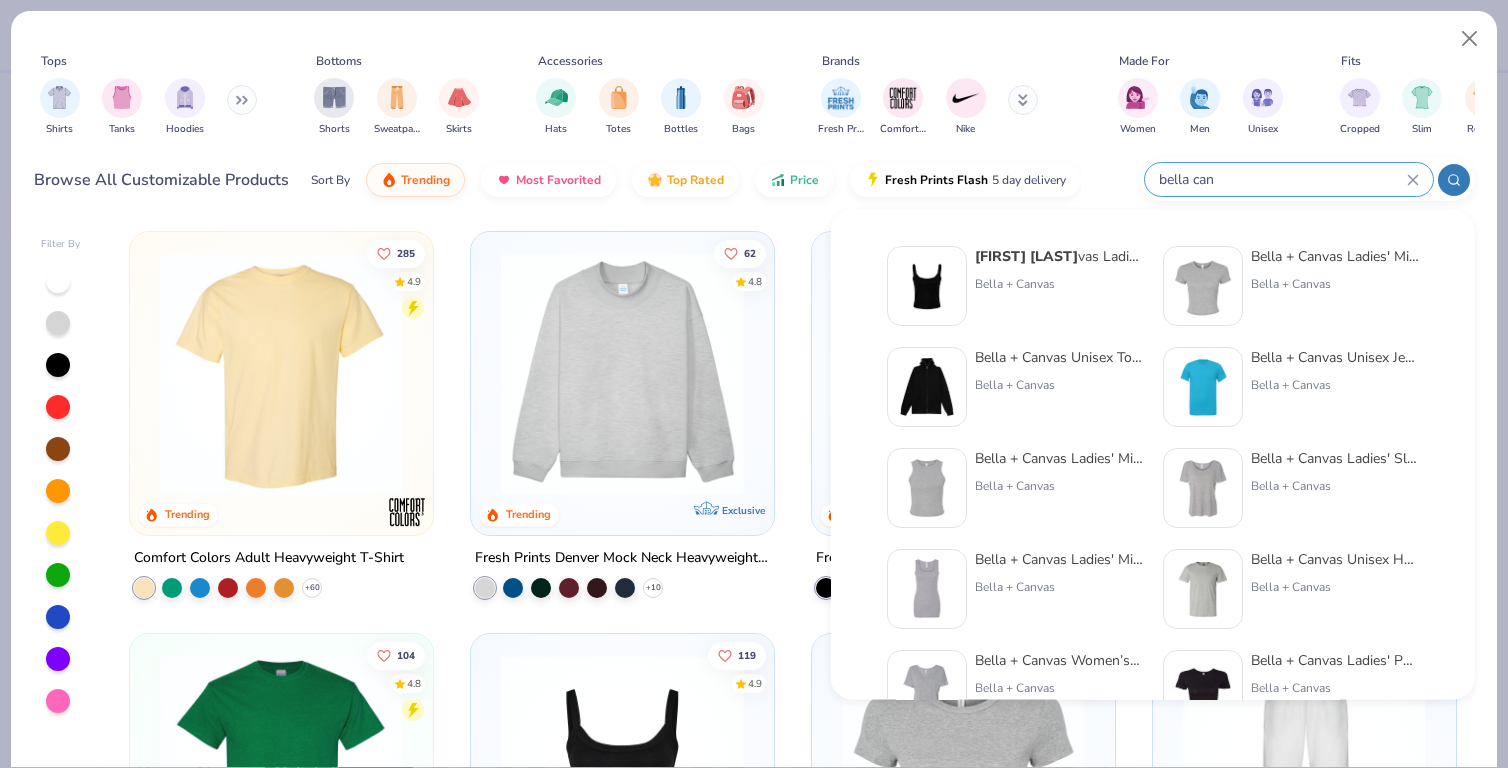 click on "bella can" at bounding box center (1282, 179) 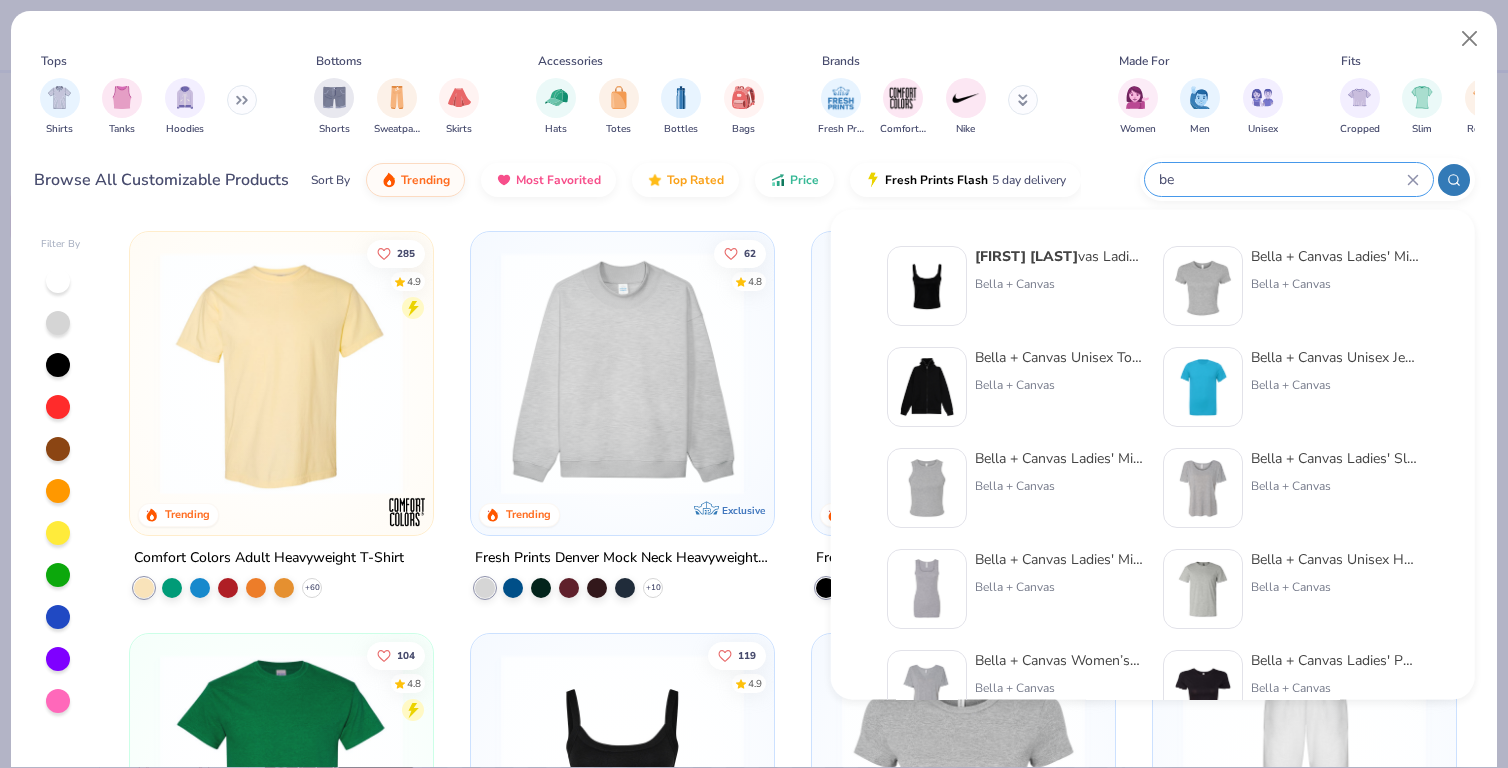 type on "b" 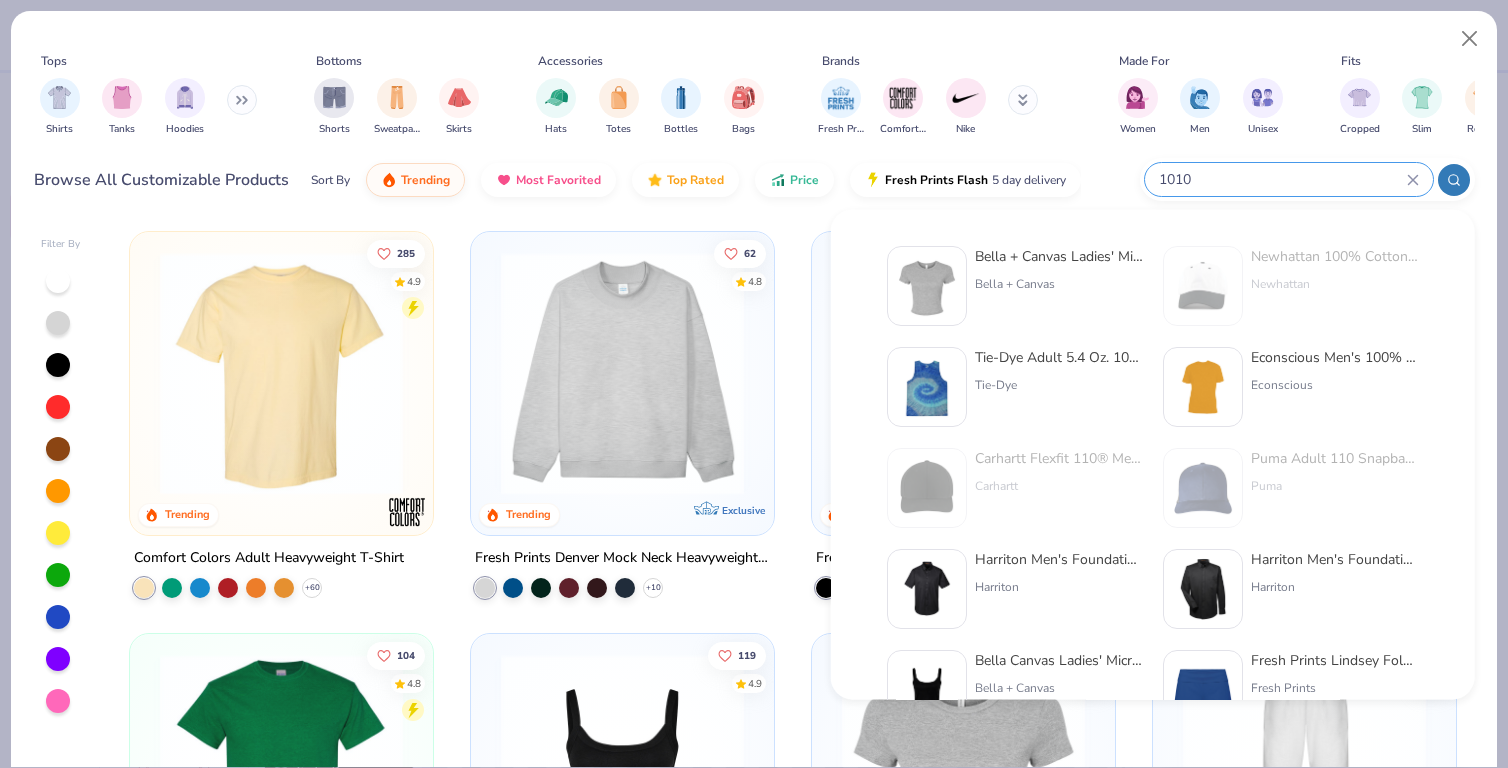type on "1010" 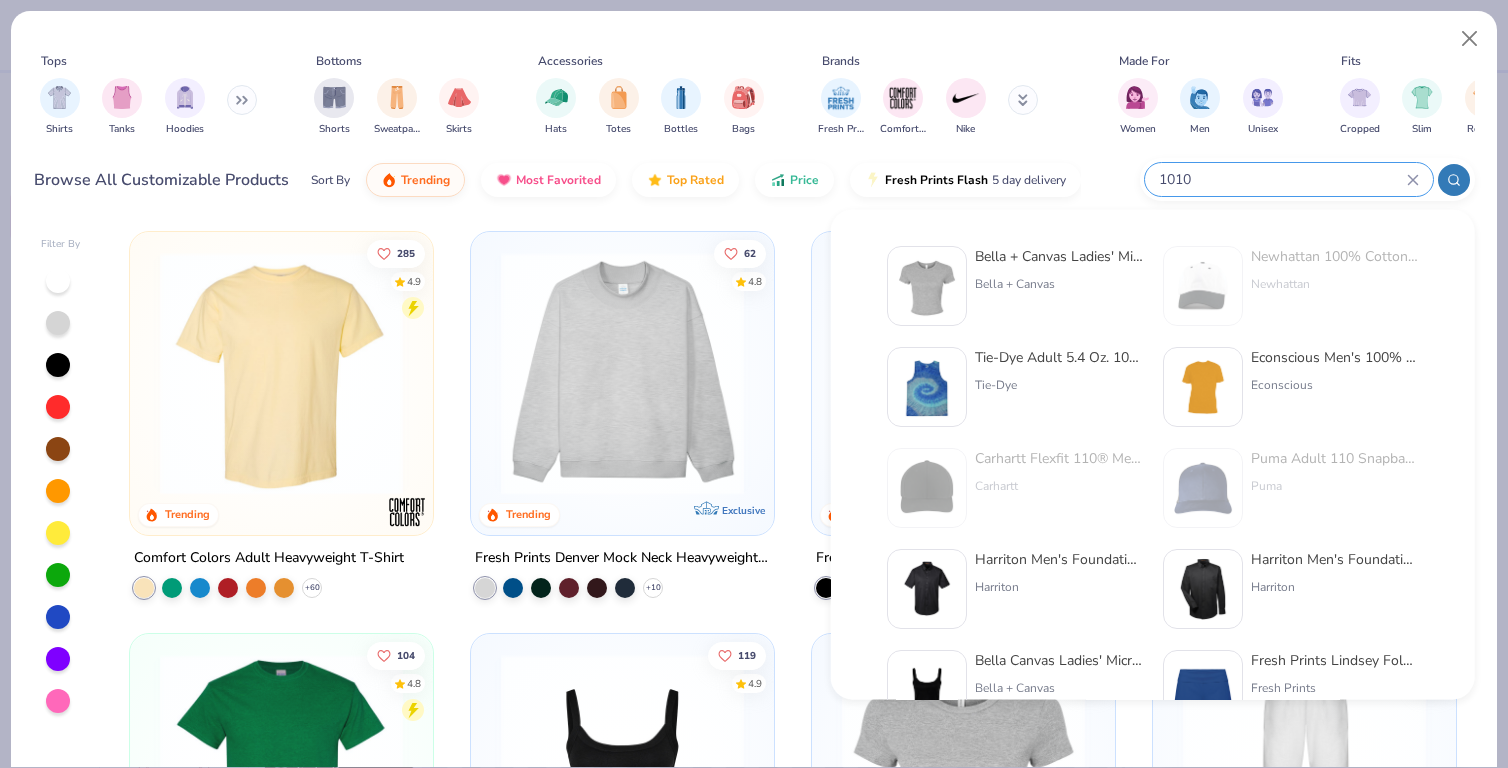click on "Bella + Canvas Ladies' Micro Ribbed Baby Tee Bella + Canvas" at bounding box center [1059, 286] 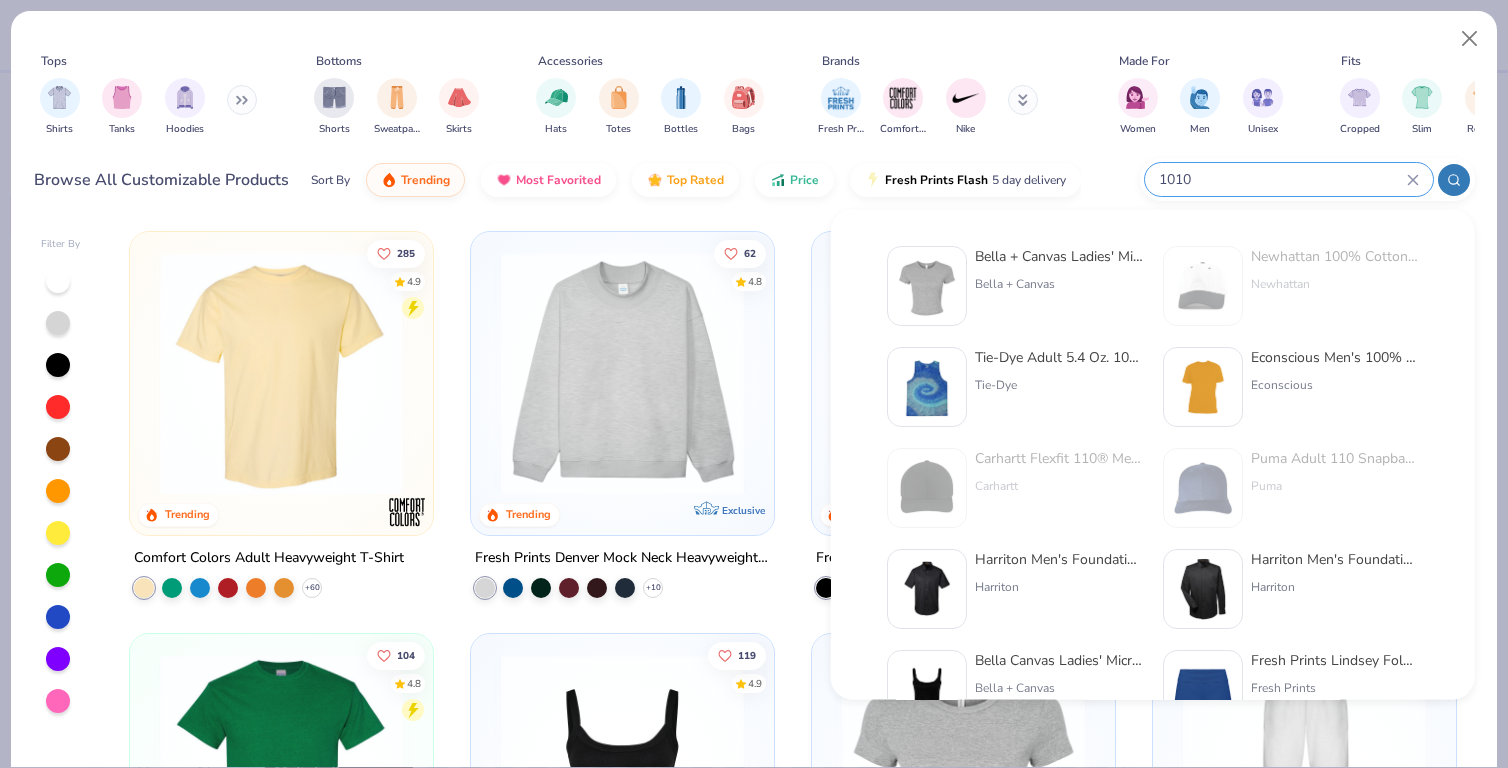 type 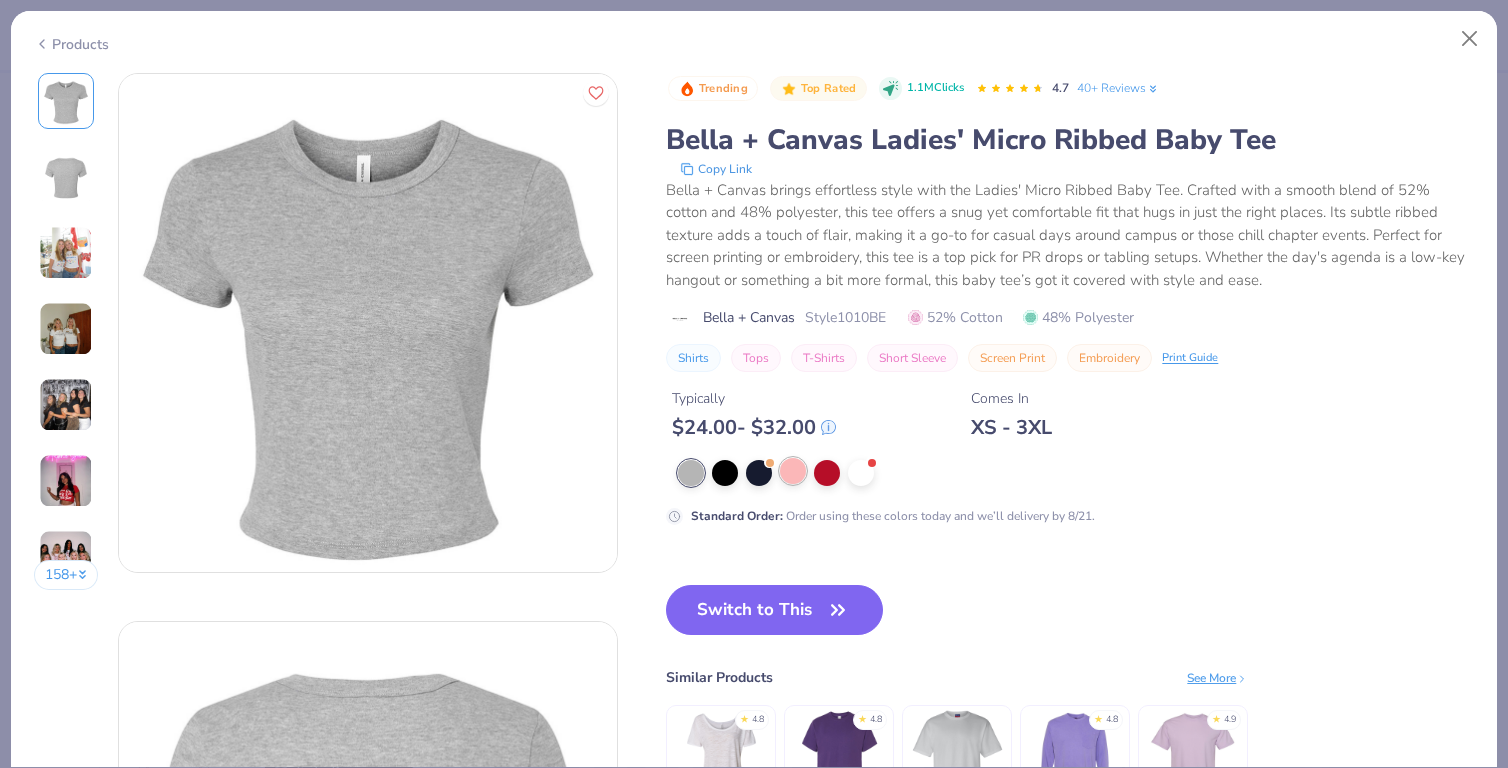 click at bounding box center (793, 471) 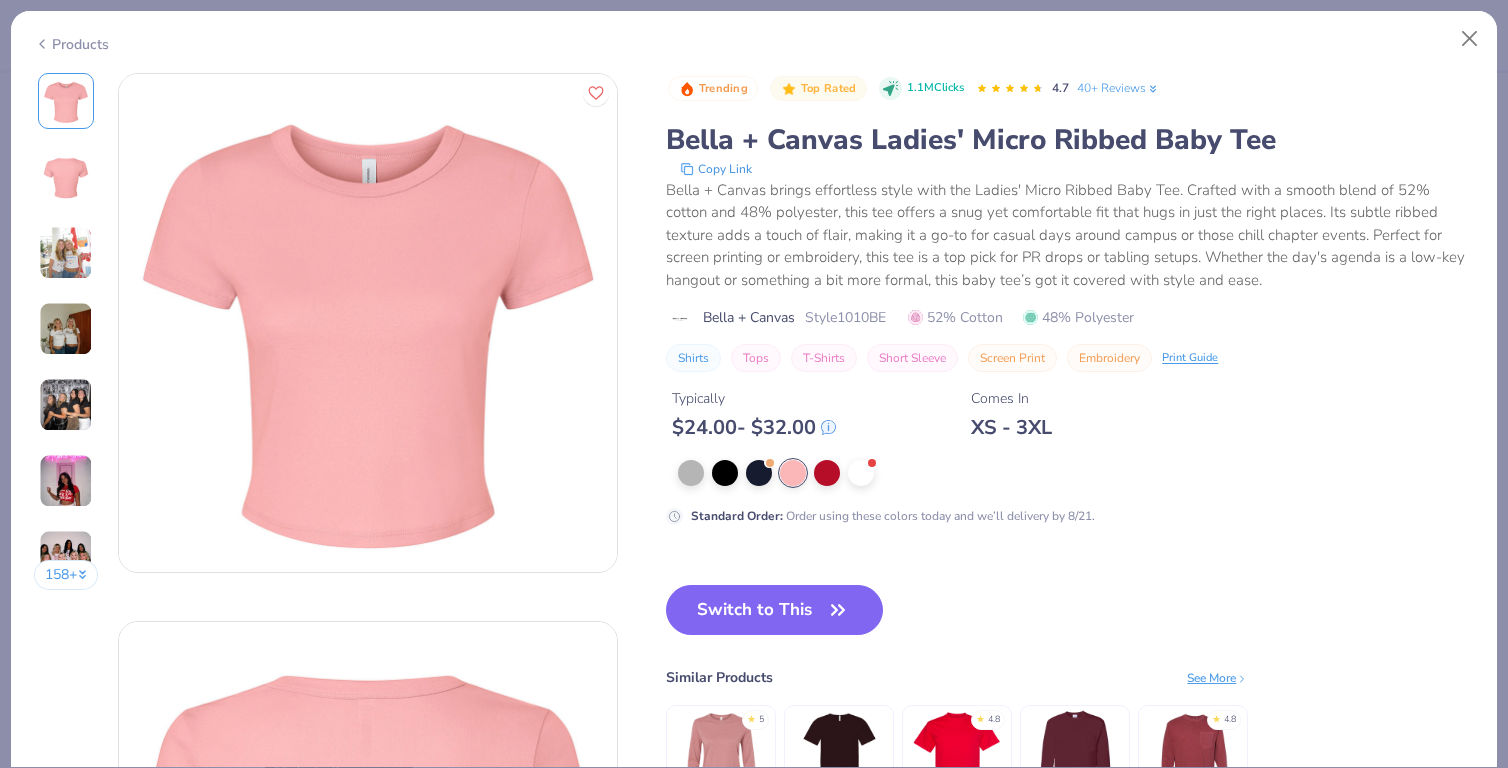 click at bounding box center [66, 481] 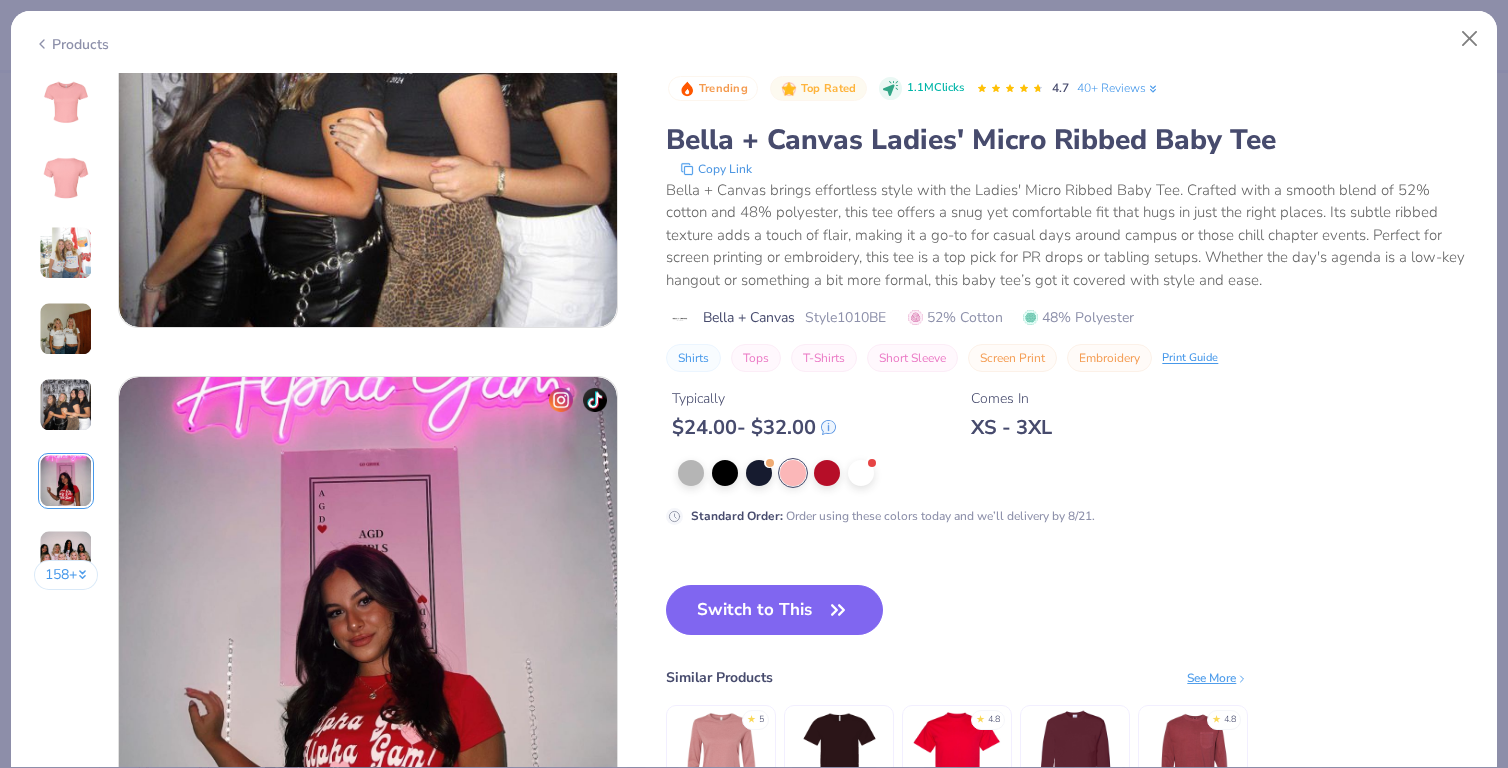 scroll, scrollTop: 2396, scrollLeft: 0, axis: vertical 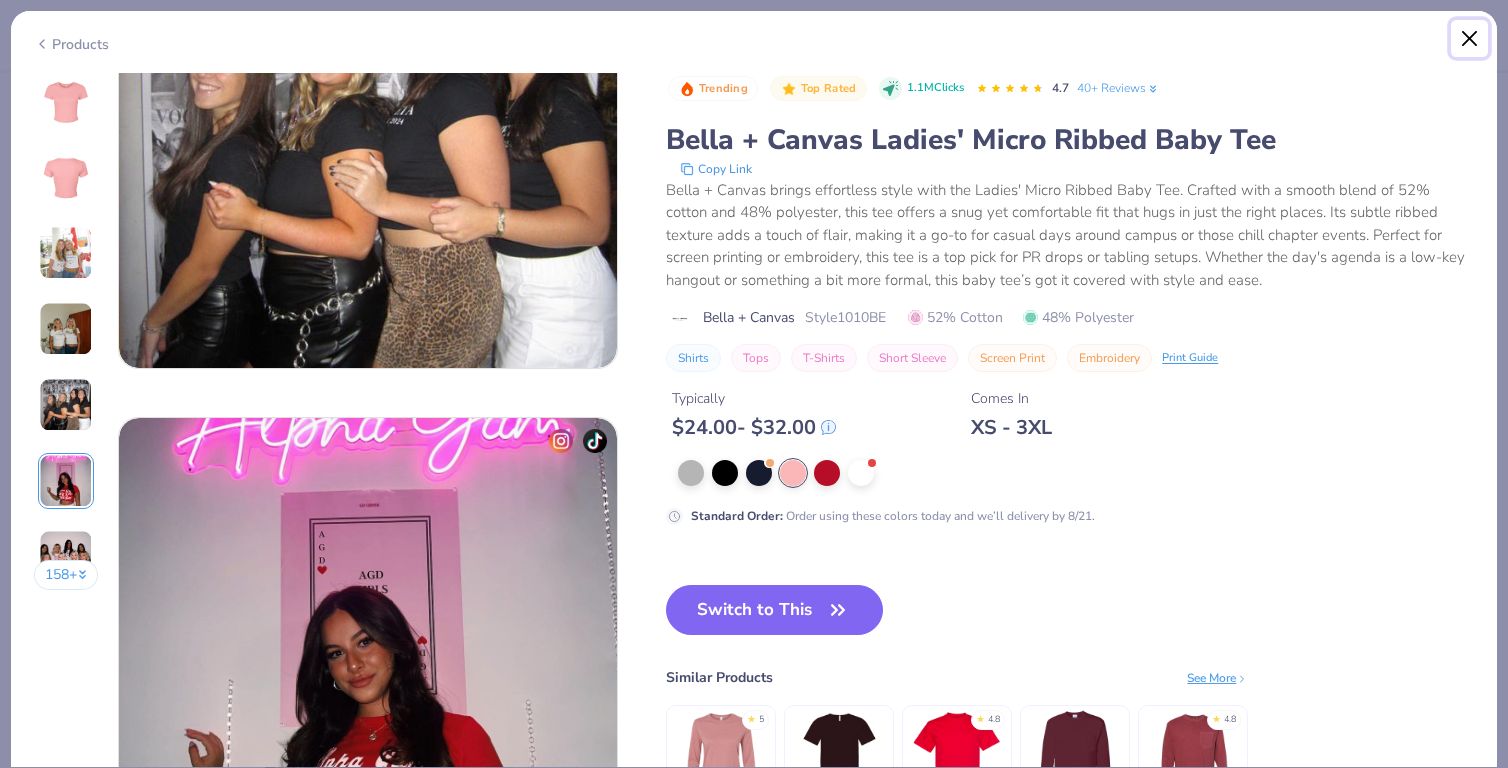 click at bounding box center (1470, 39) 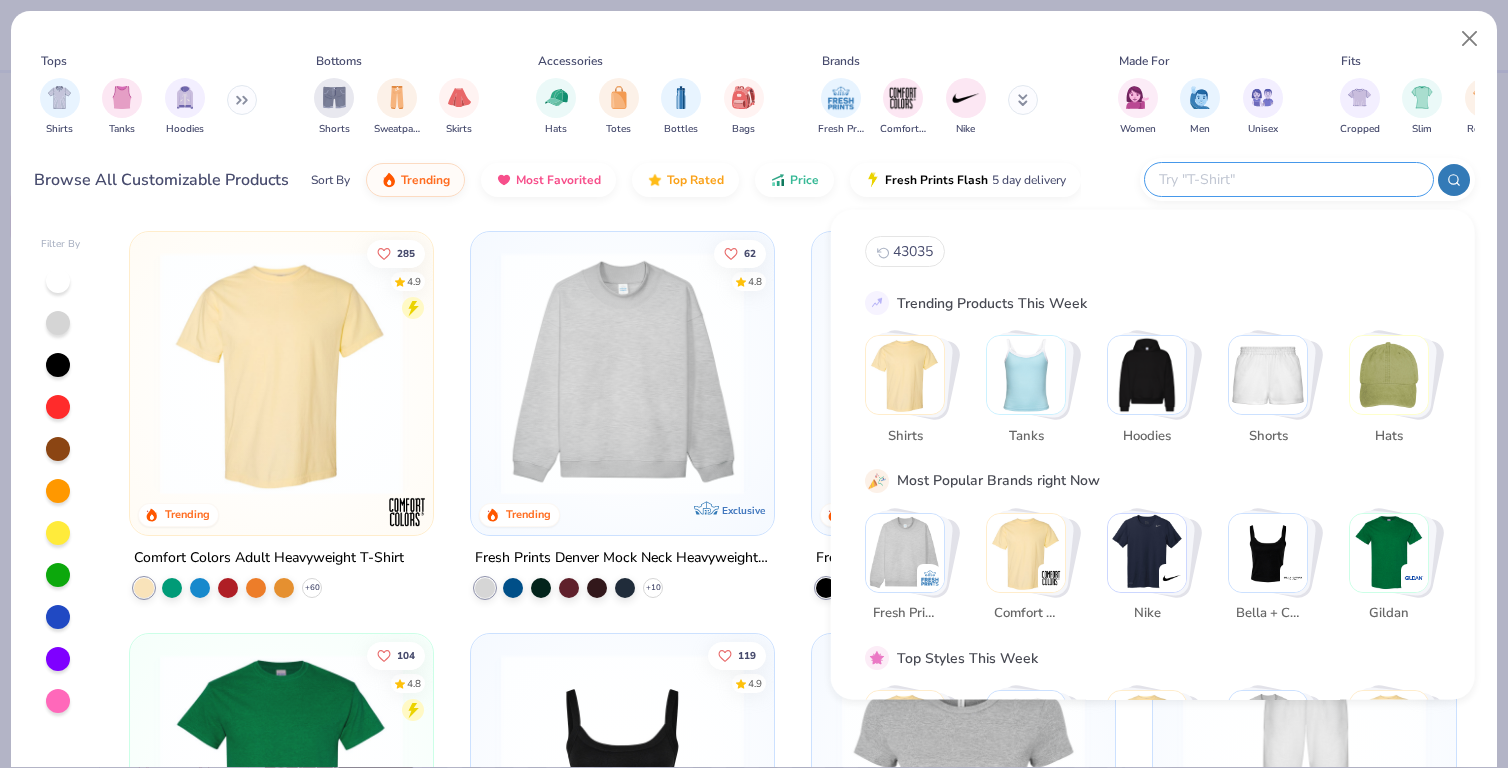 click at bounding box center (1288, 179) 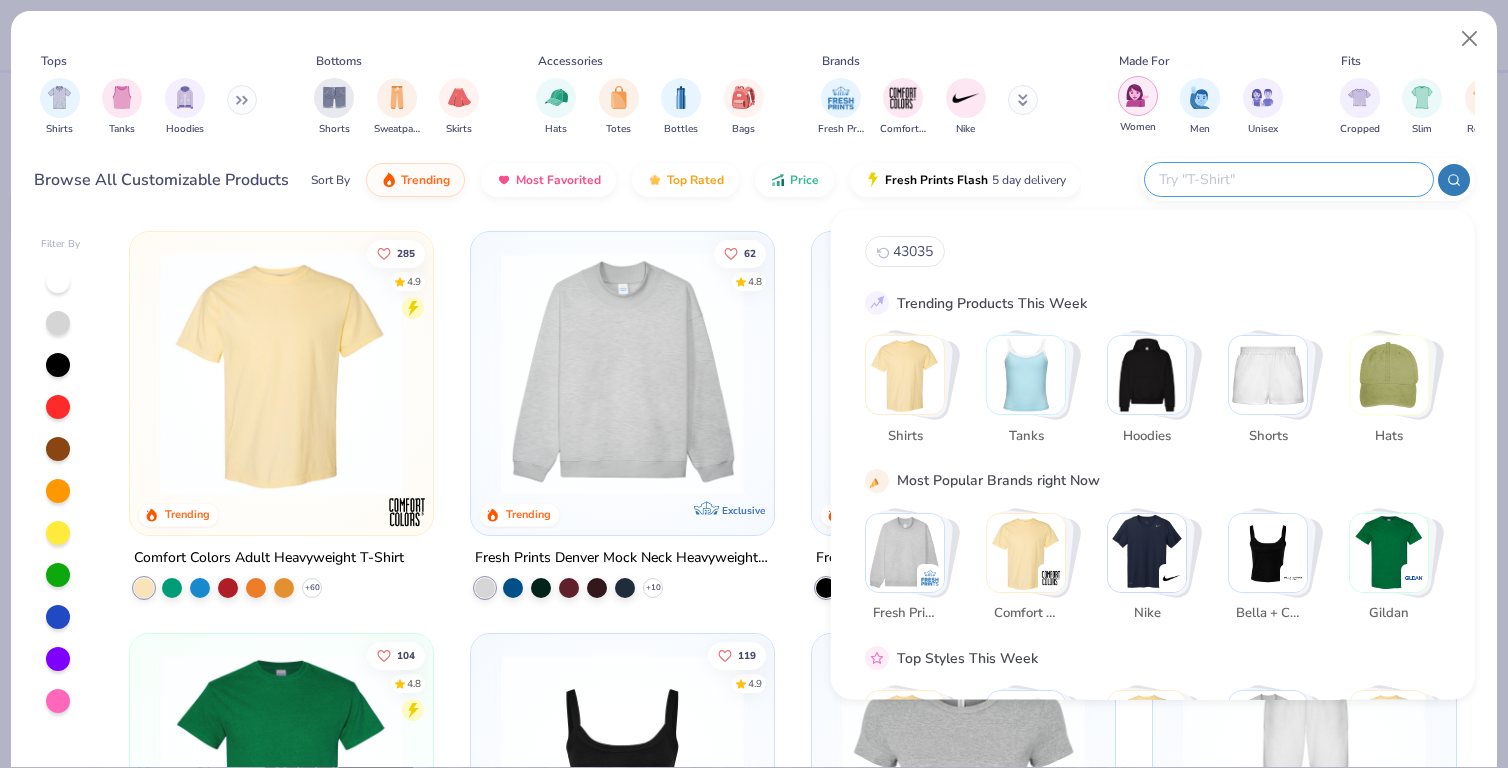click at bounding box center (1138, 96) 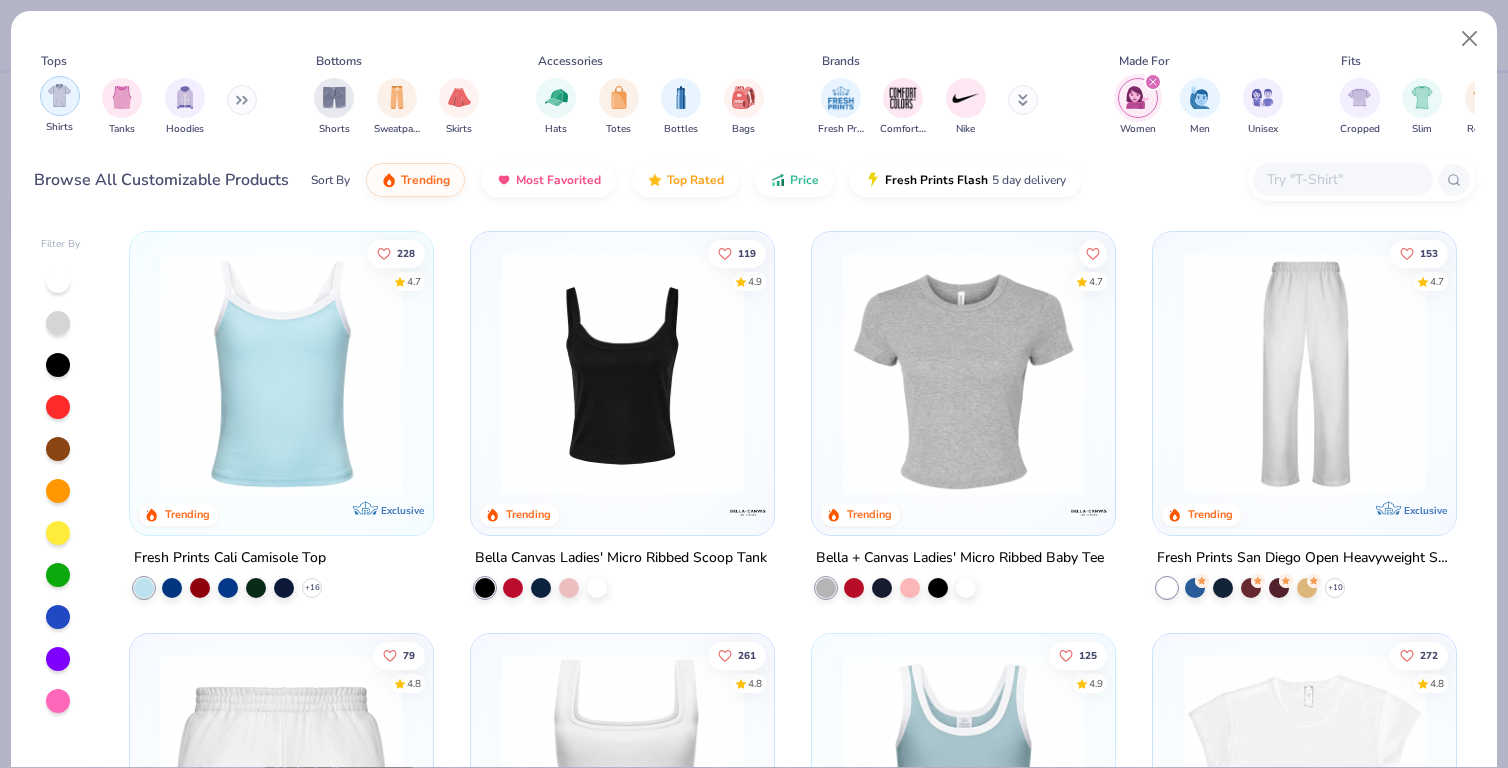 click at bounding box center (59, 95) 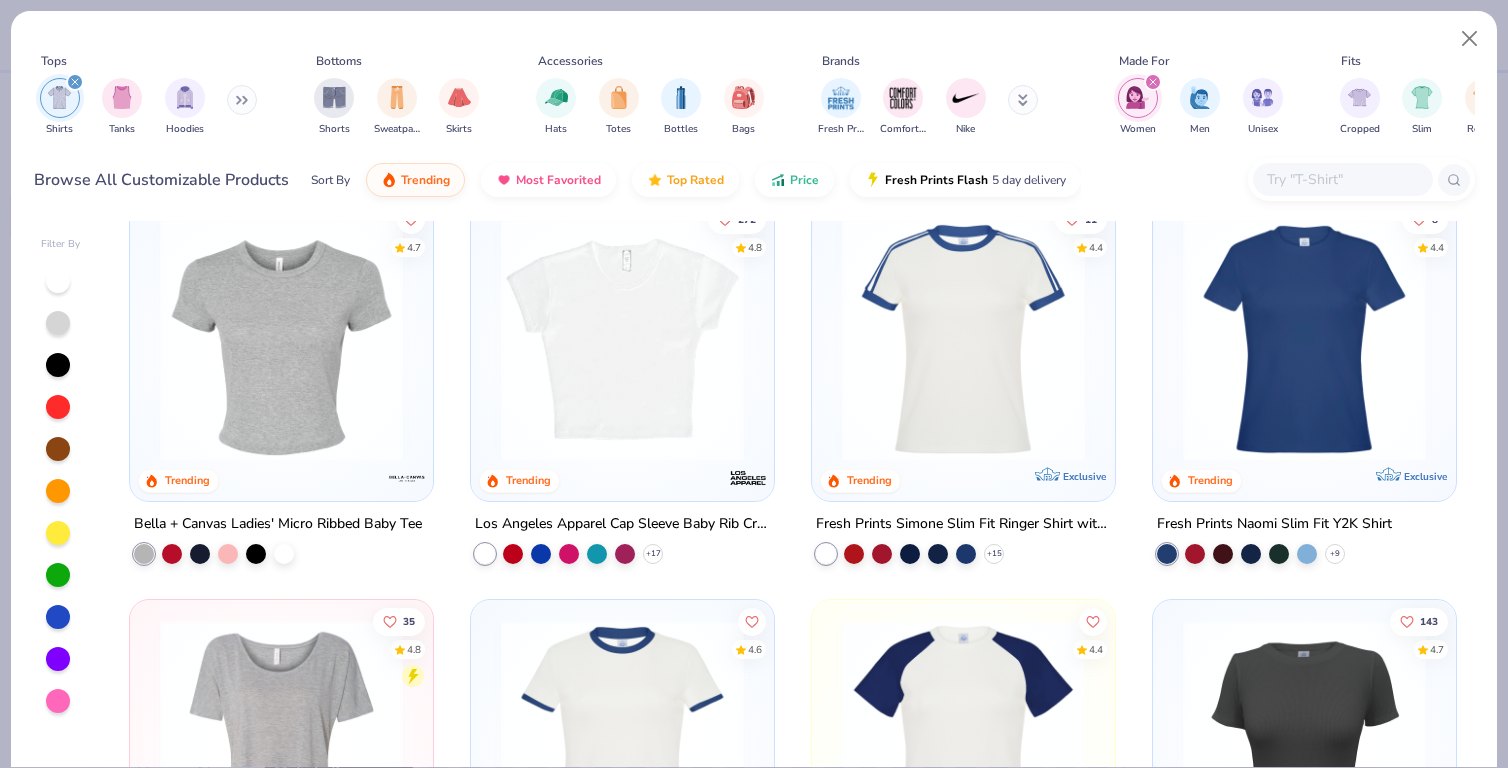 scroll, scrollTop: 32, scrollLeft: 0, axis: vertical 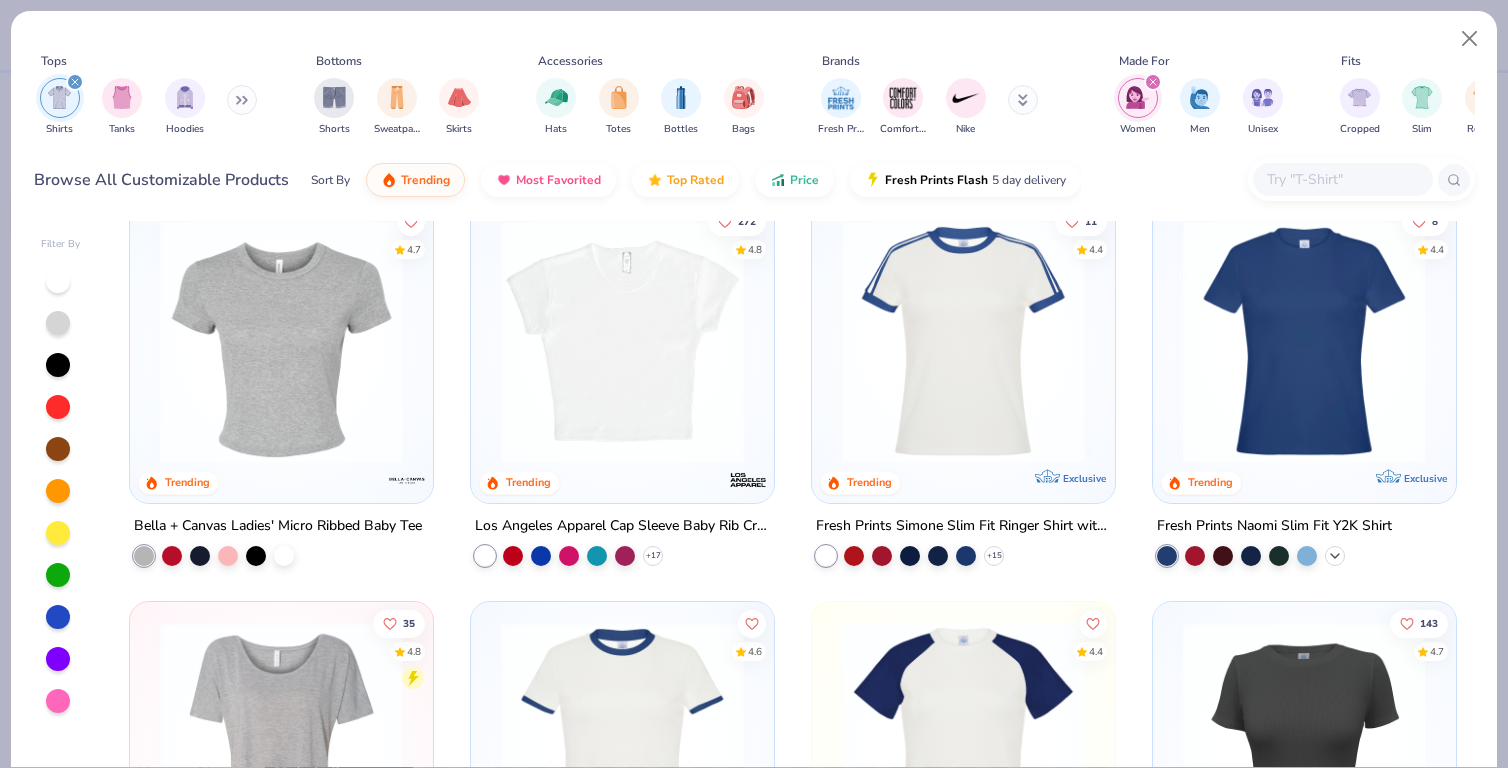 click 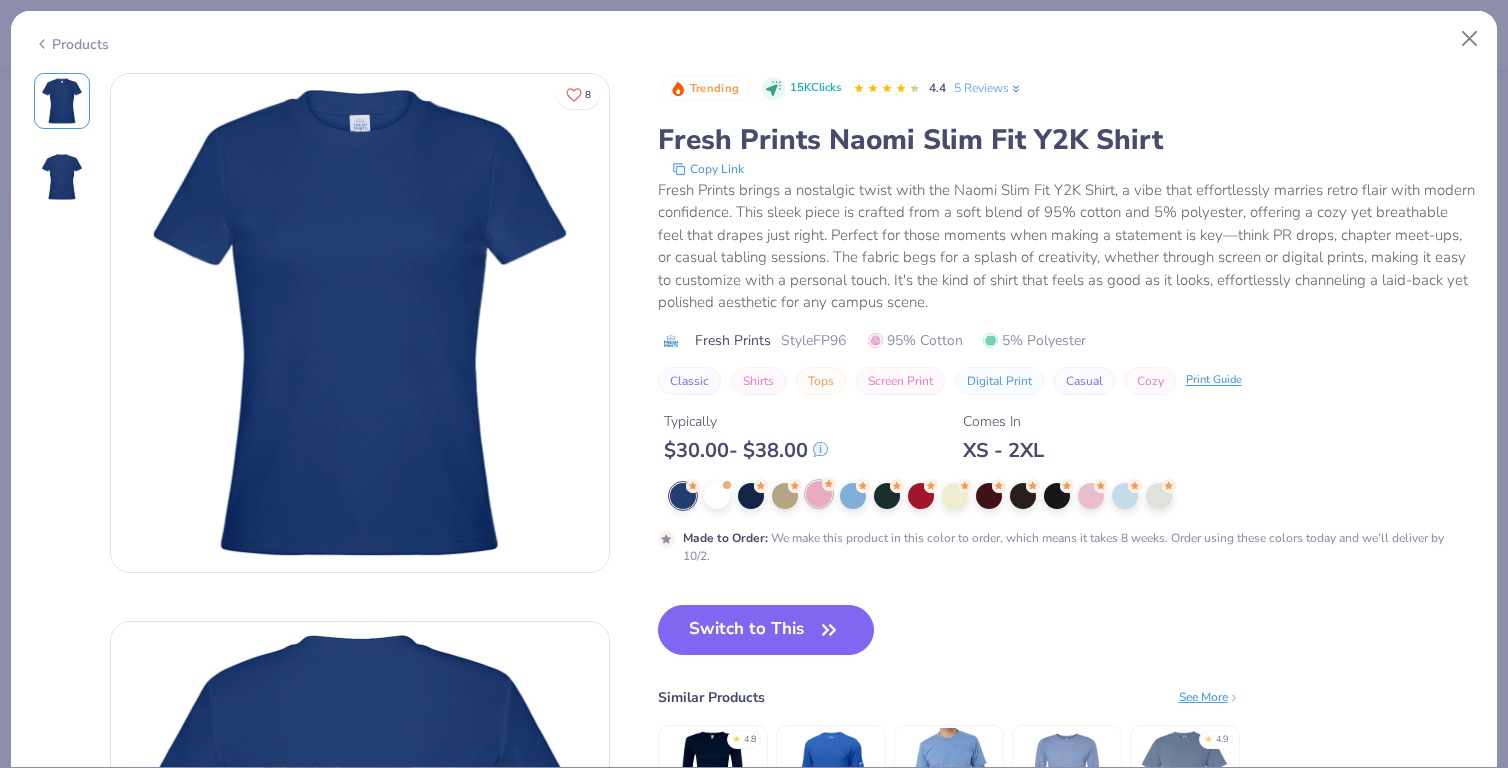 click 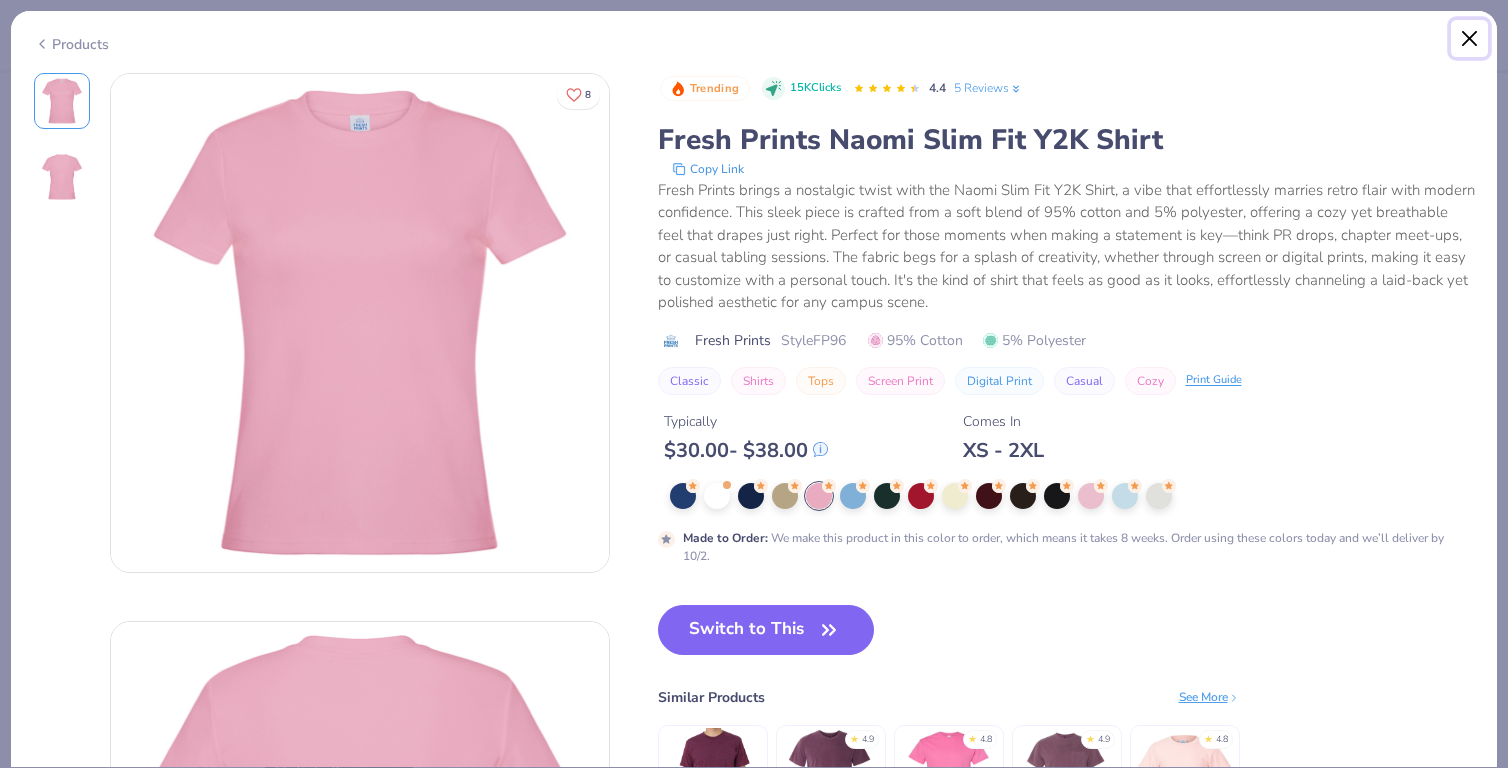 click at bounding box center [1470, 39] 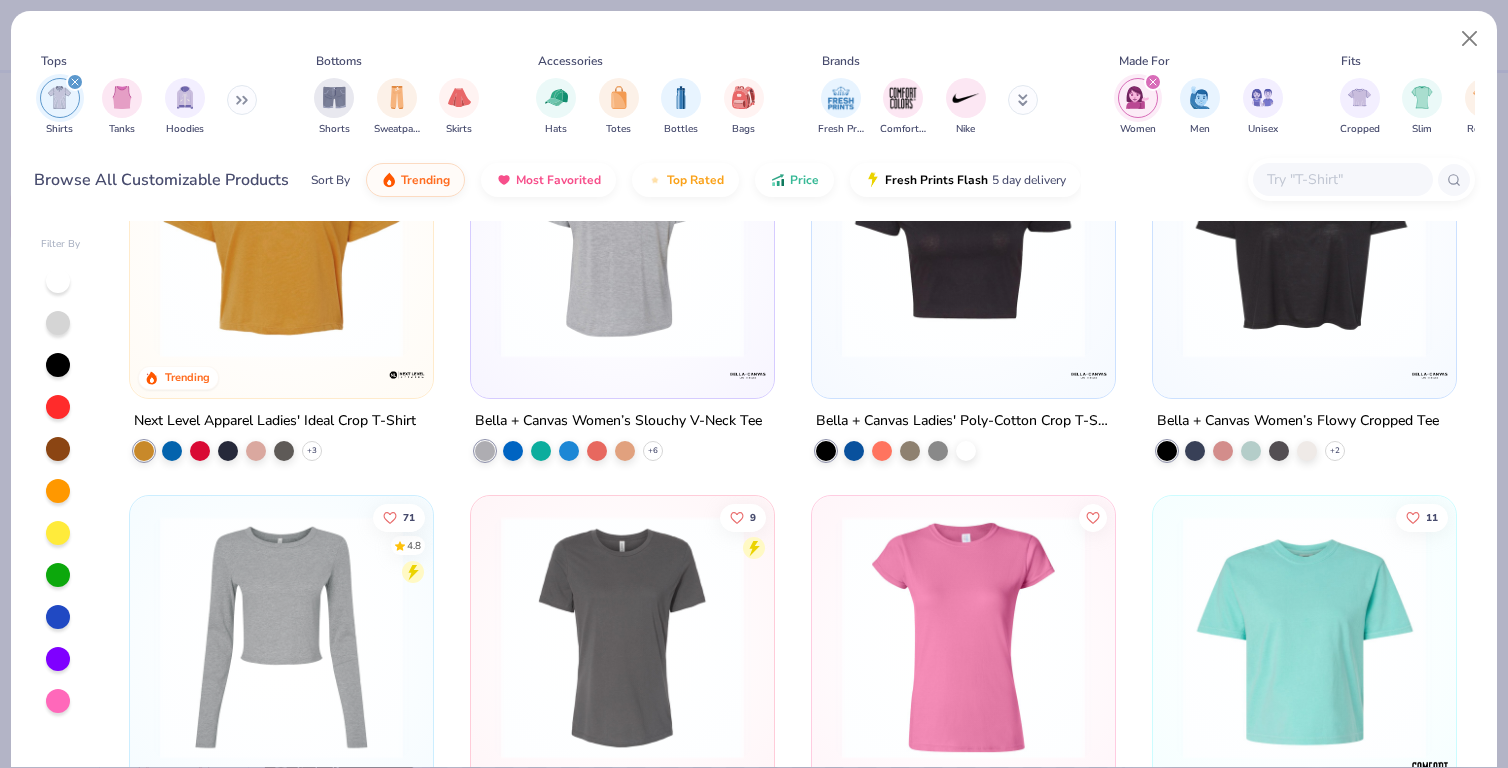 scroll, scrollTop: 0, scrollLeft: 0, axis: both 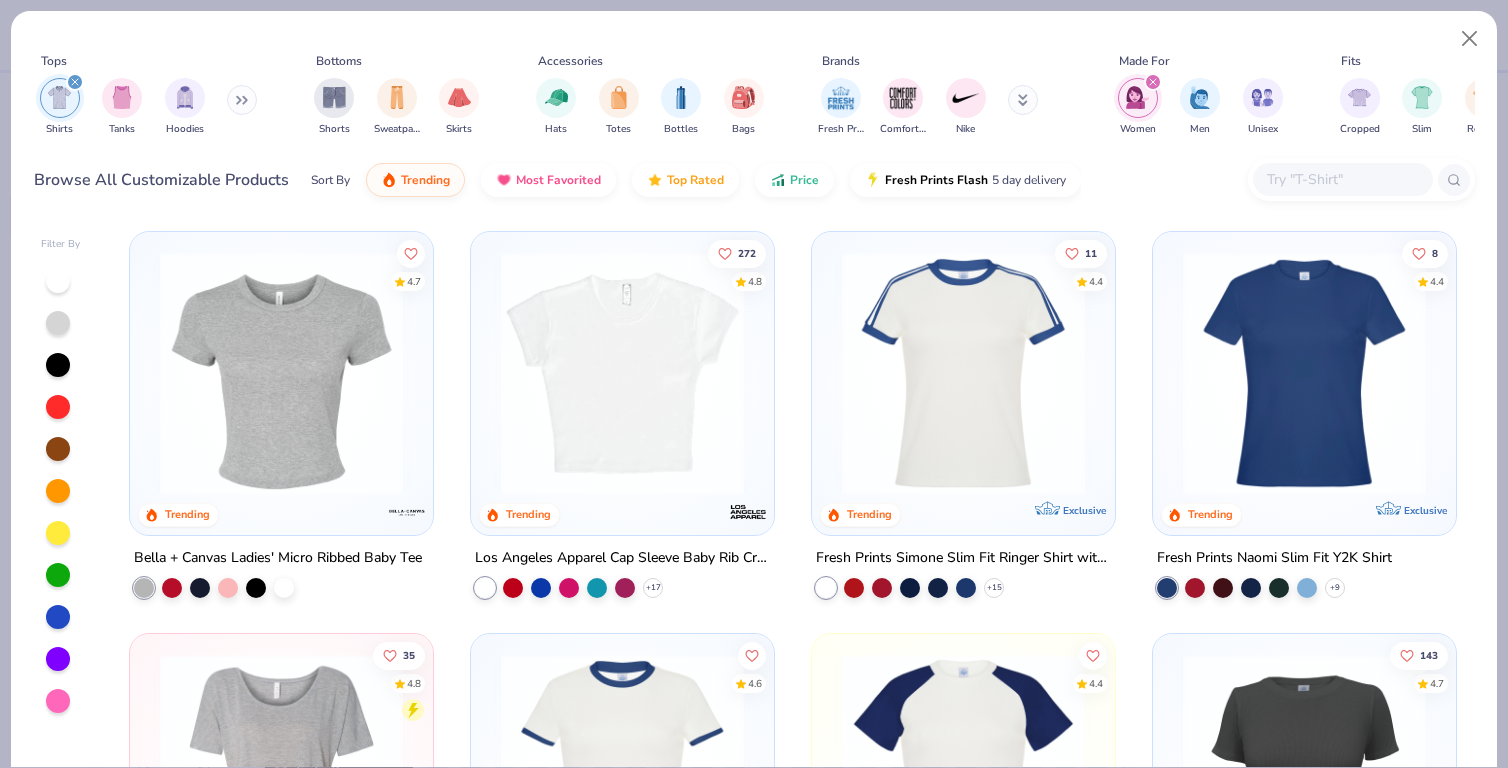 click at bounding box center [622, 373] 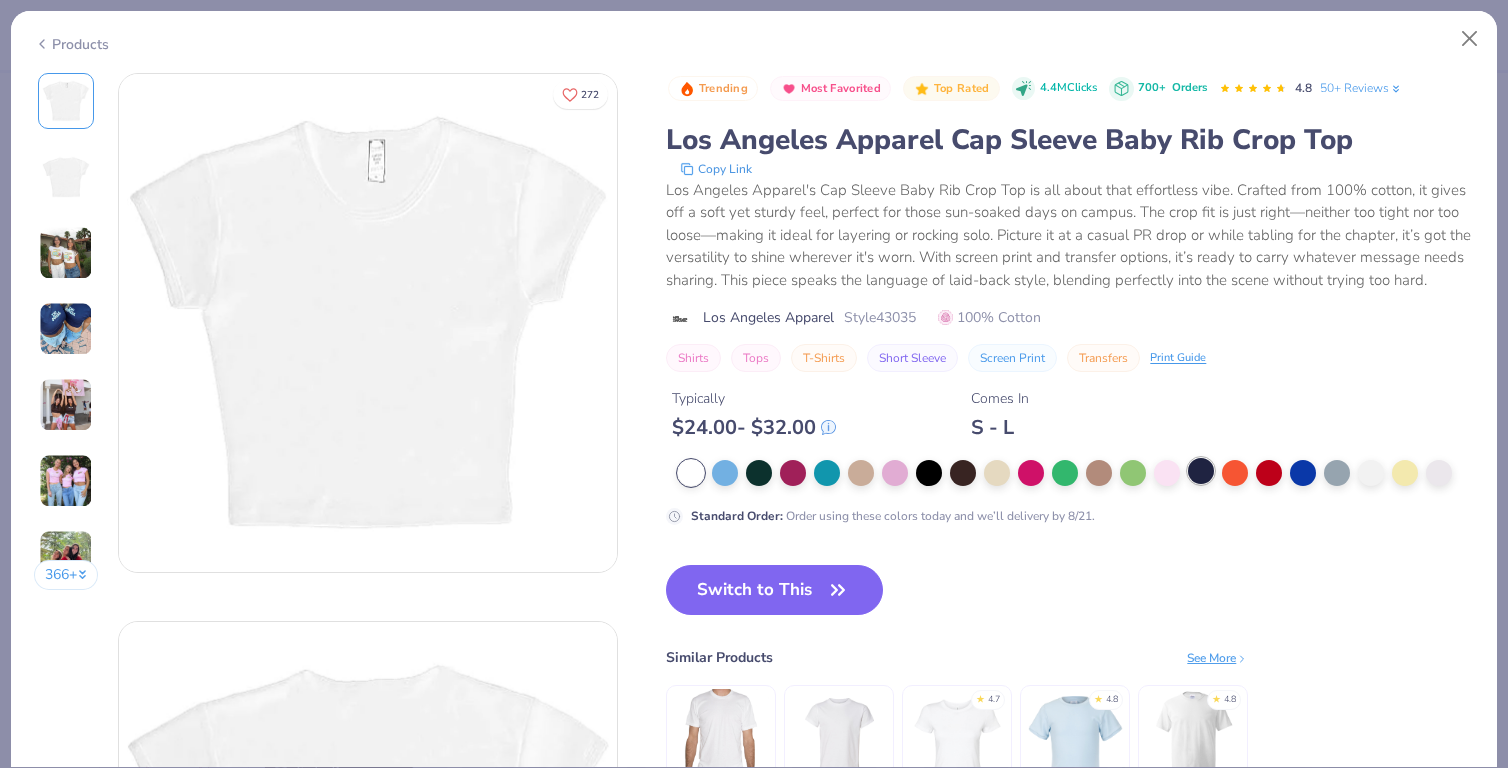 click at bounding box center (1201, 471) 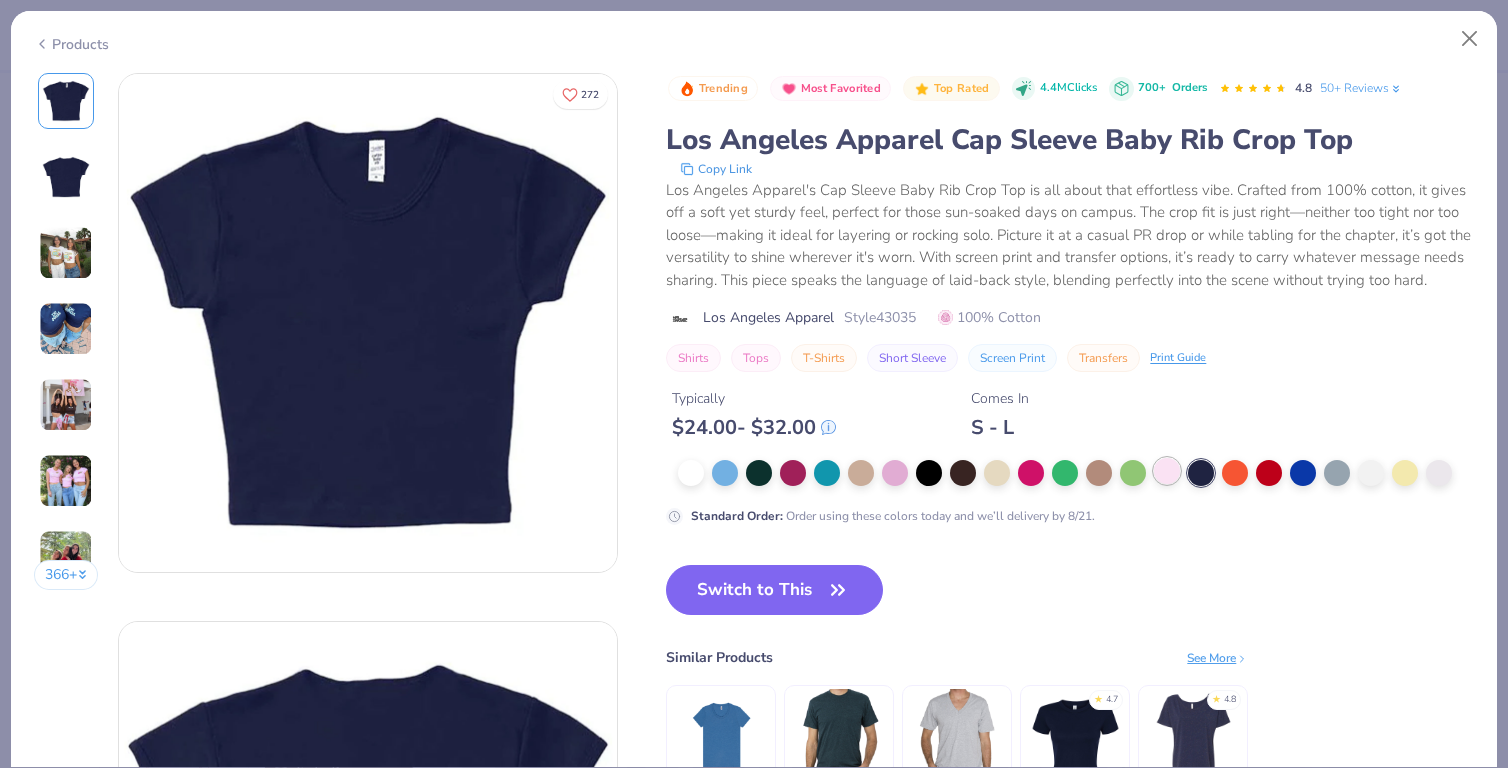 click at bounding box center (1167, 471) 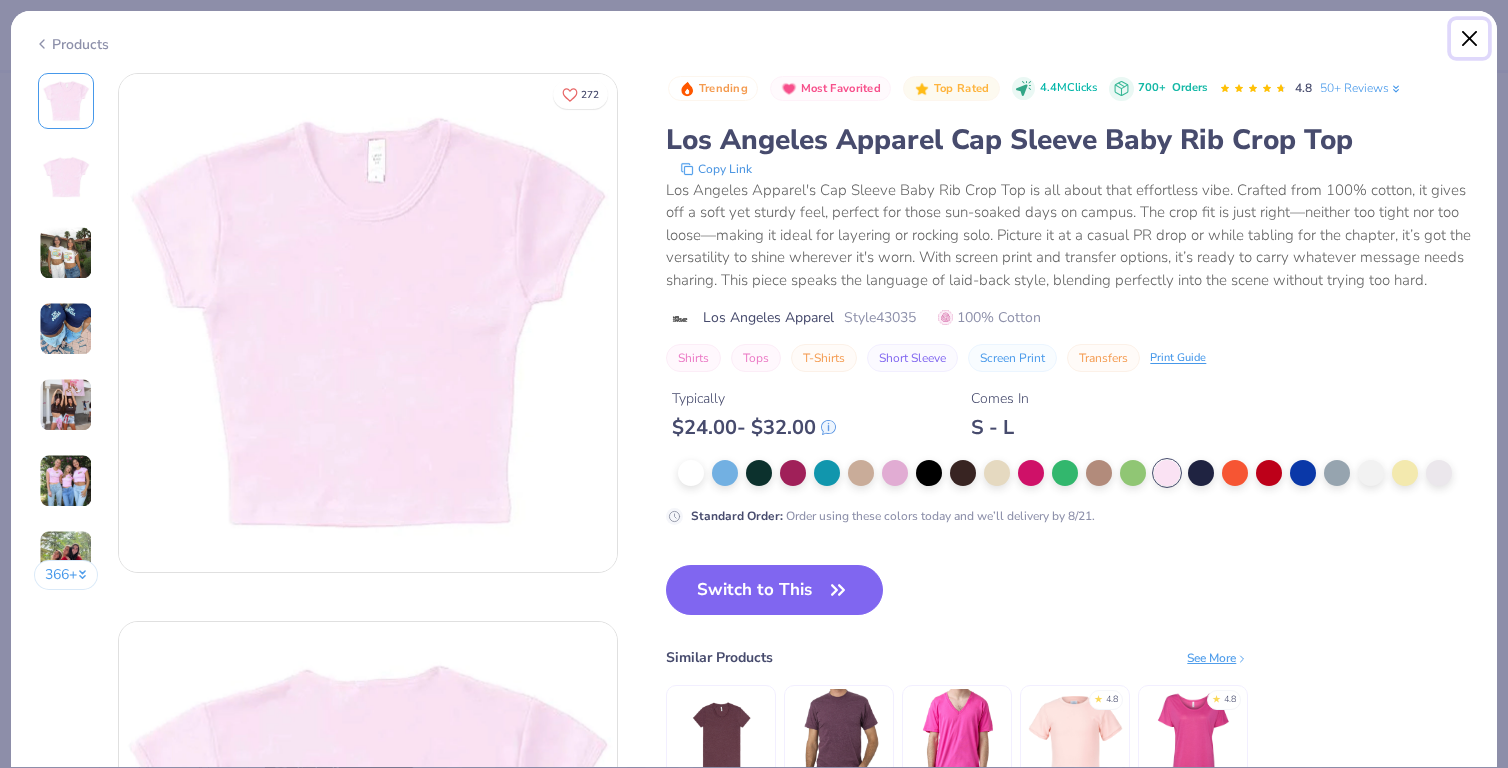 click at bounding box center (1470, 39) 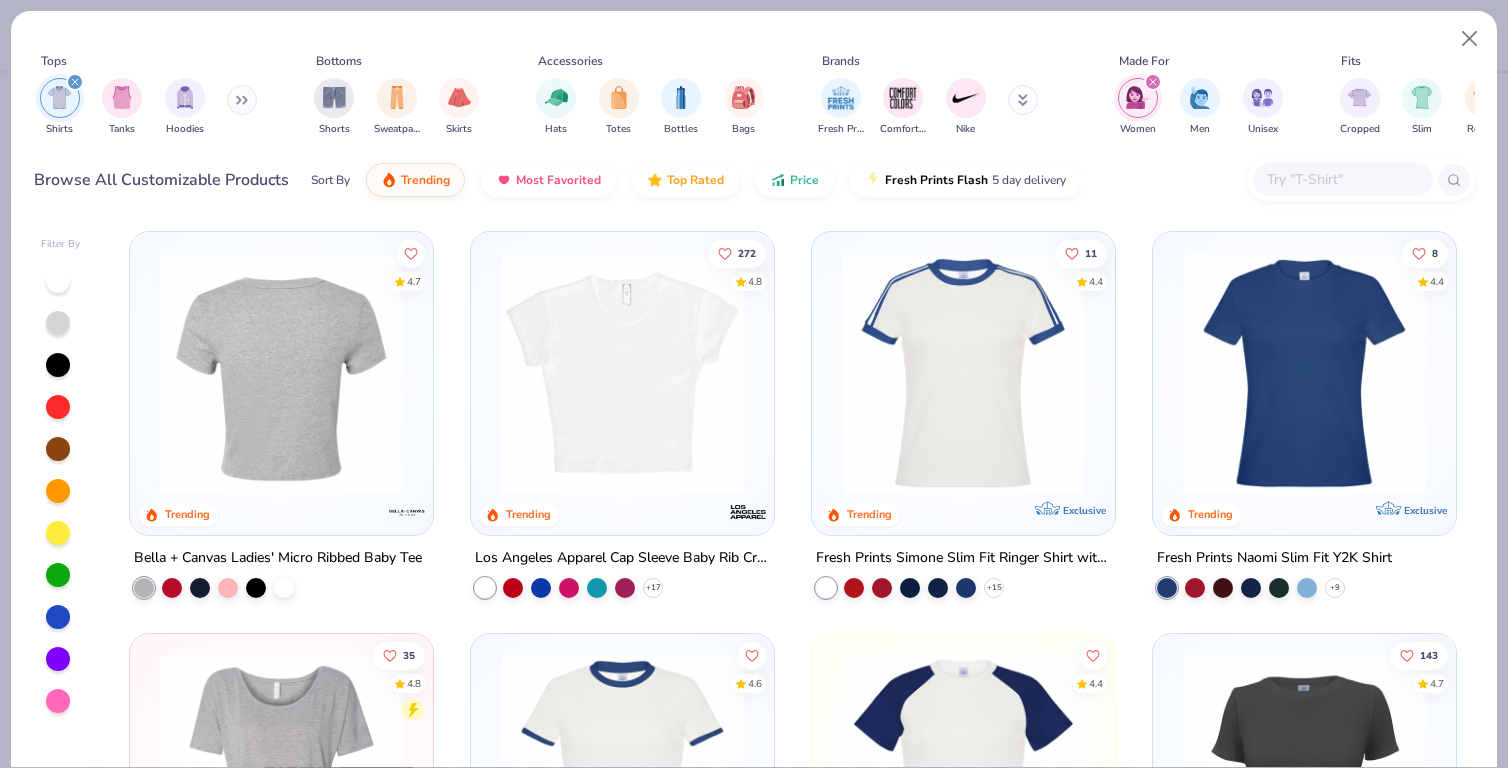click at bounding box center [19, 373] 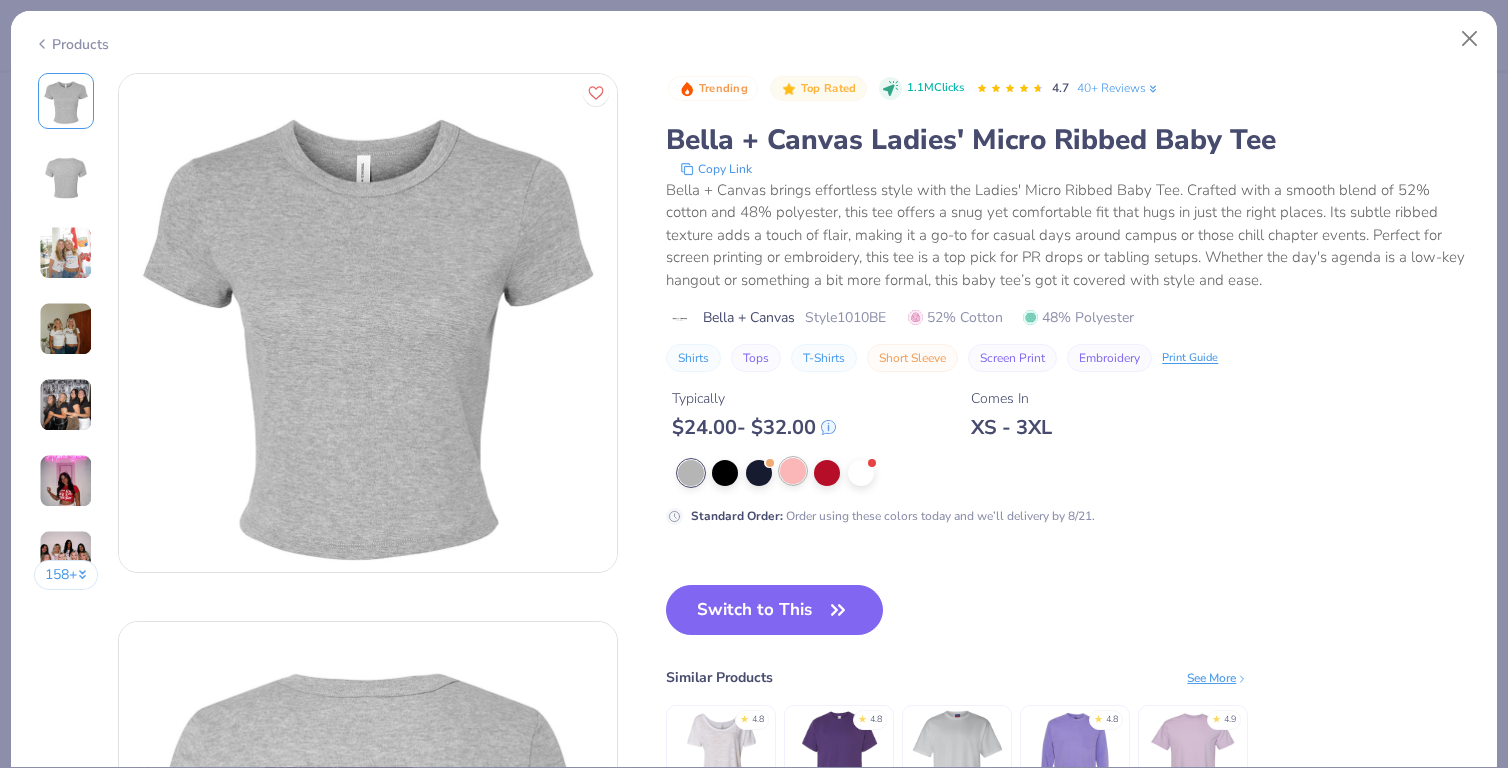 click at bounding box center (793, 471) 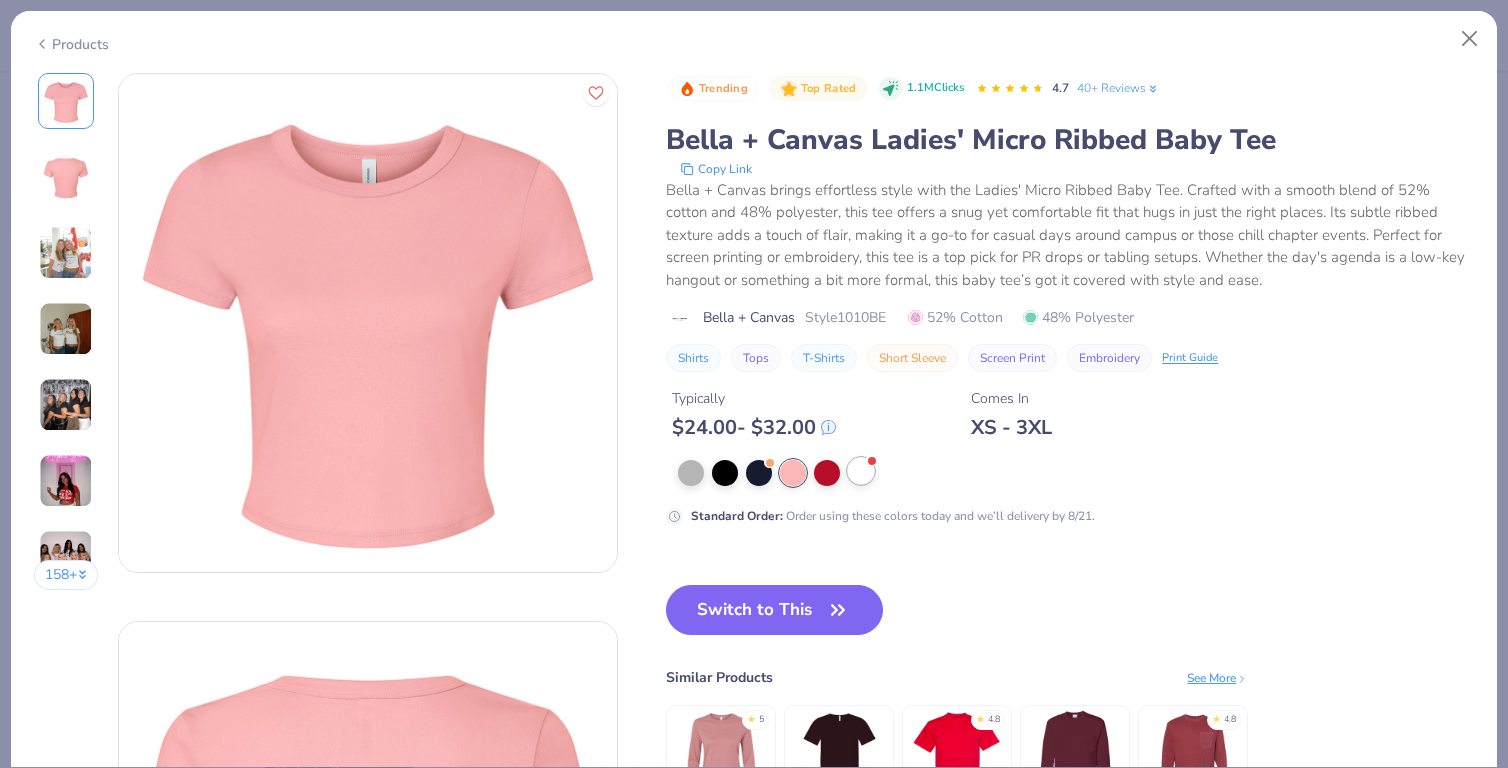 click at bounding box center [861, 471] 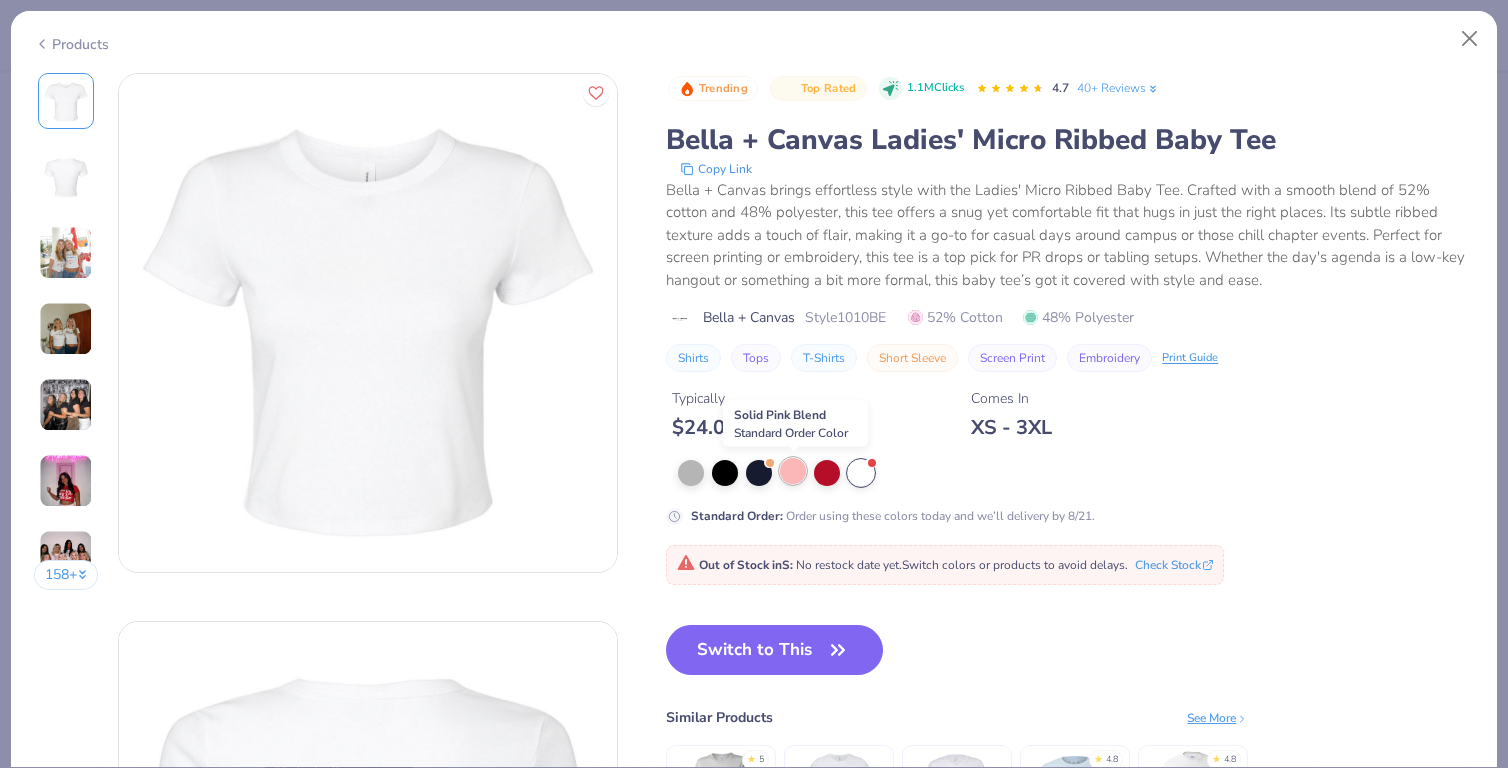 click at bounding box center [793, 471] 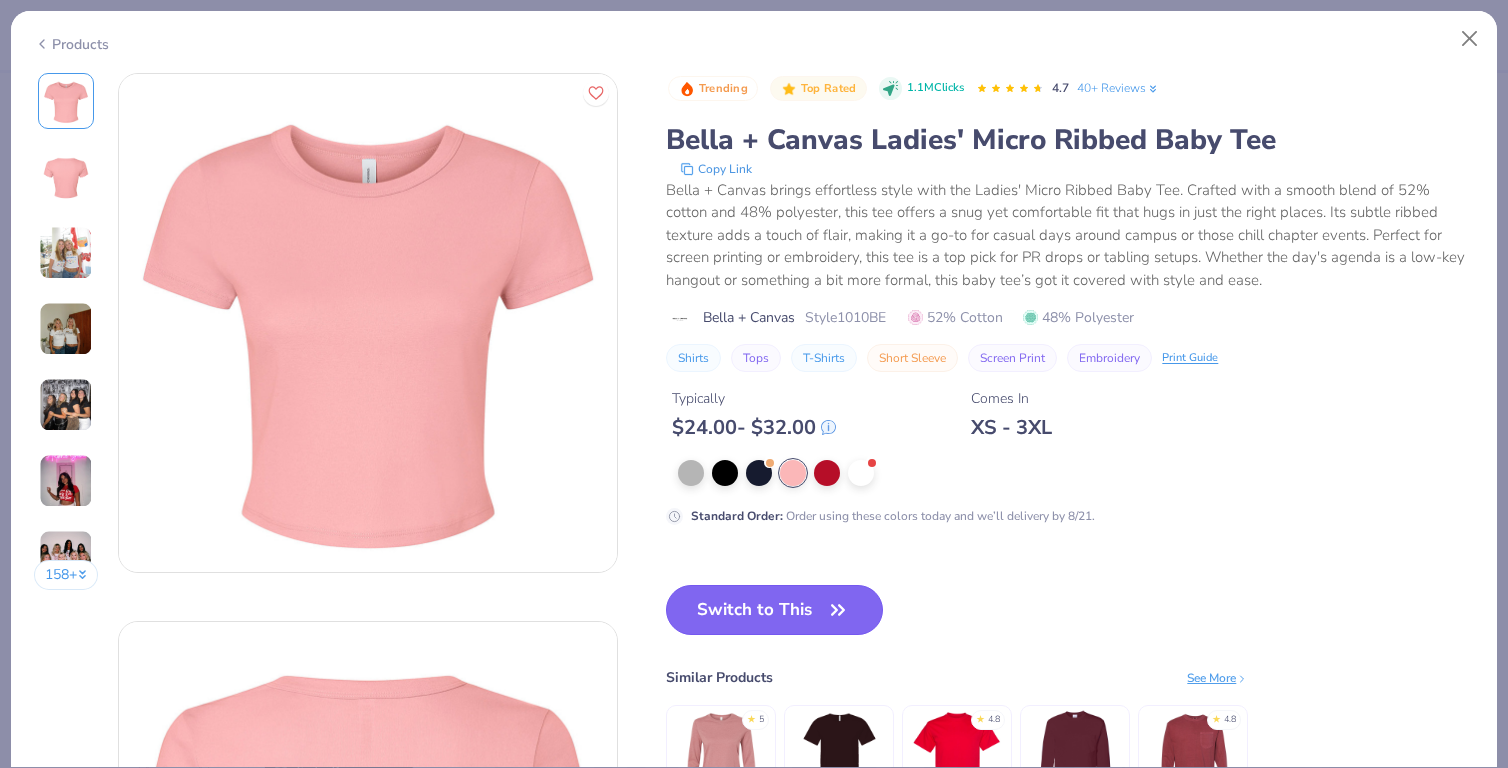 click on "Switch to This" at bounding box center [774, 610] 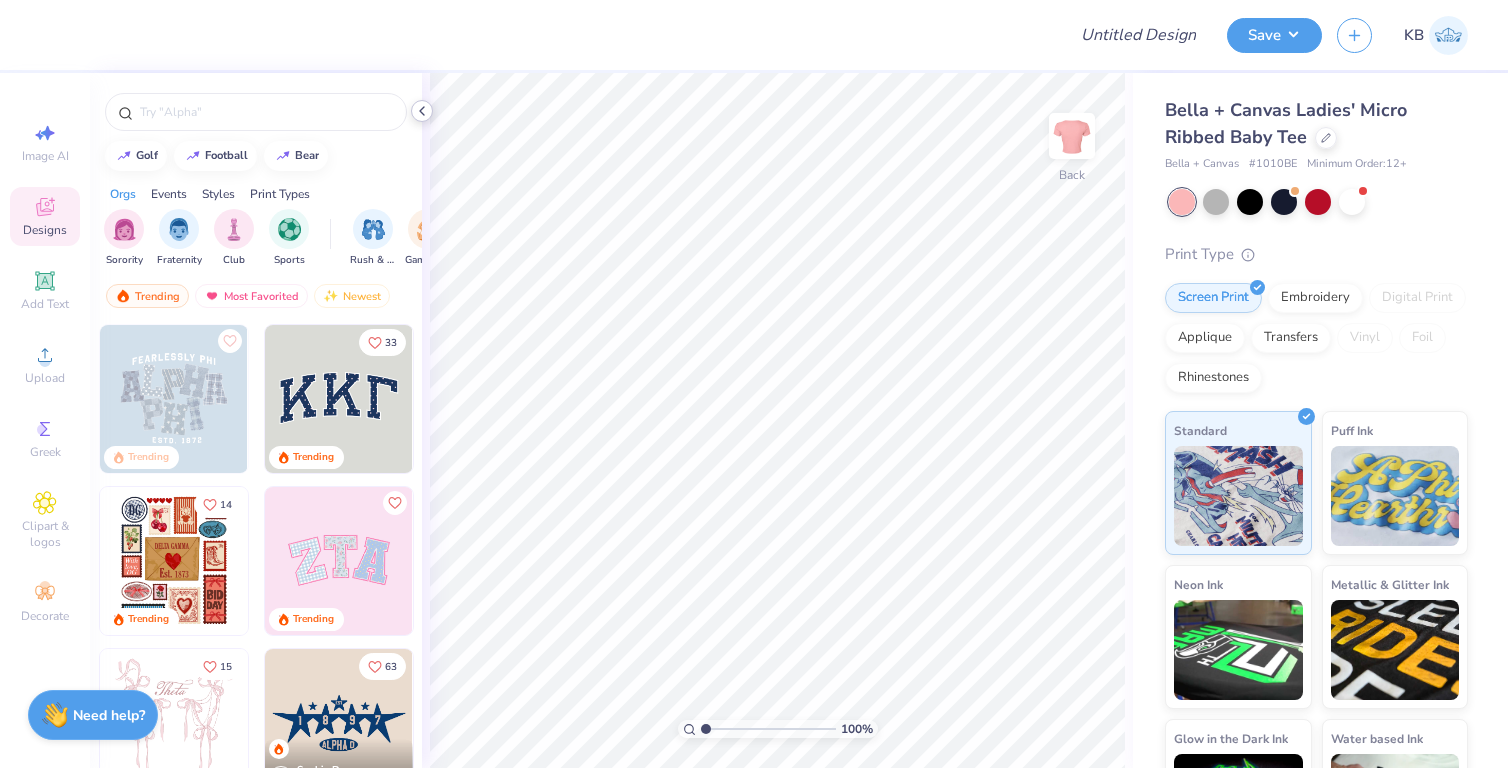 click 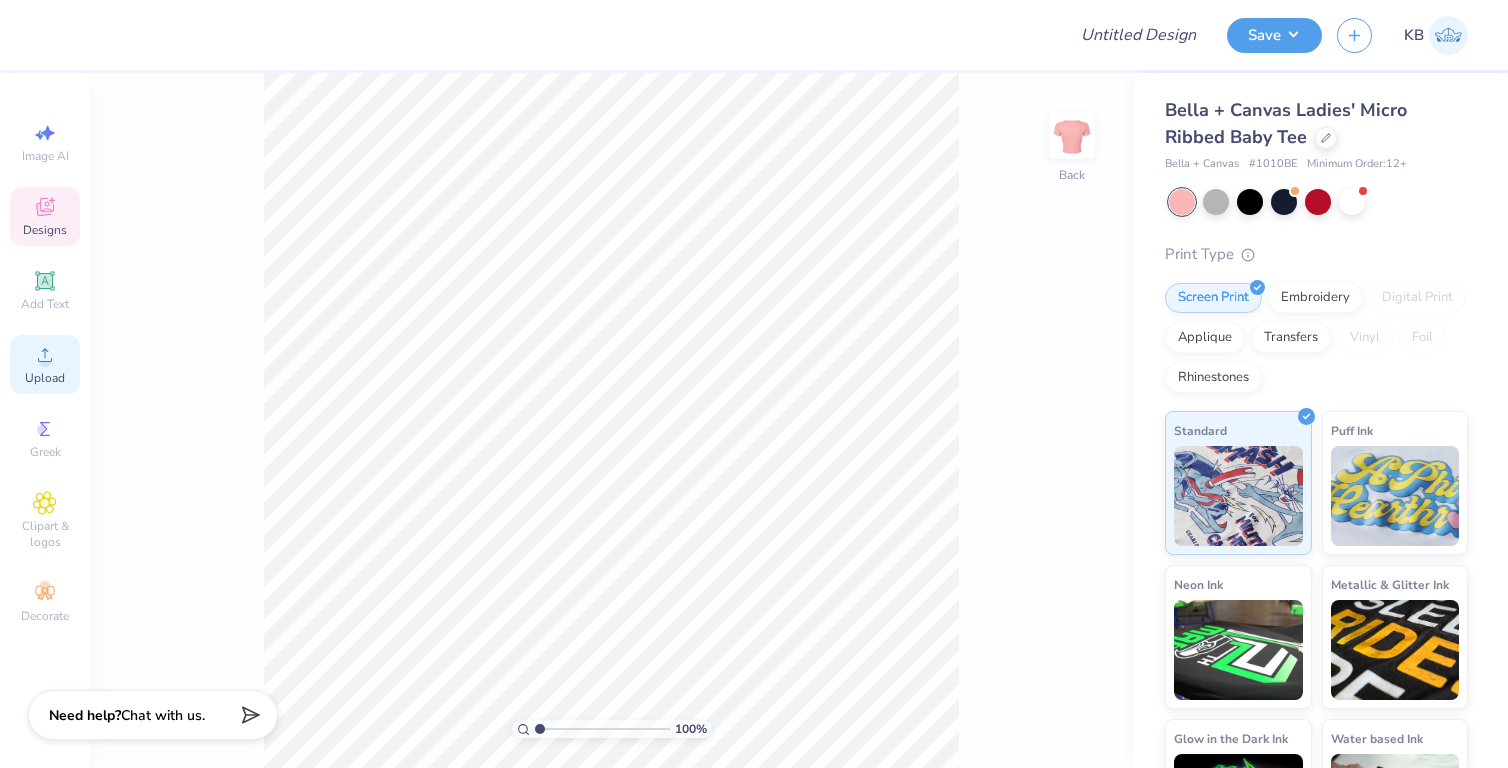 click 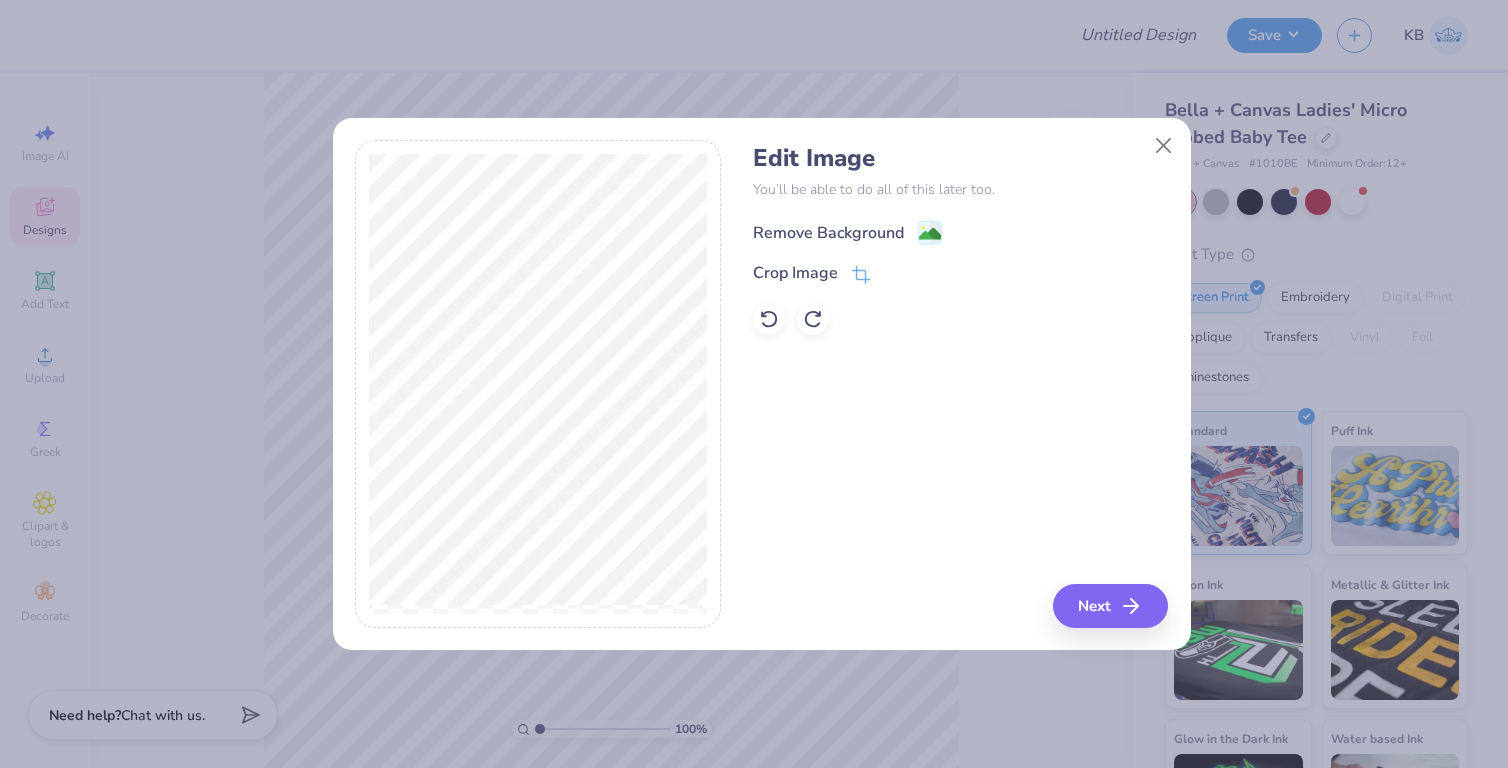 click on "Remove Background" at bounding box center [828, 233] 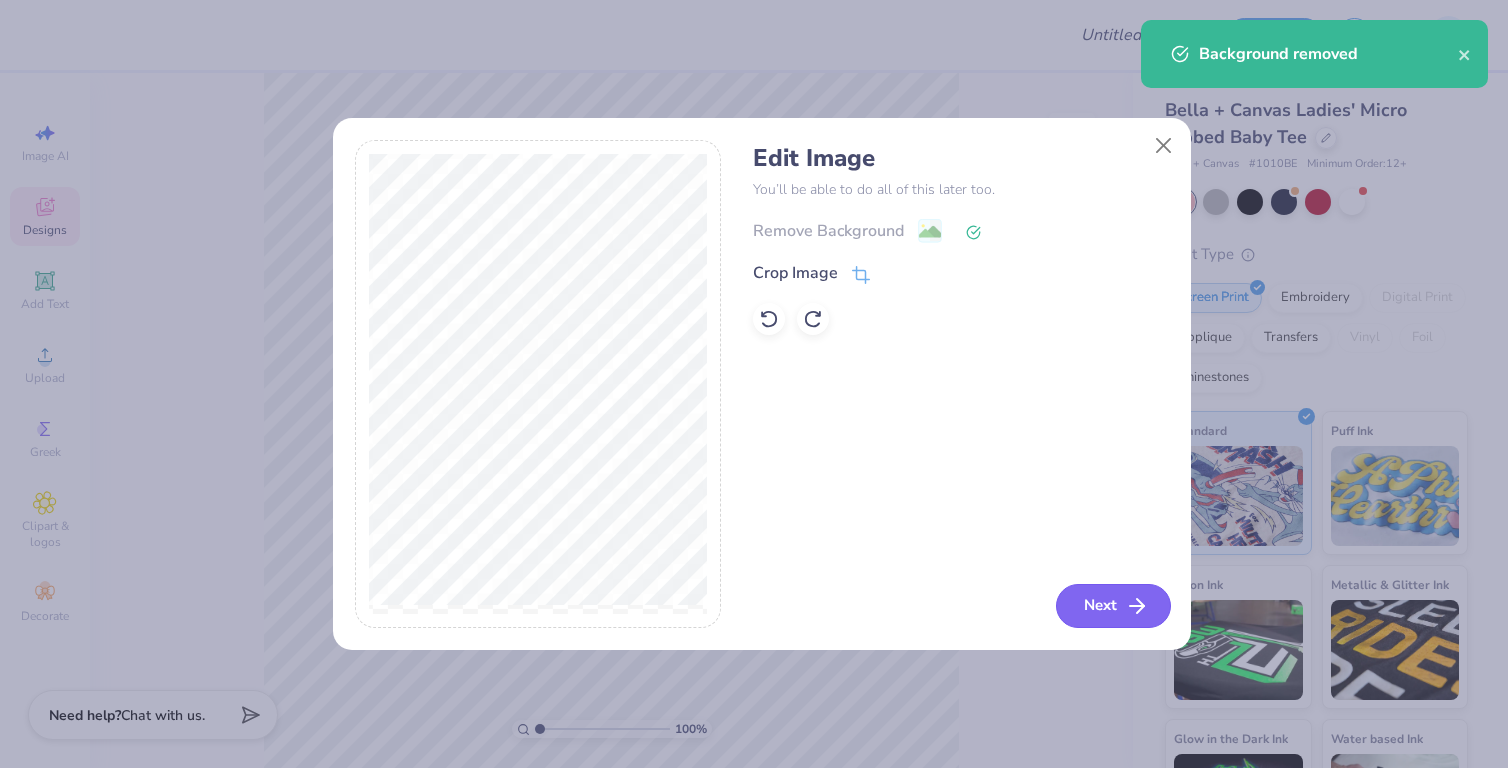 click on "Next" at bounding box center (1113, 606) 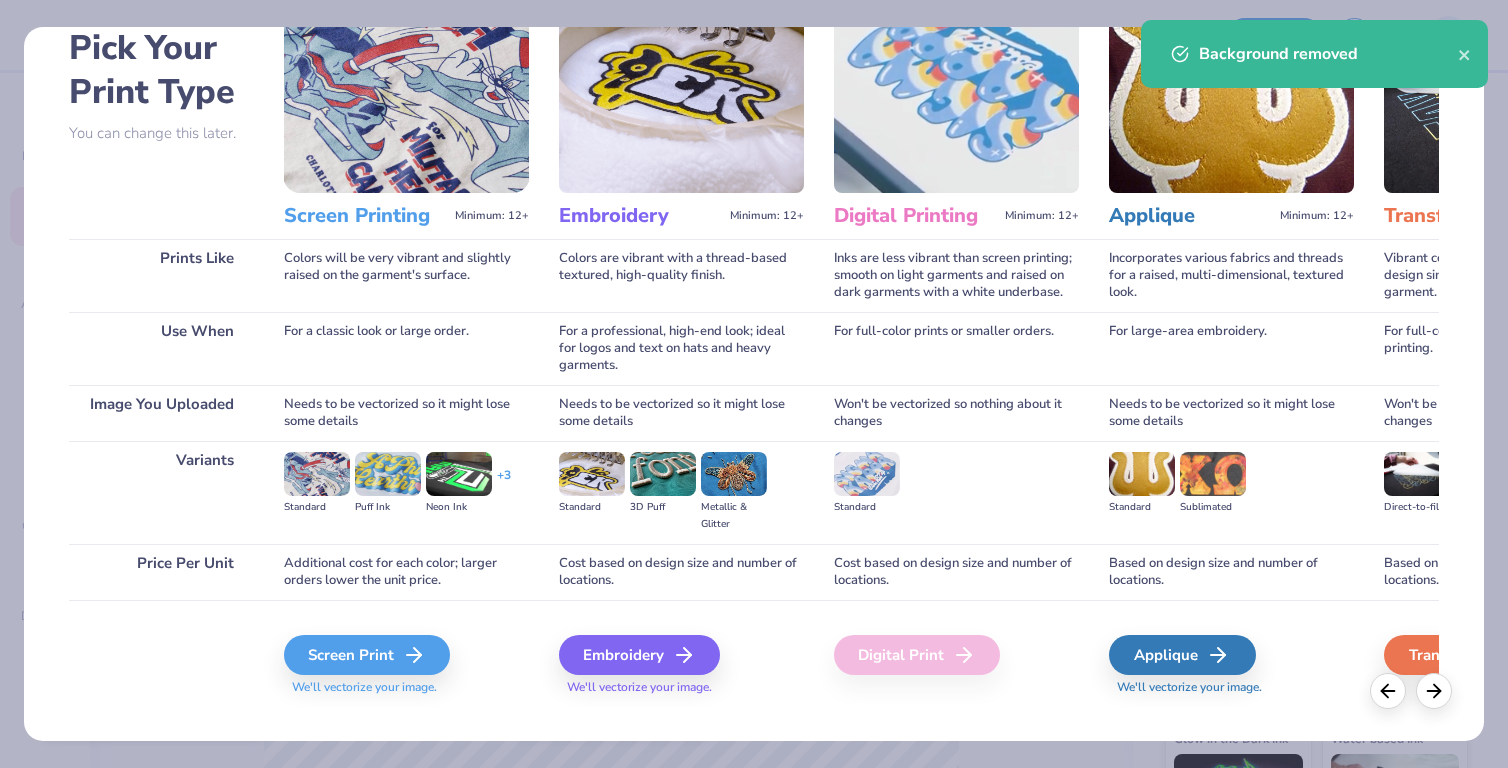 scroll, scrollTop: 129, scrollLeft: 0, axis: vertical 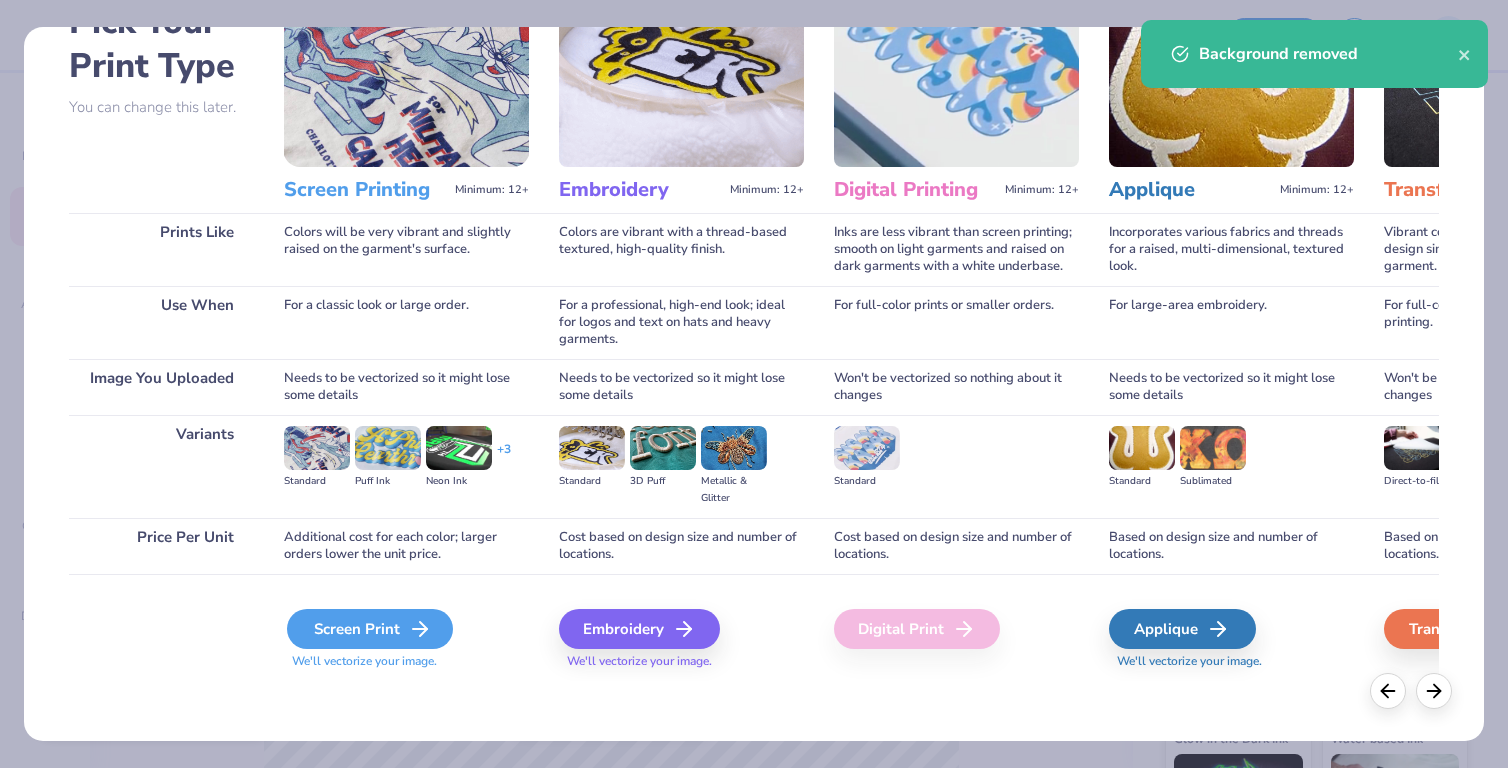 click on "Screen Print" at bounding box center [370, 629] 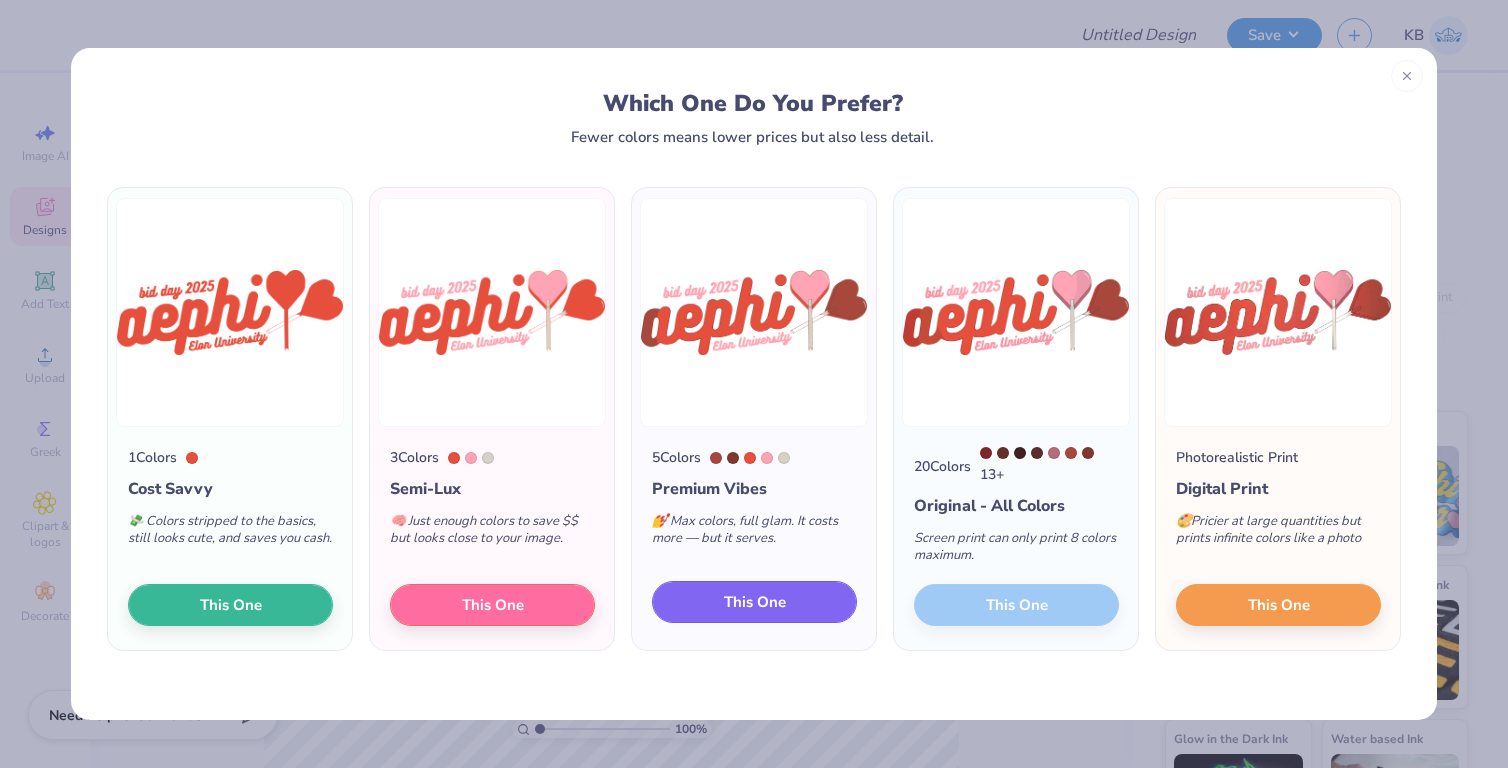 click on "This One" at bounding box center (754, 602) 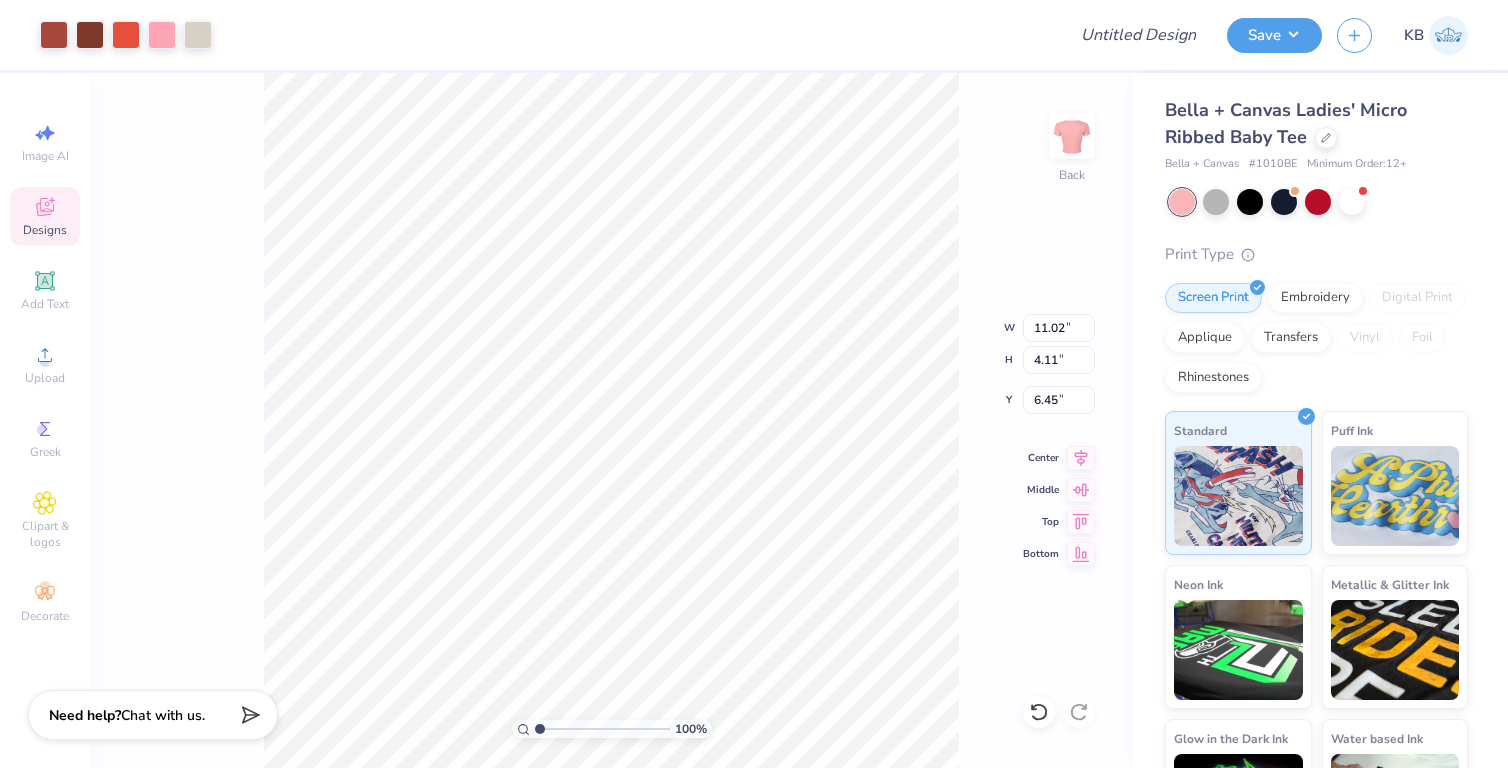 type on "1.58" 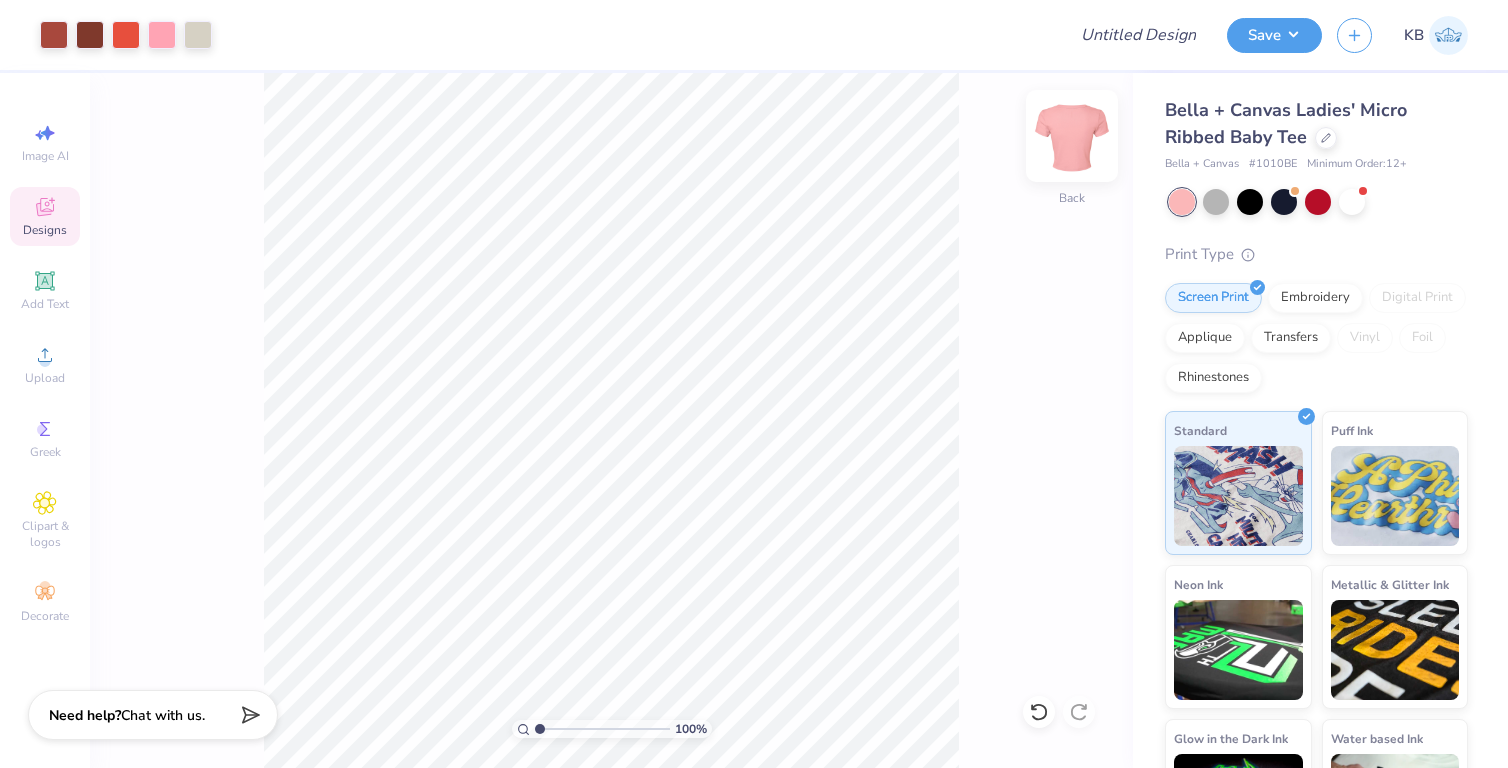 click at bounding box center (1072, 136) 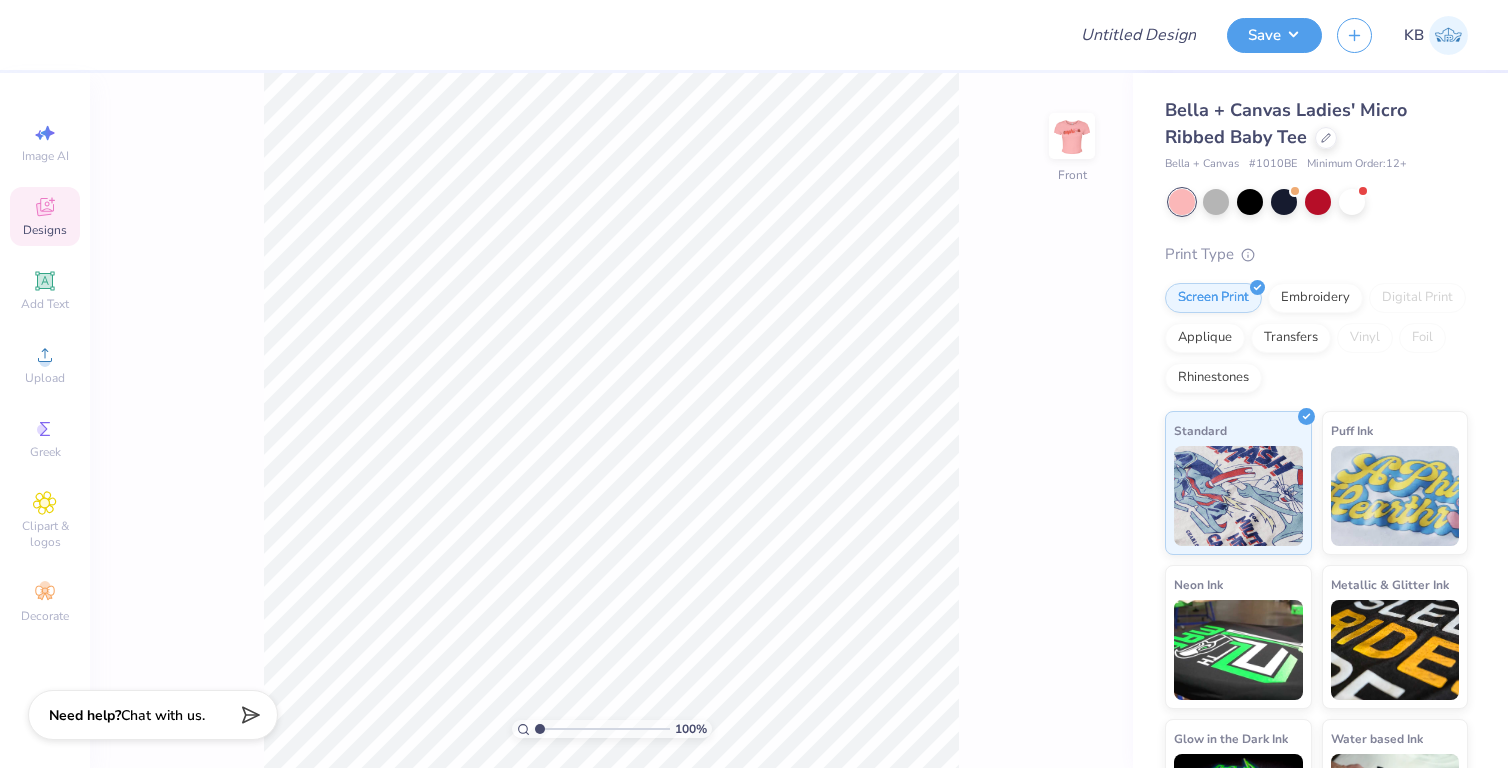click on "Designs" at bounding box center [45, 230] 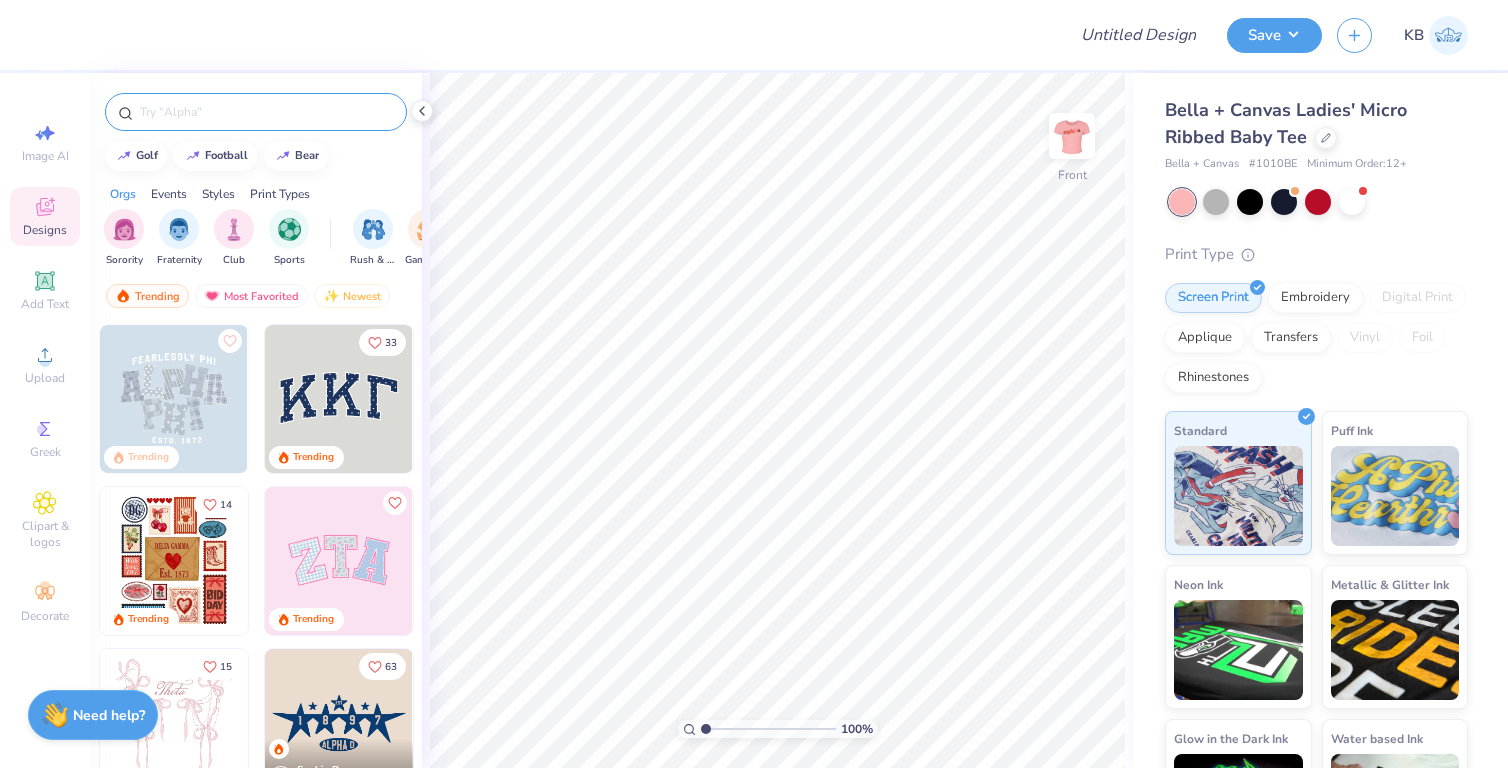 click at bounding box center [266, 112] 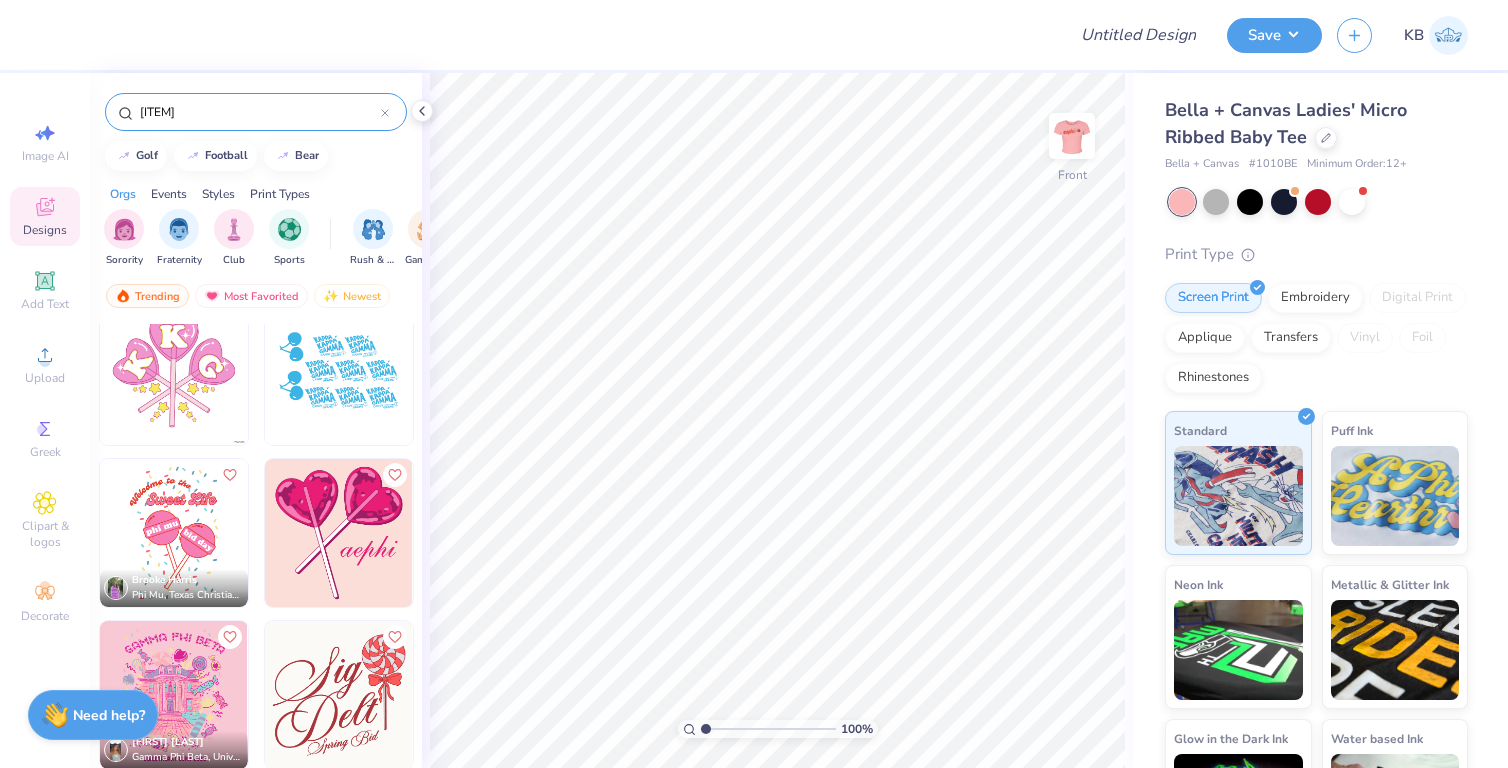 scroll, scrollTop: 0, scrollLeft: 0, axis: both 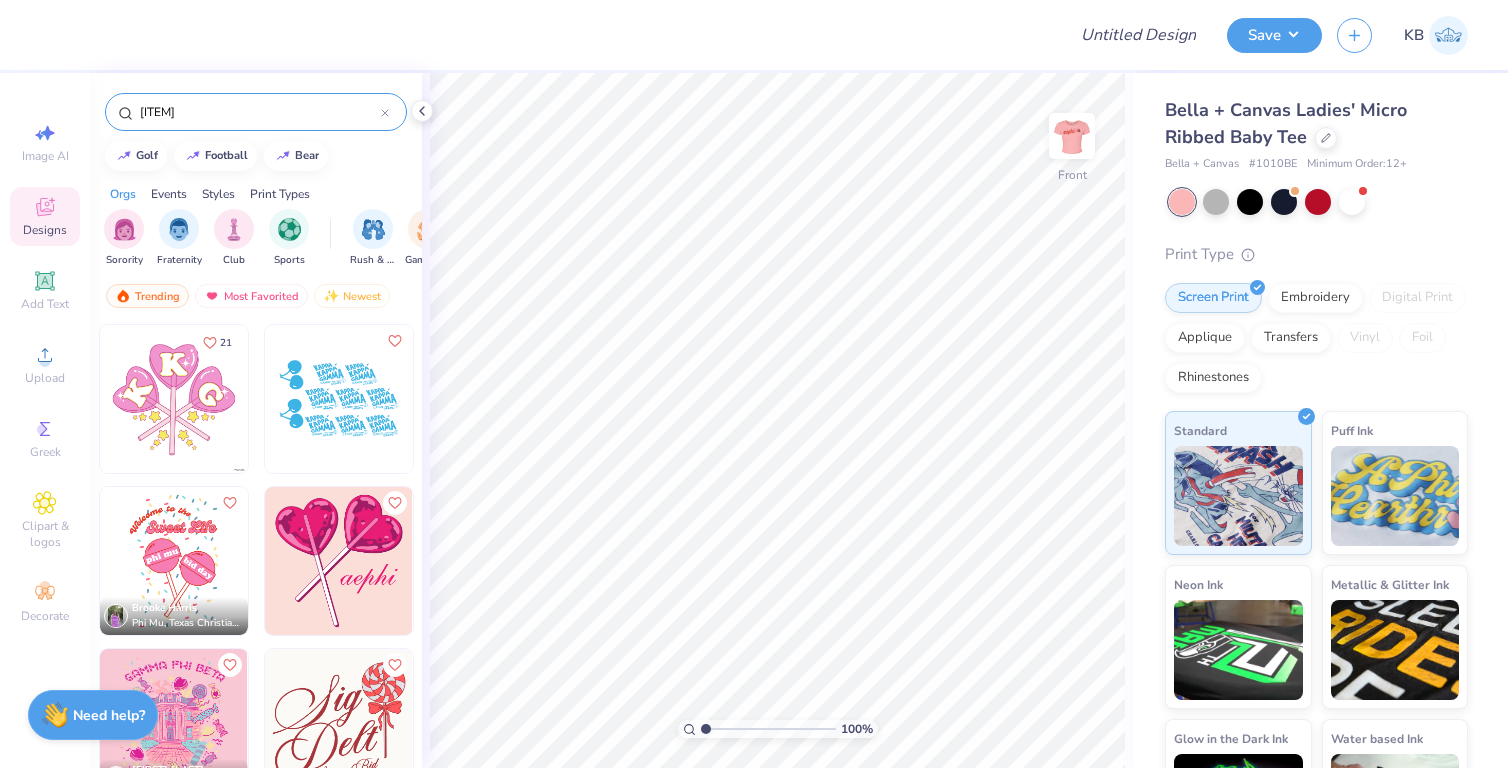click on "[ITEM]" at bounding box center (256, 112) 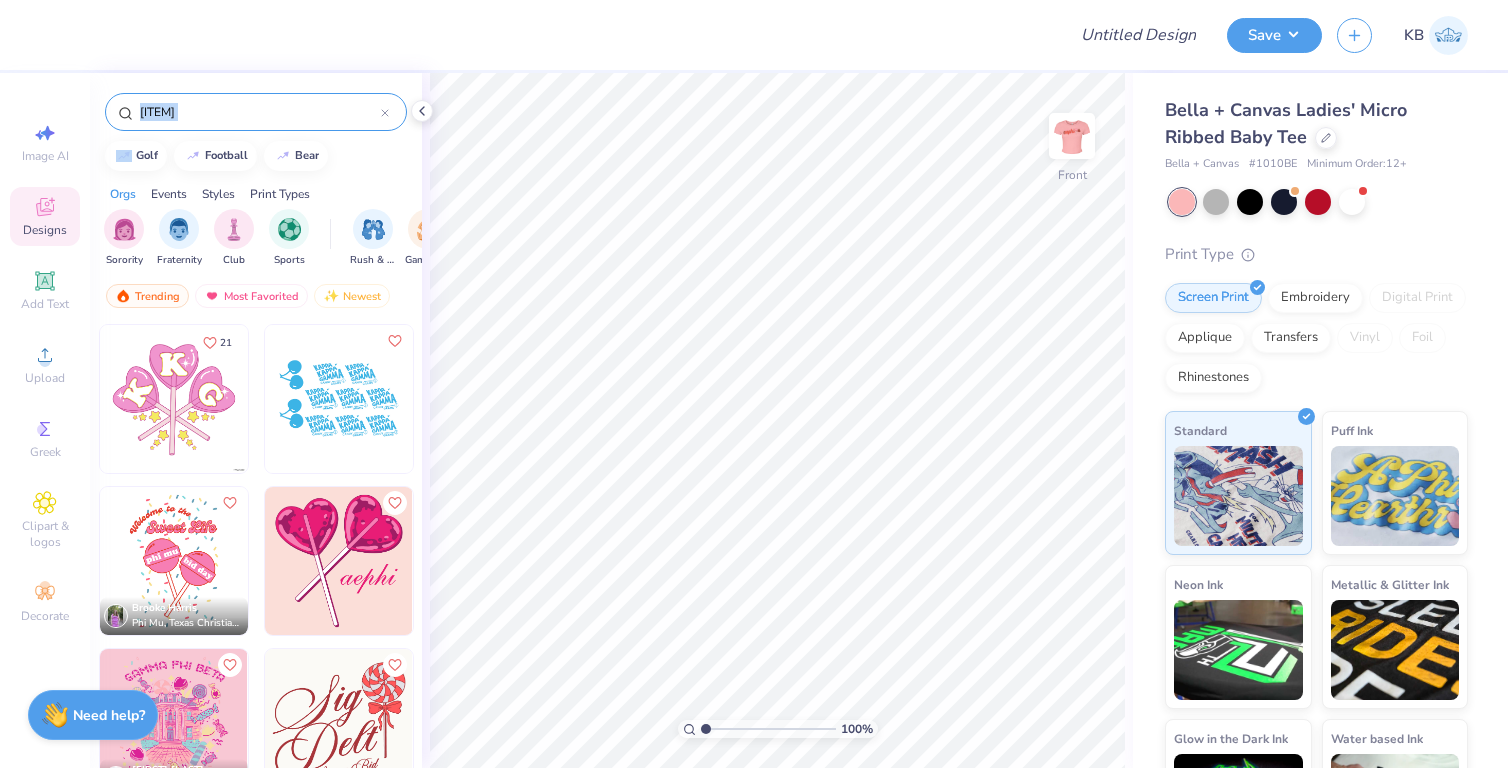 click on "[ITEM]" at bounding box center [256, 112] 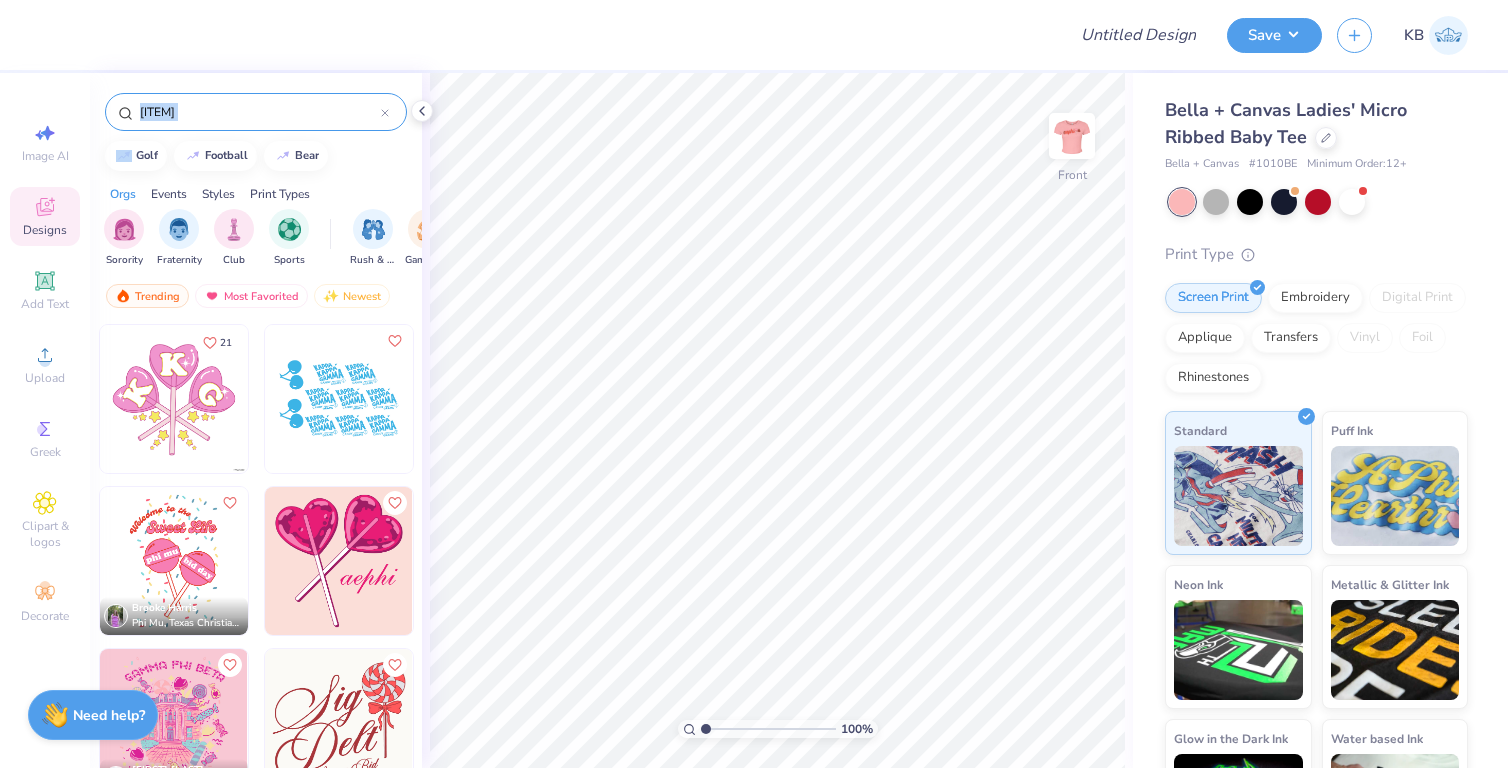 click on "[ITEM]" at bounding box center (259, 112) 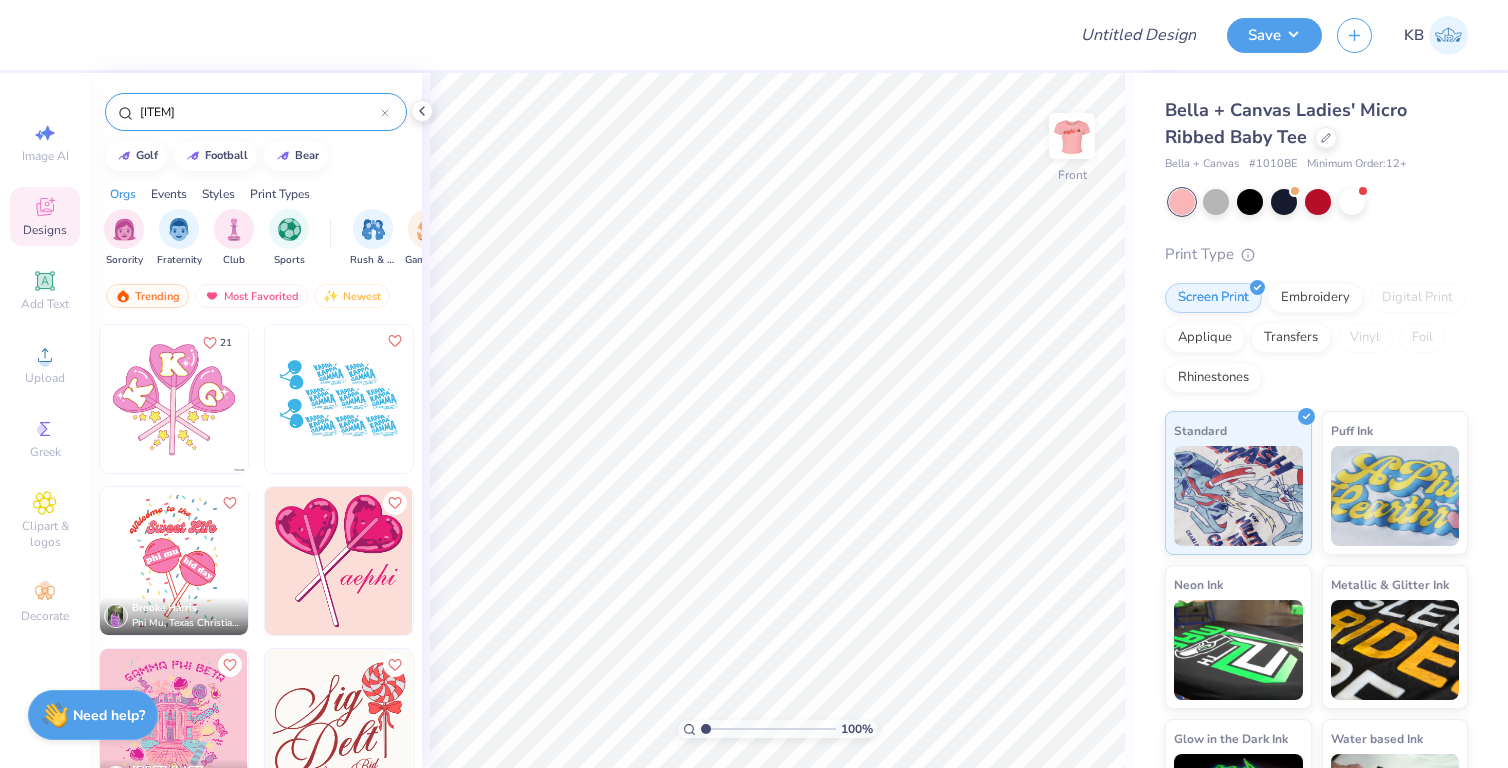 click on "[ITEM]" at bounding box center [259, 112] 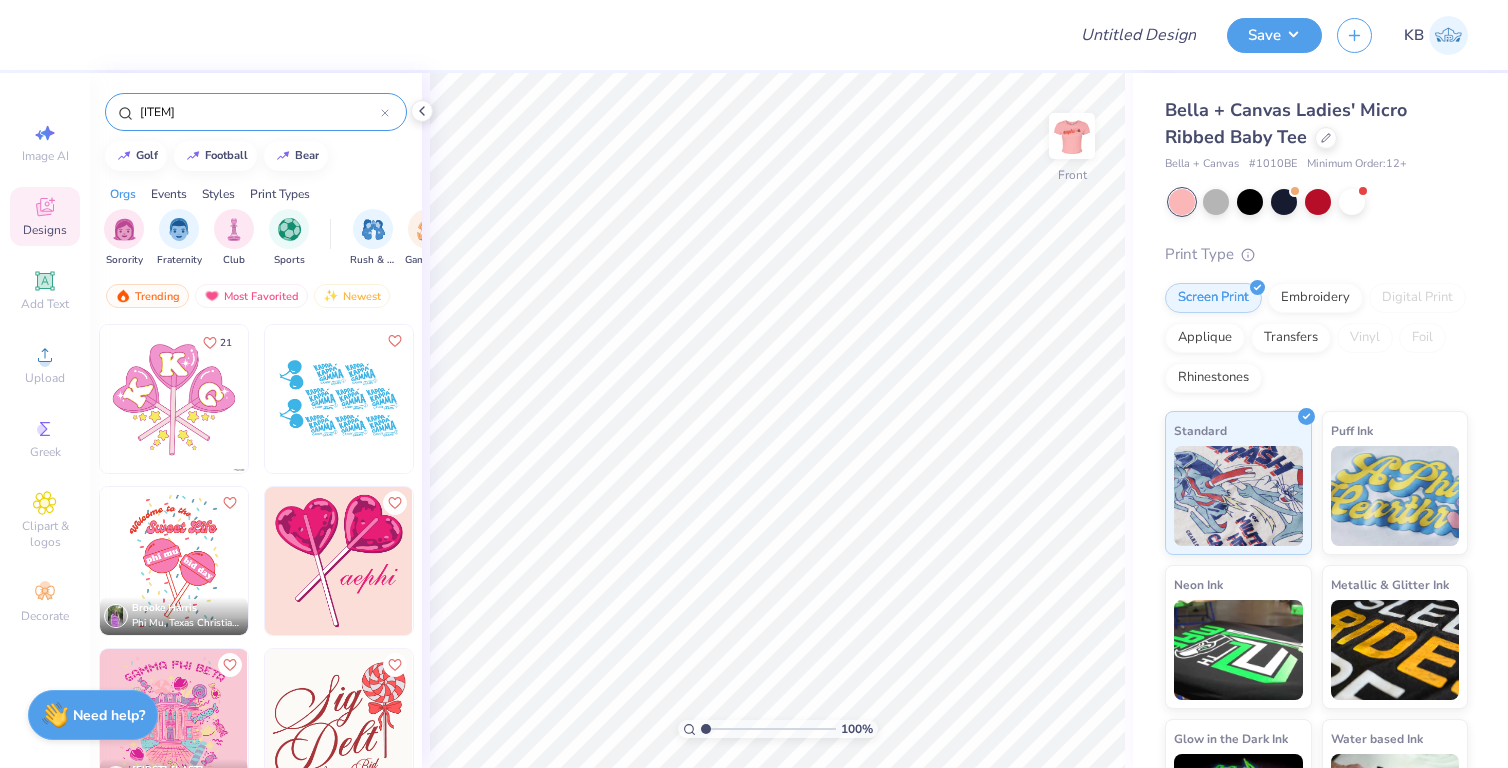 click on "[ITEM]" at bounding box center (259, 112) 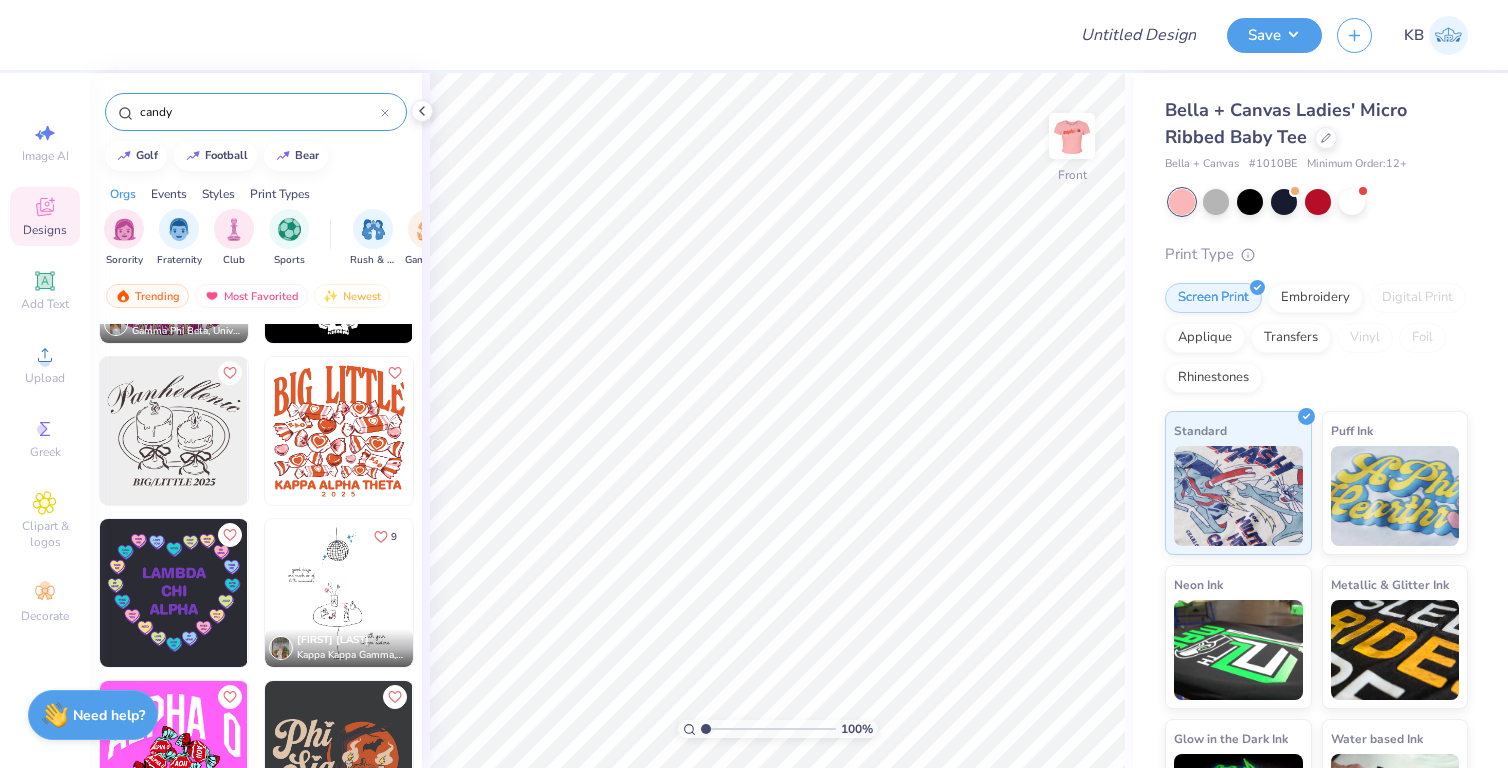 scroll, scrollTop: 3045, scrollLeft: 0, axis: vertical 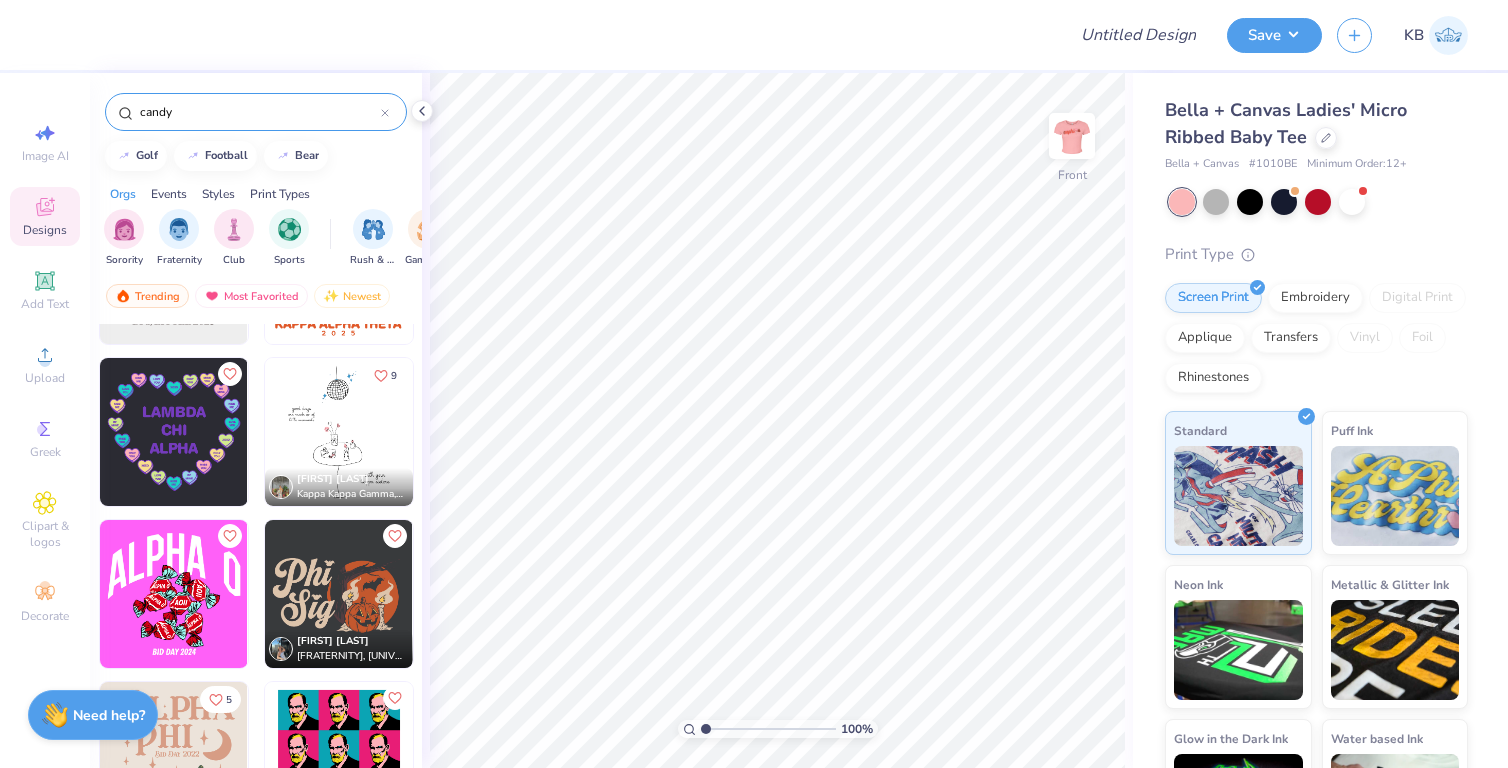 click on "candy" at bounding box center [259, 112] 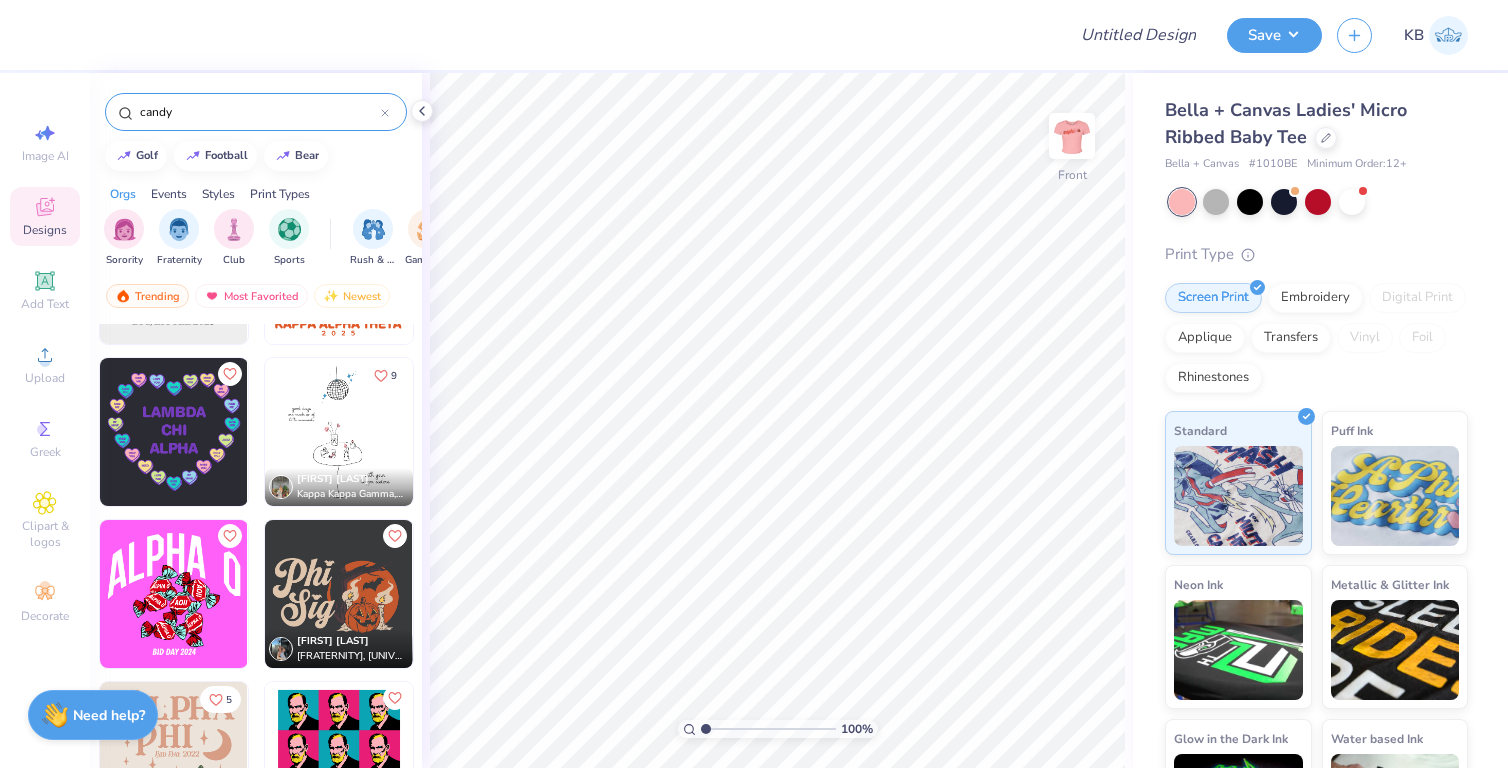 click on "candy" at bounding box center (259, 112) 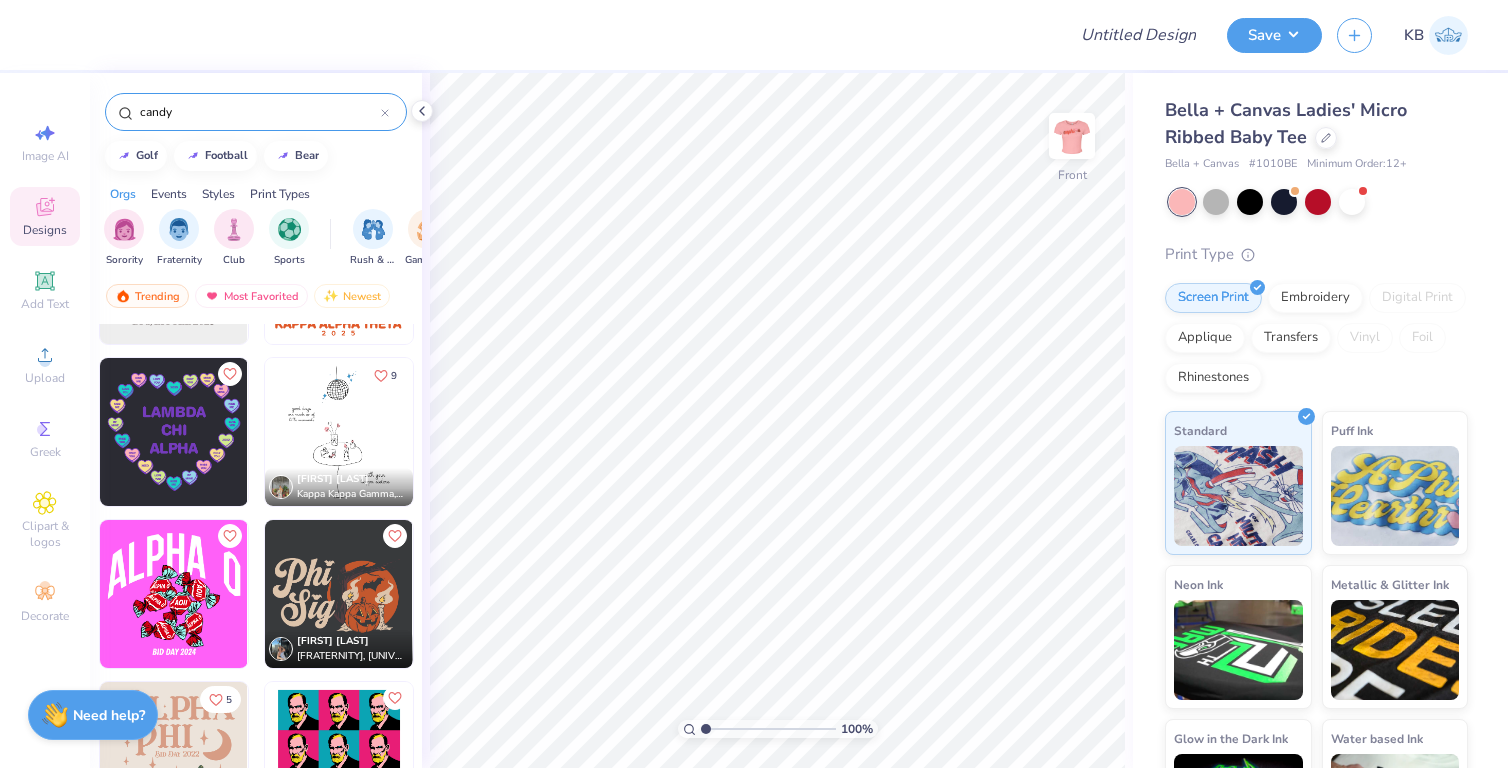 click on "candy" at bounding box center [259, 112] 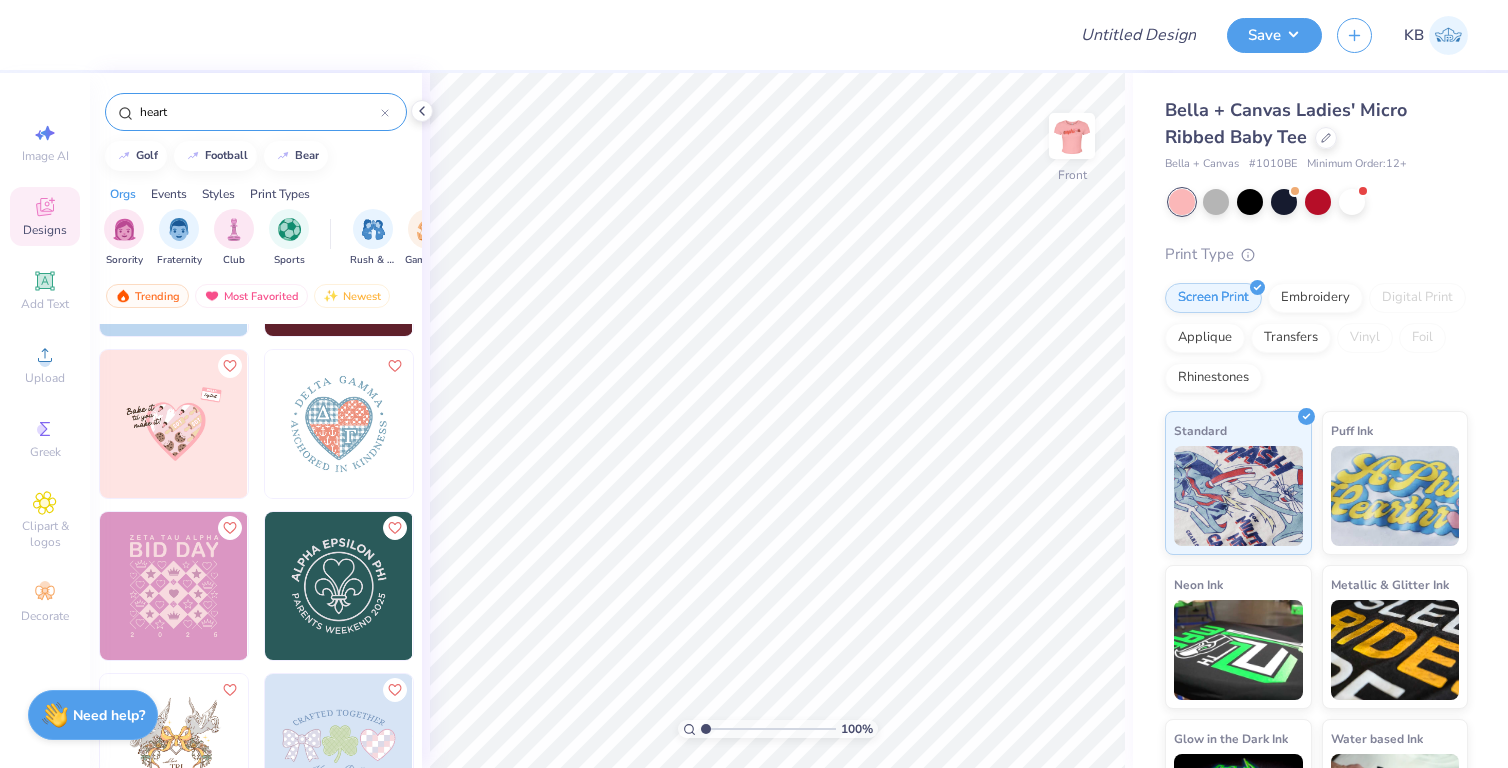 scroll, scrollTop: 6262, scrollLeft: 0, axis: vertical 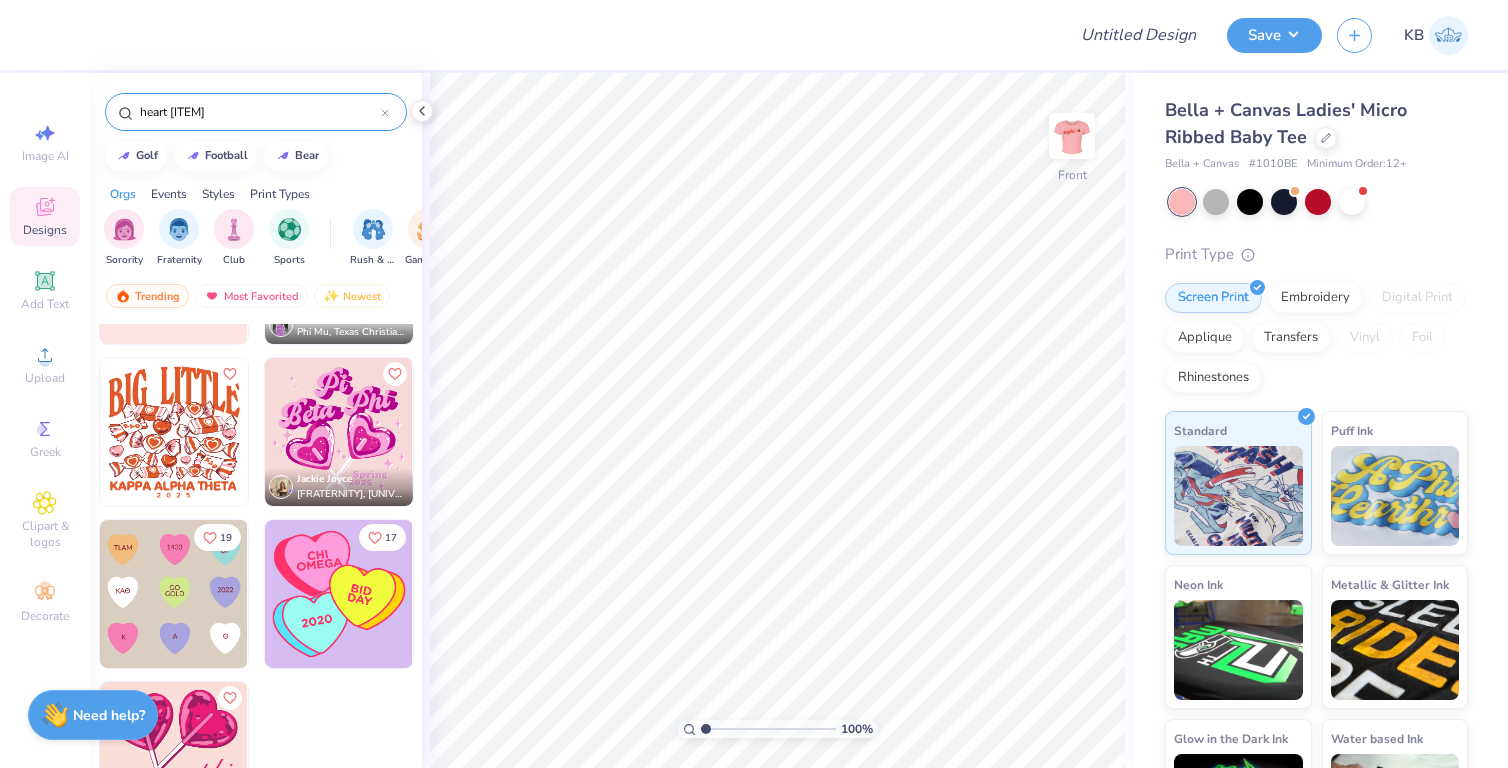 type on "heart [ITEM]" 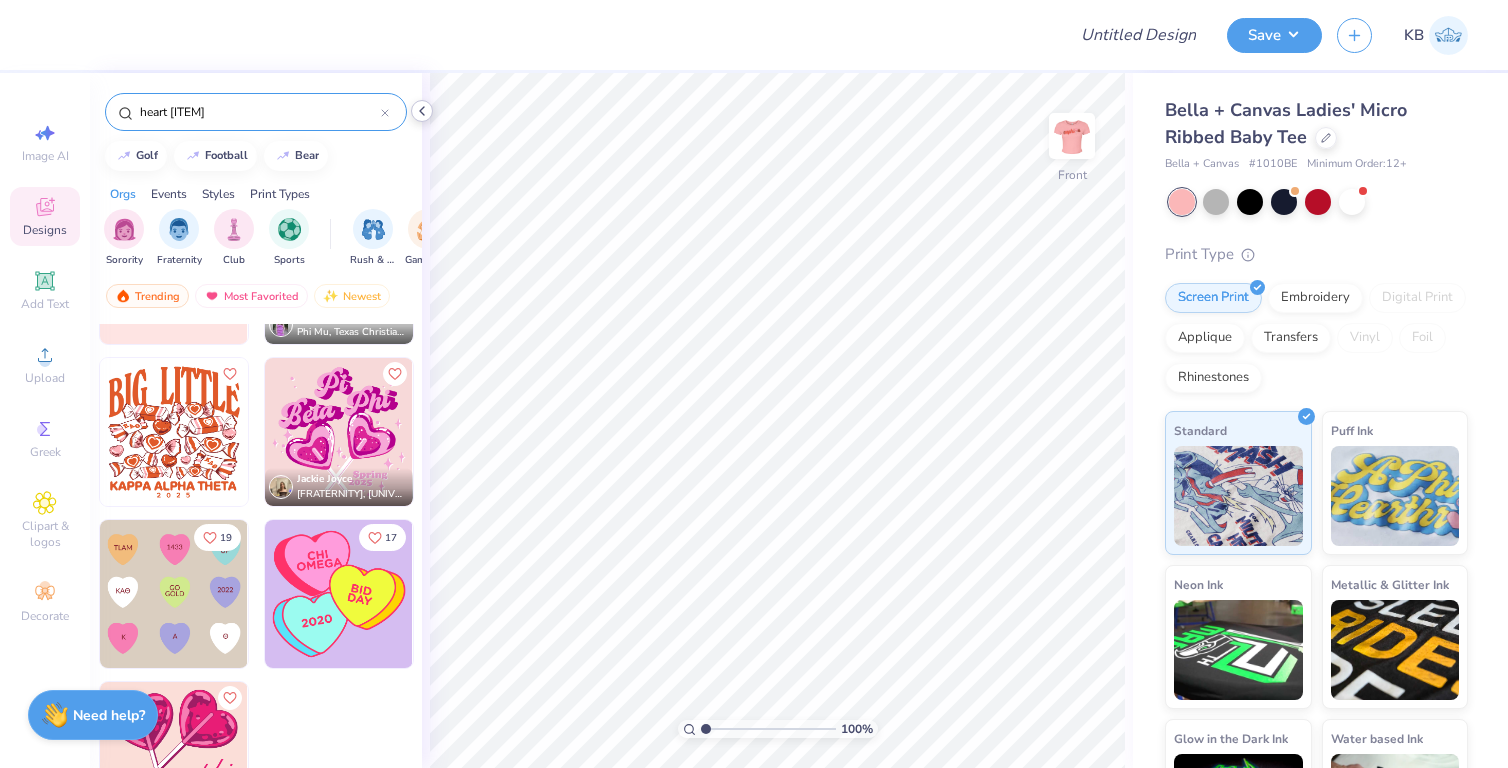 click 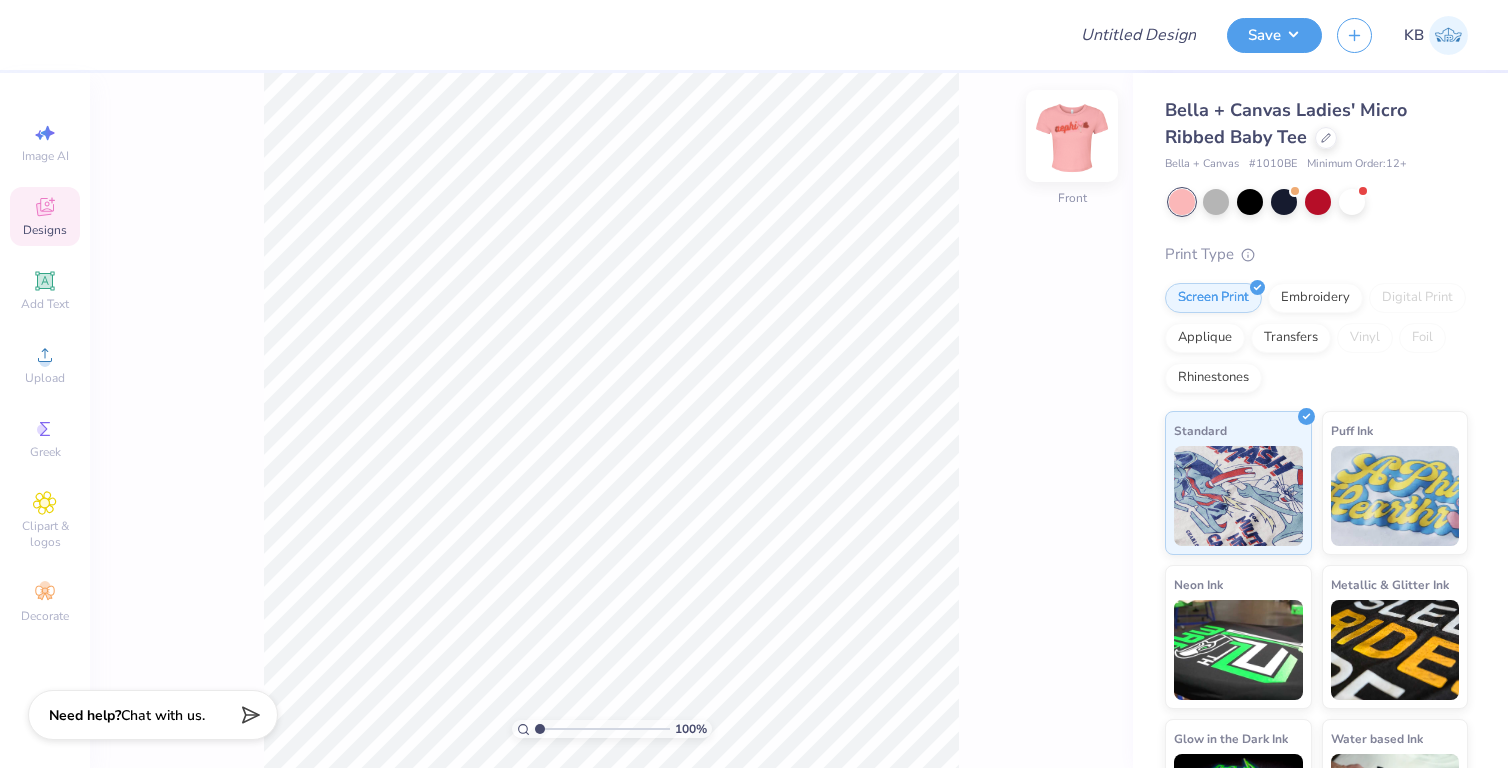 click at bounding box center (1072, 136) 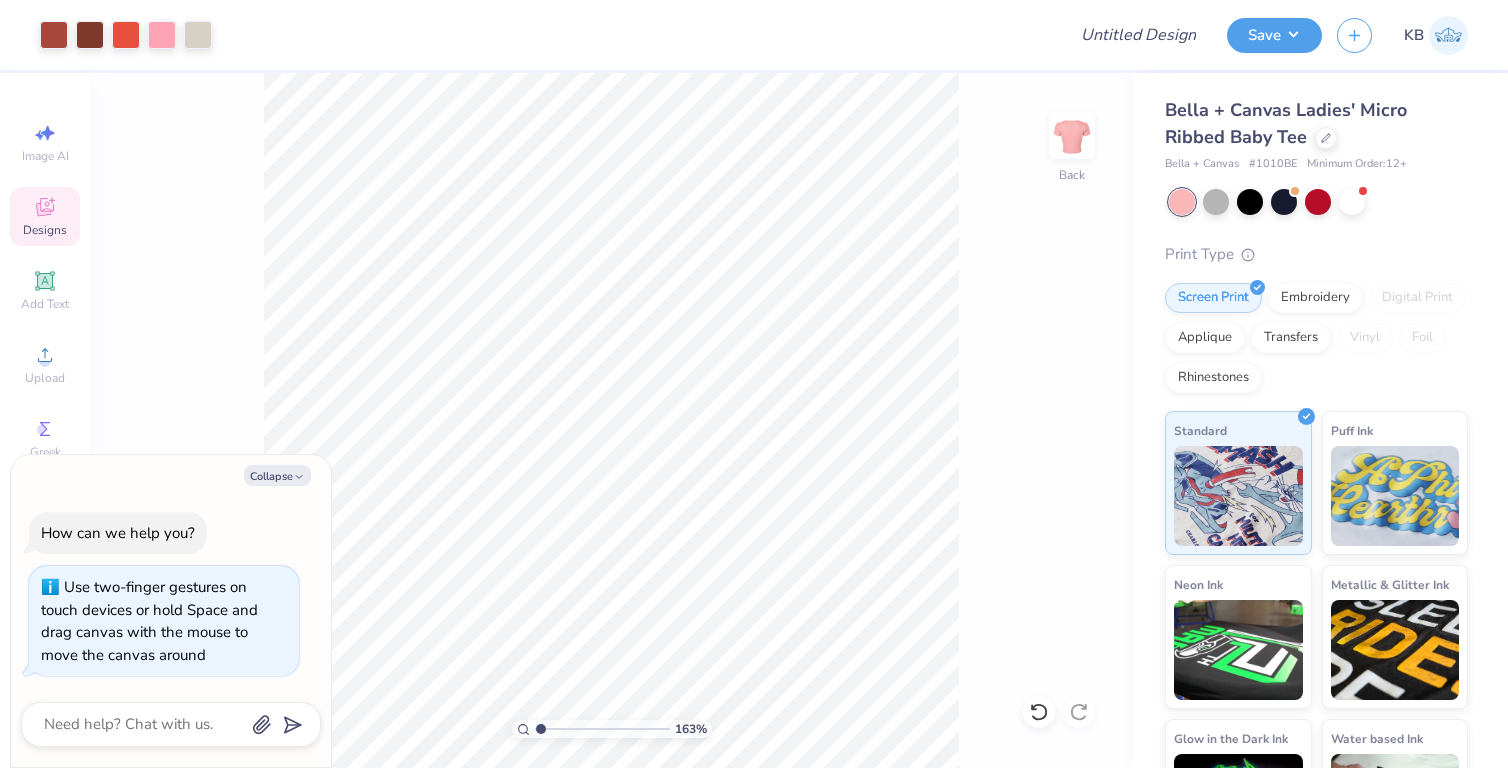 type on "1.63" 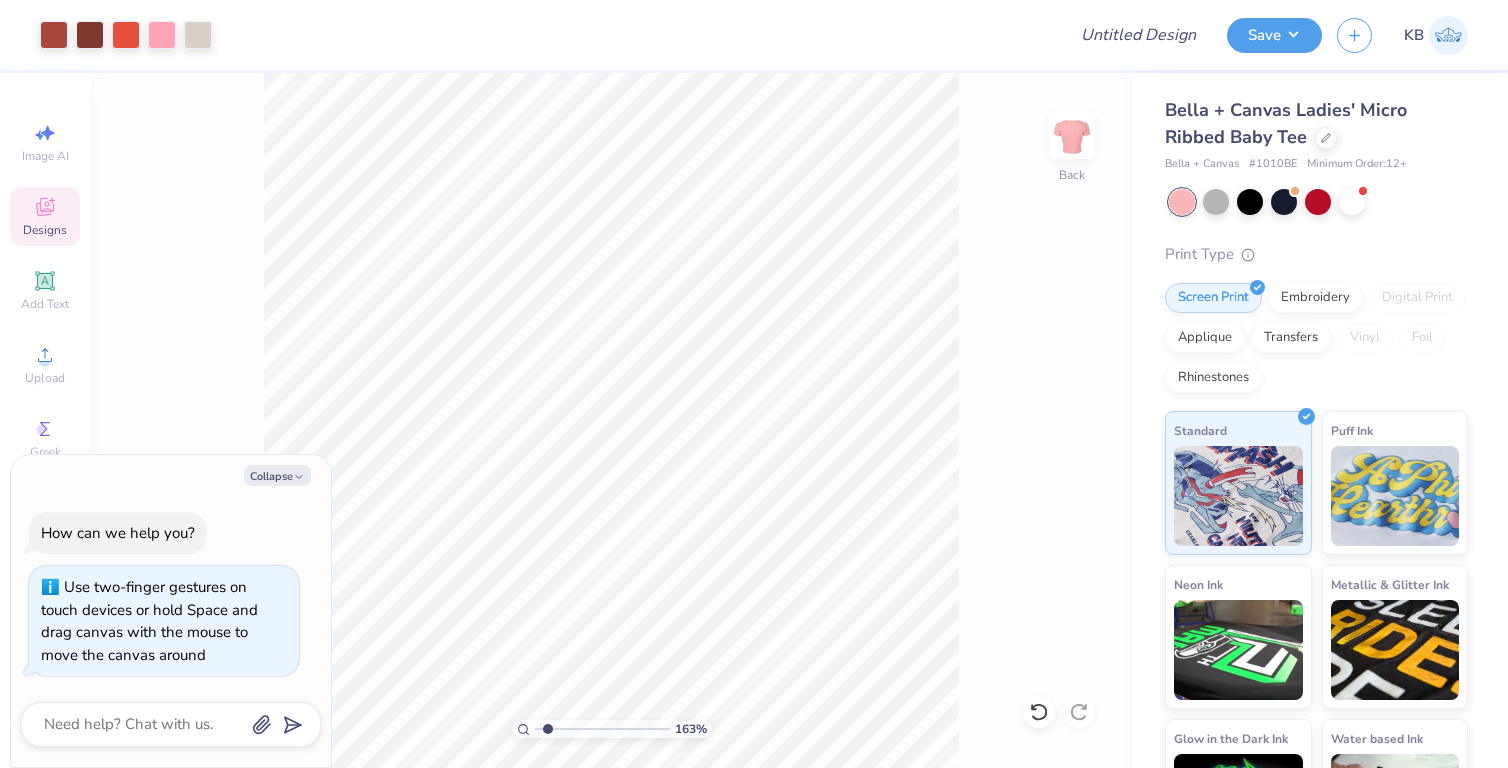 type on "x" 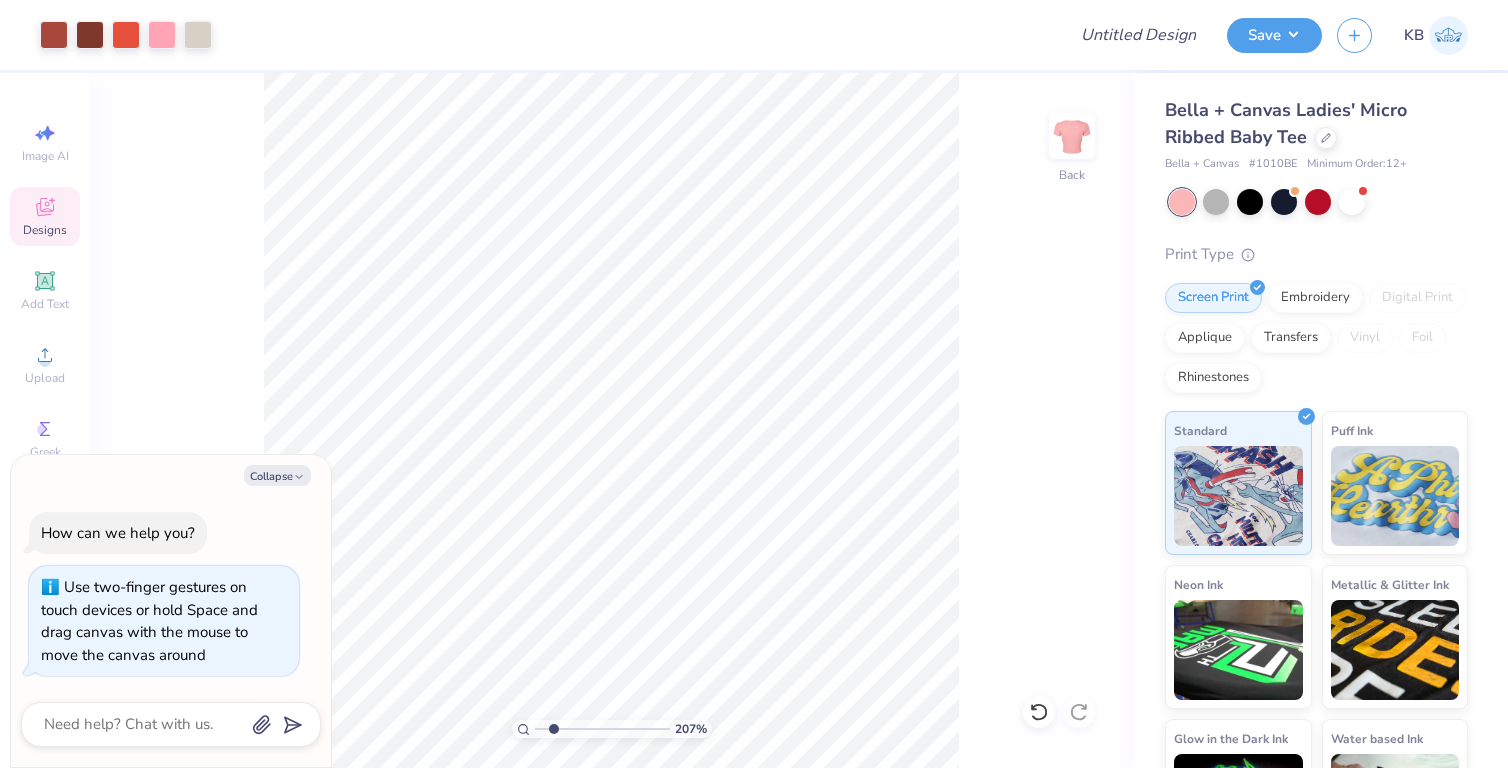 drag, startPoint x: 539, startPoint y: 730, endPoint x: 553, endPoint y: 724, distance: 15.231546 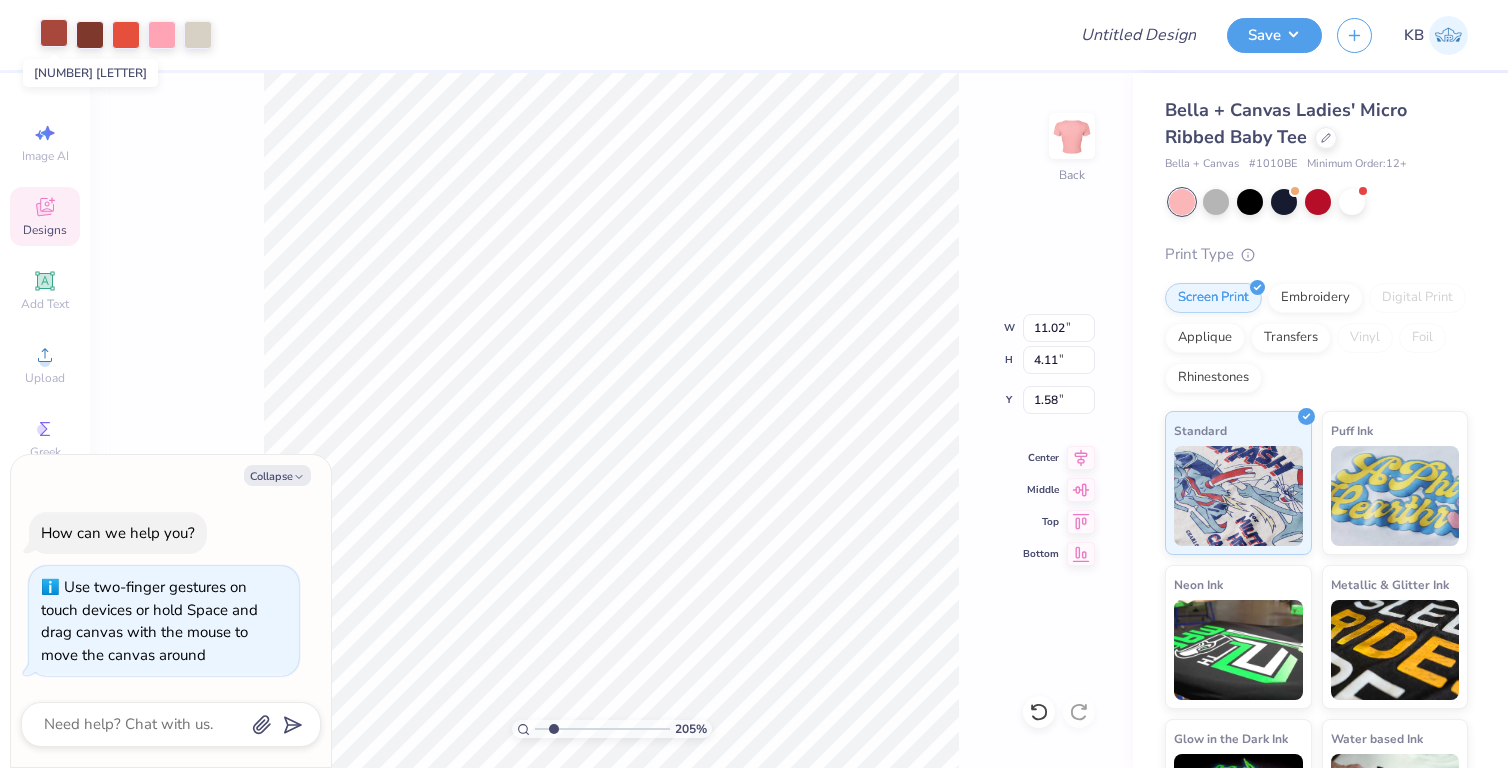 click at bounding box center (54, 33) 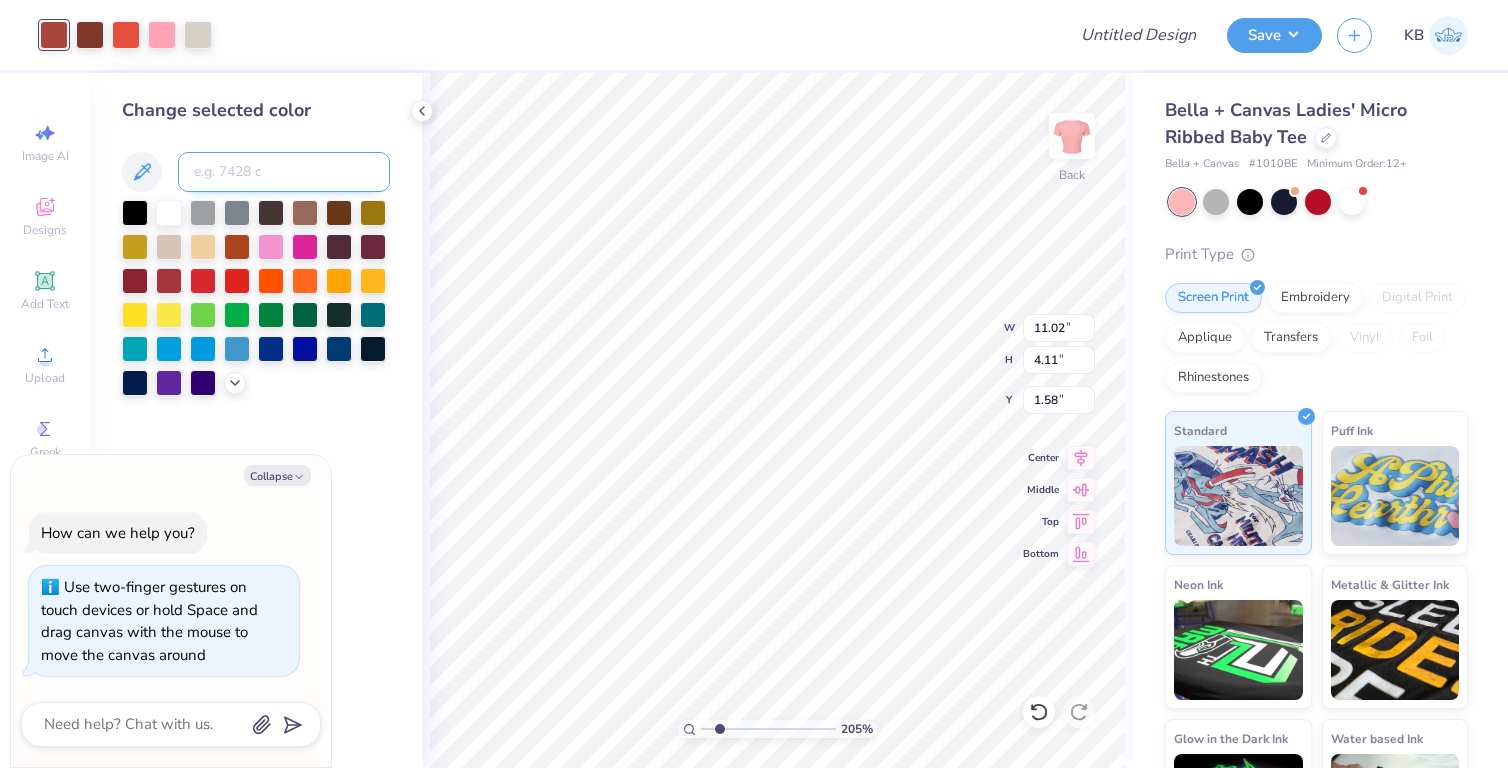 click at bounding box center [284, 172] 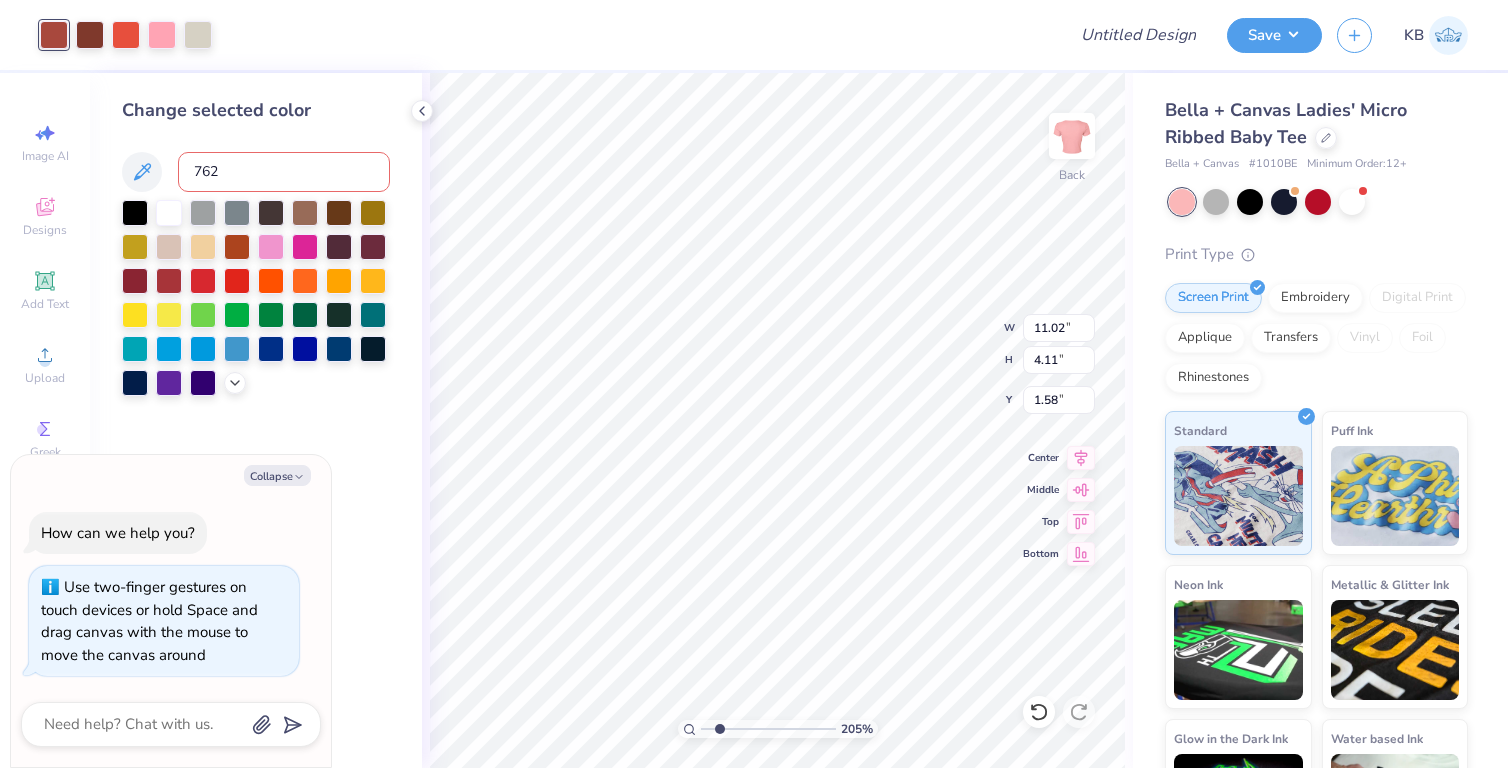 type on "[NUMBER]" 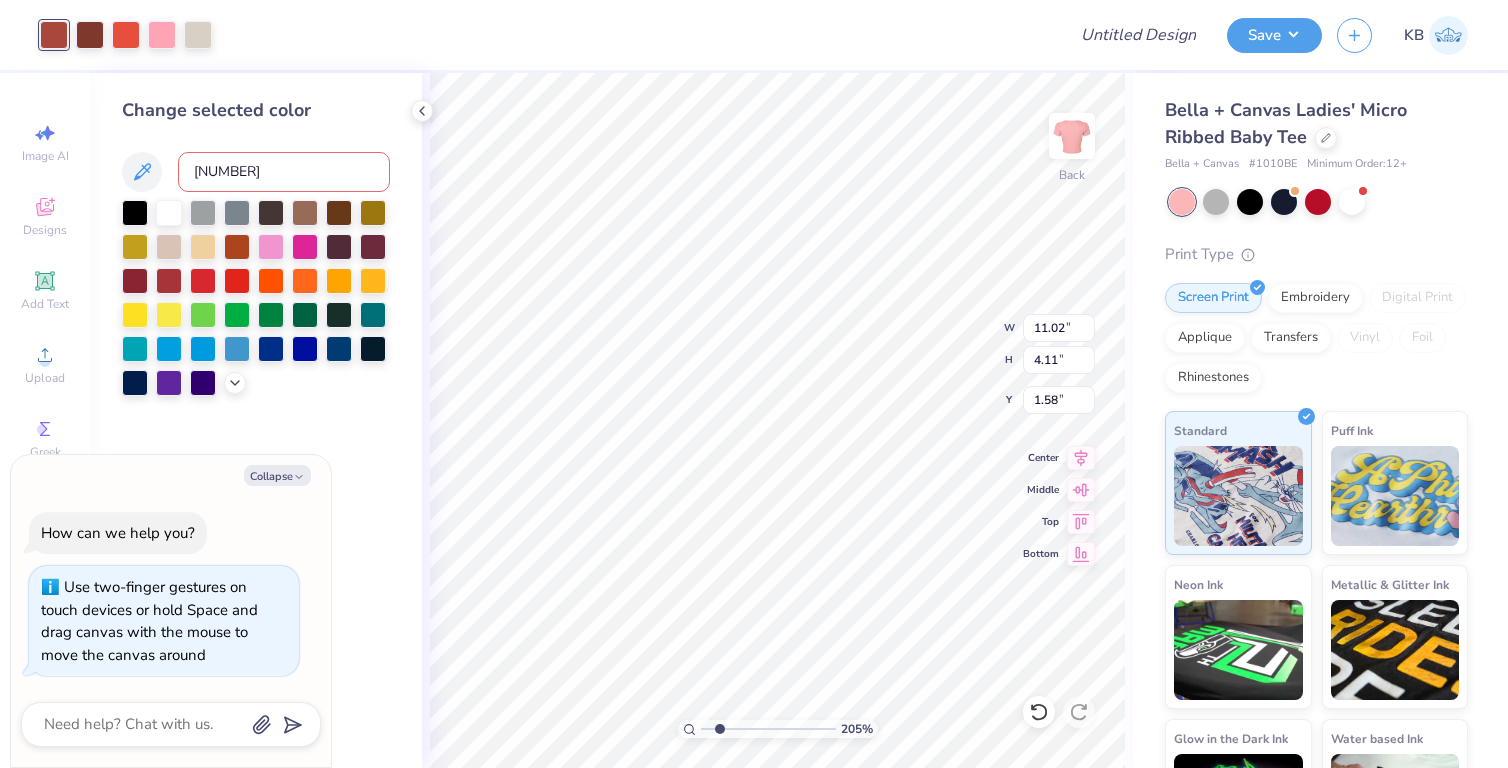 type on "x" 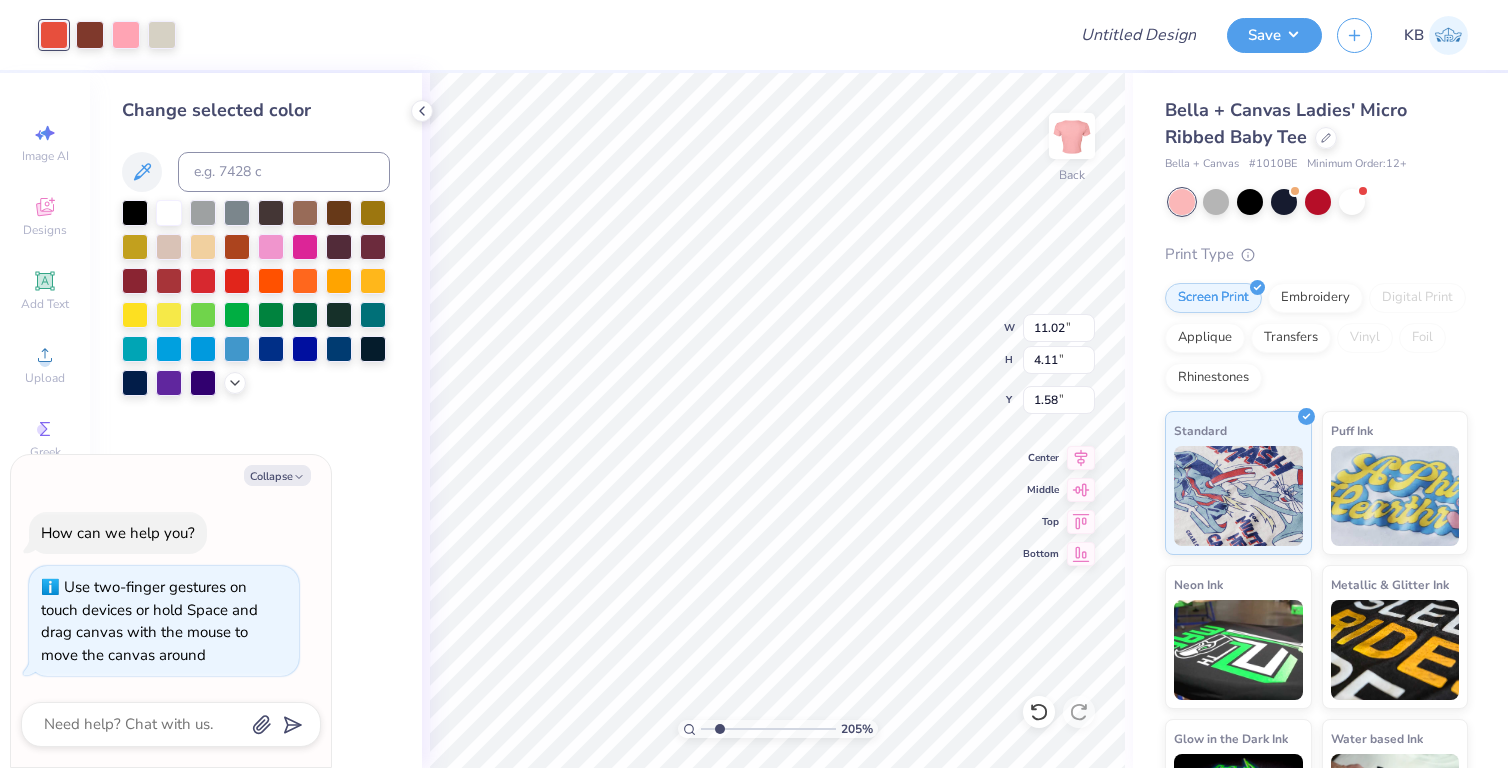 type on "x" 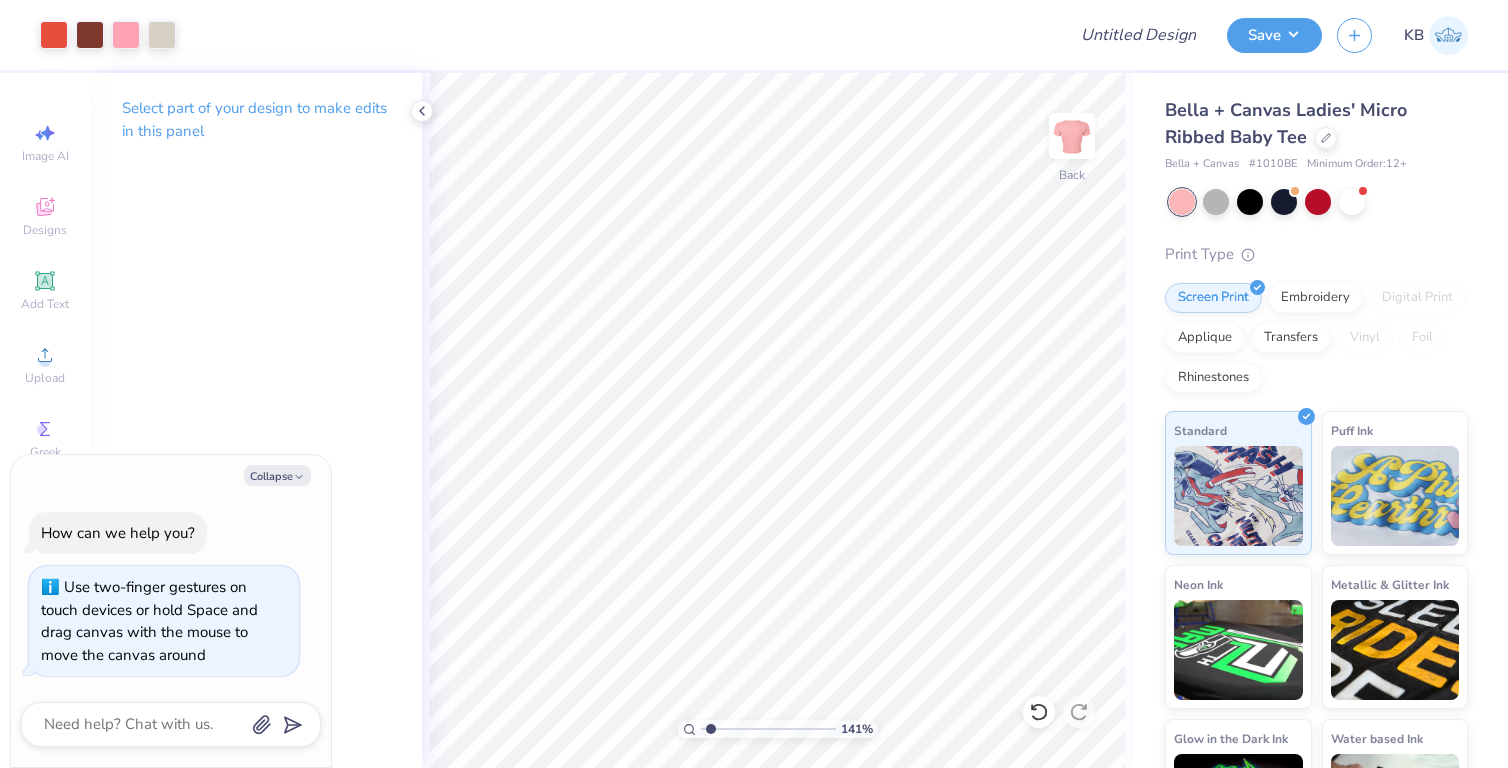 drag, startPoint x: 721, startPoint y: 730, endPoint x: 710, endPoint y: 731, distance: 11.045361 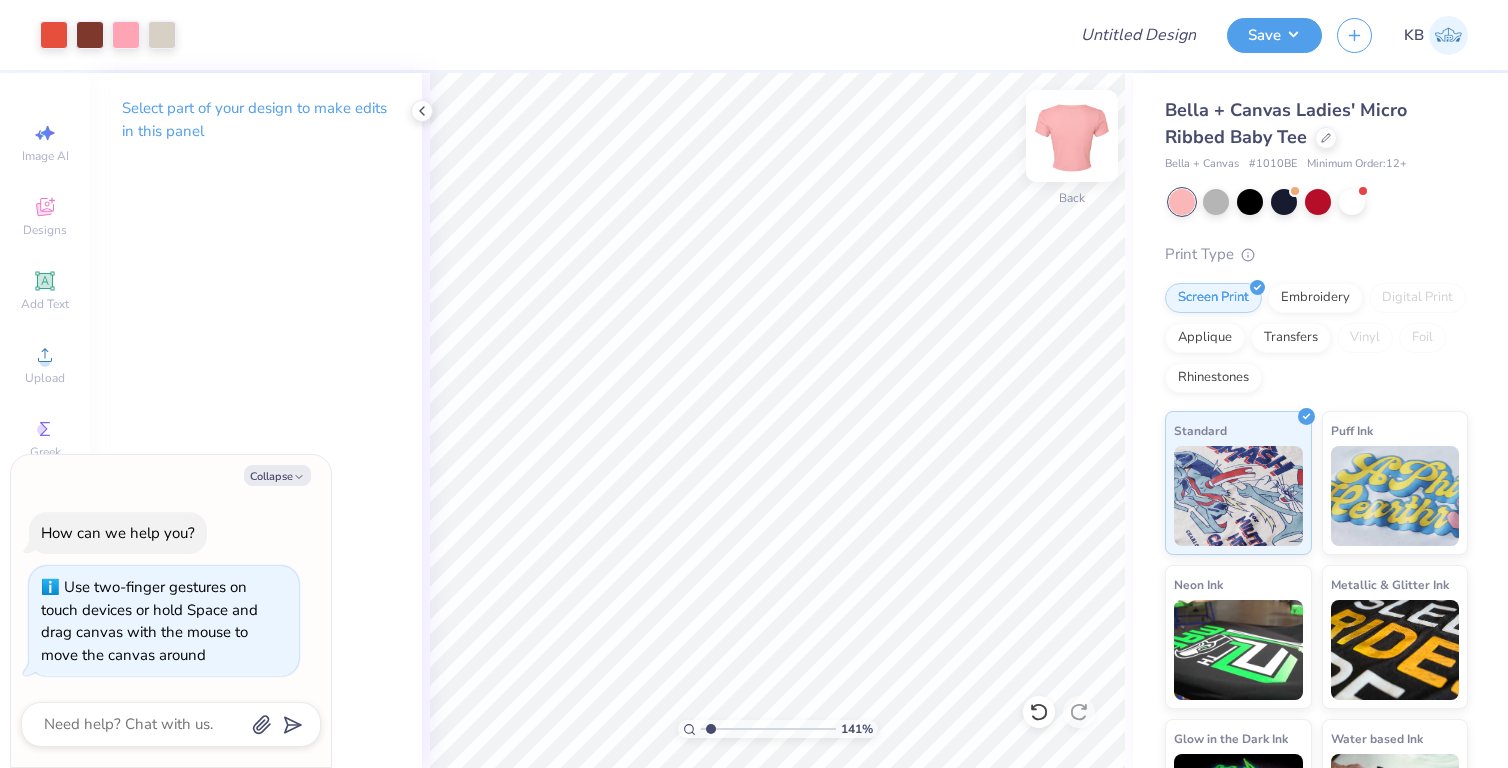 click at bounding box center (1072, 136) 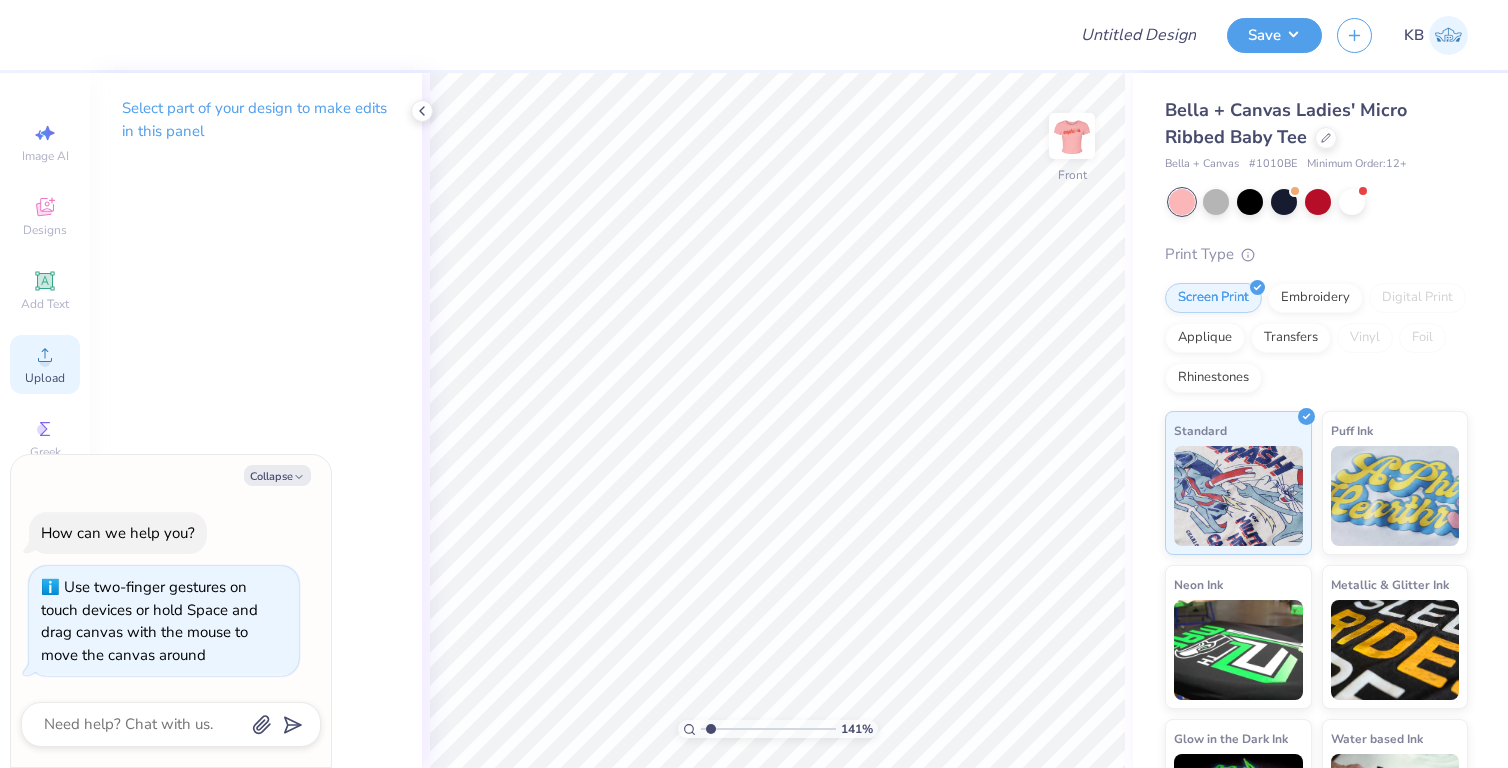 click on "Upload" at bounding box center (45, 364) 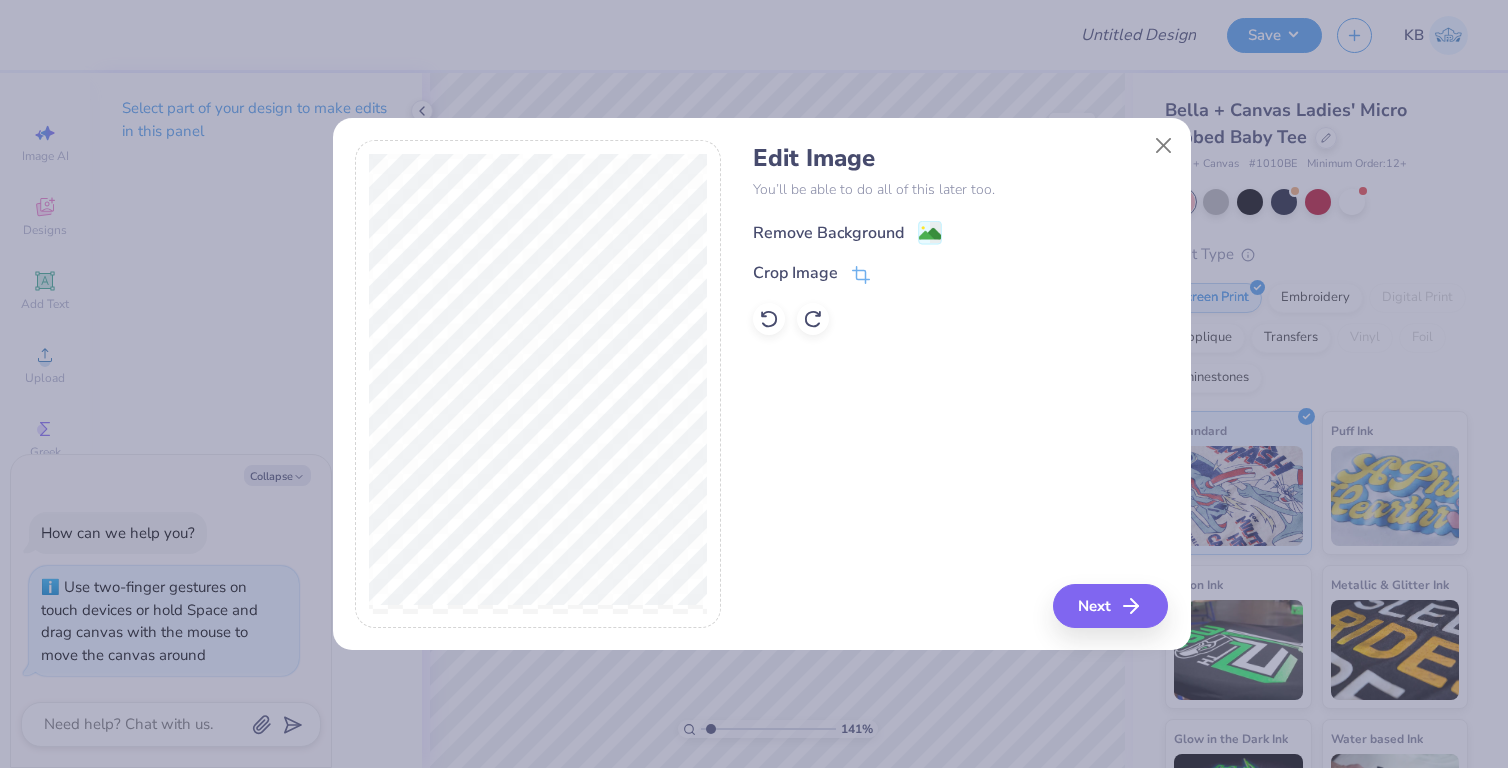 click on "Remove Background" at bounding box center [828, 233] 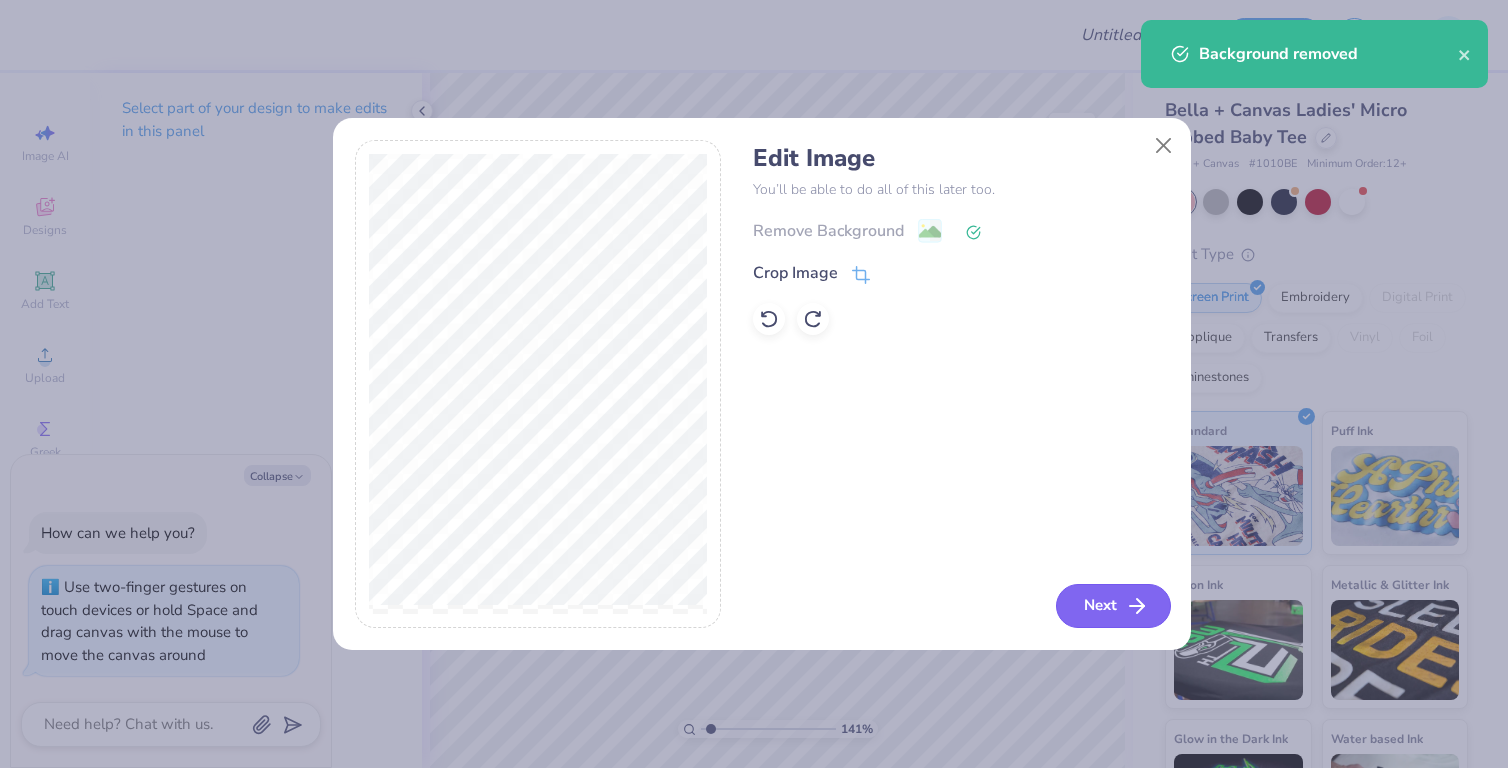 click on "Next" at bounding box center [1113, 606] 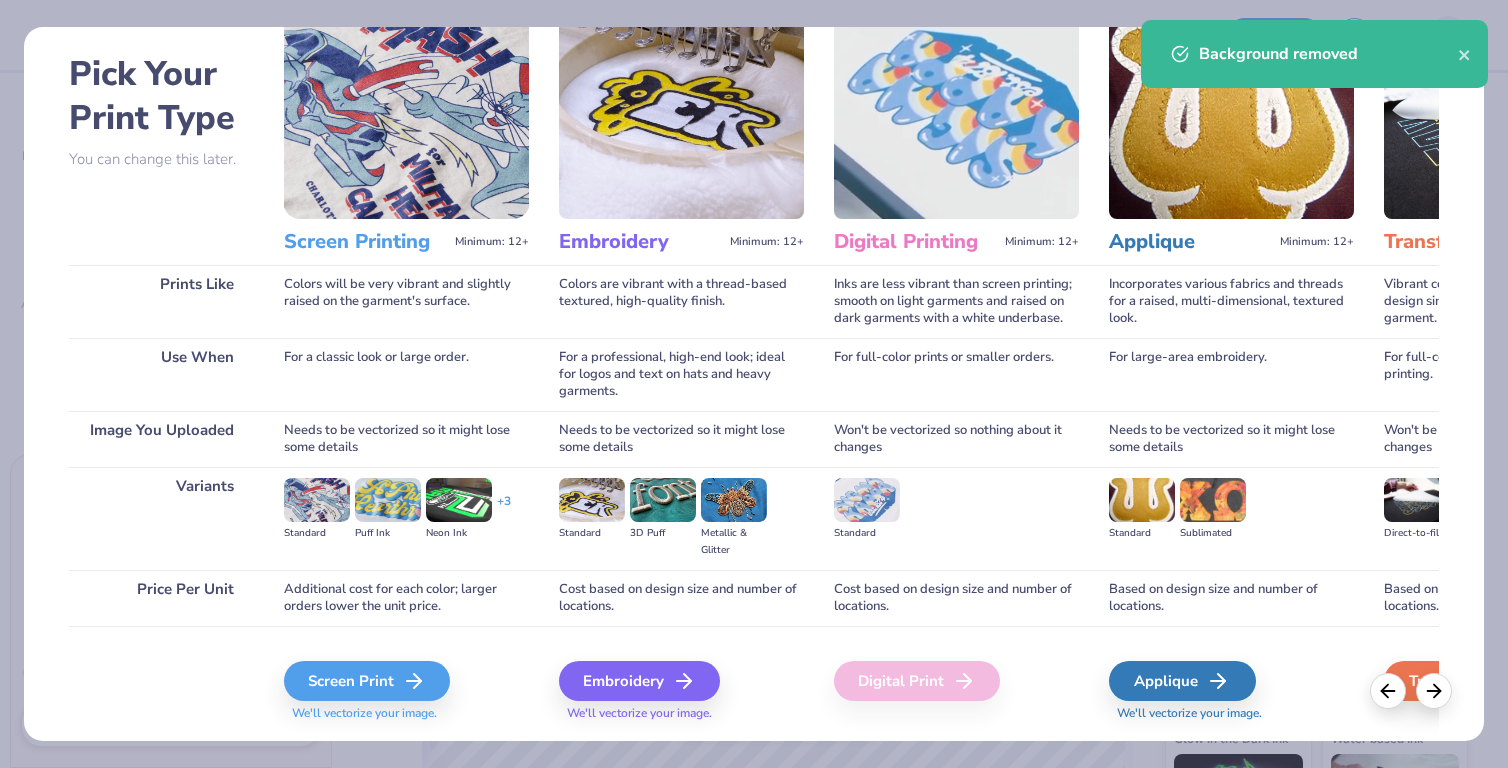 scroll, scrollTop: 129, scrollLeft: 0, axis: vertical 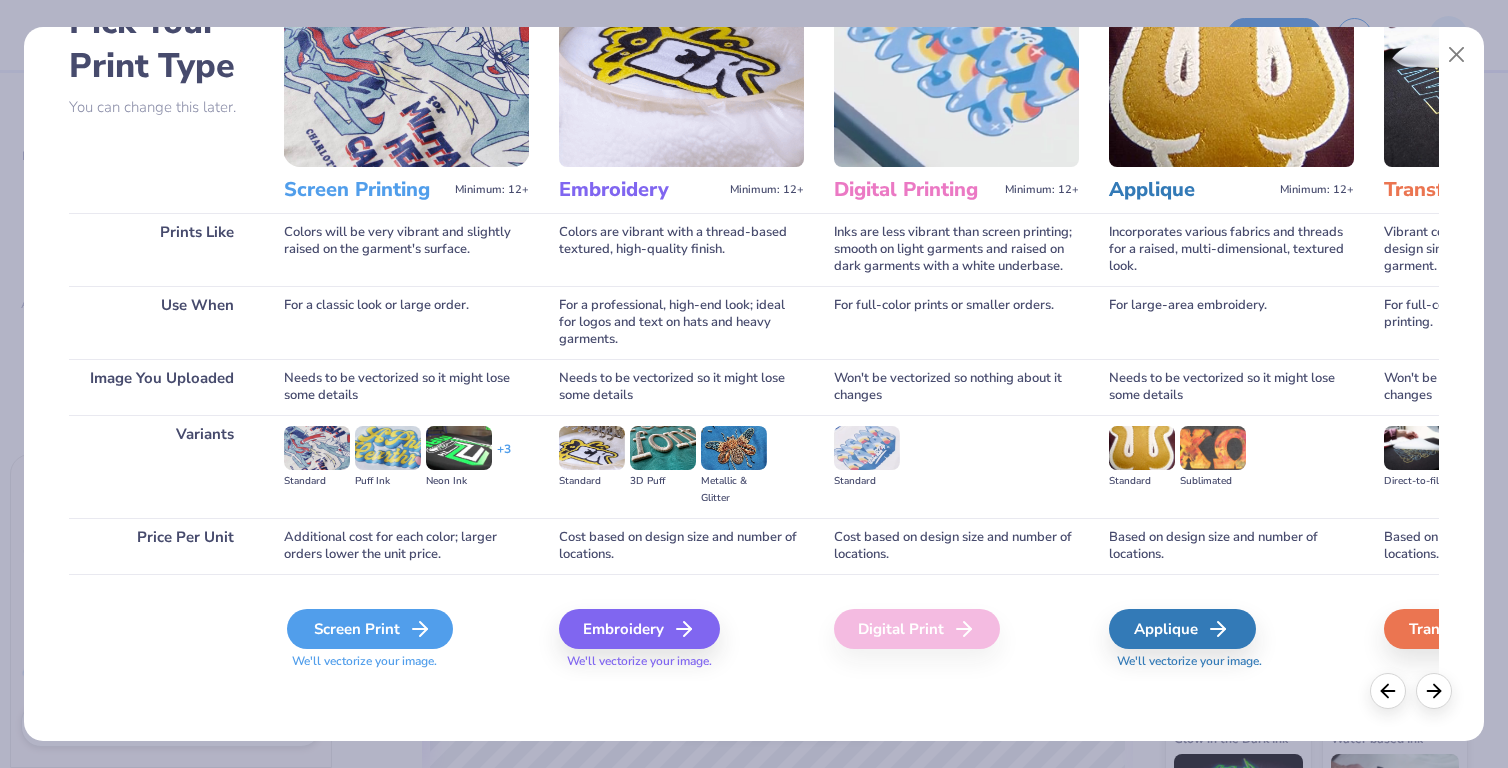 click on "Screen Print" at bounding box center (370, 629) 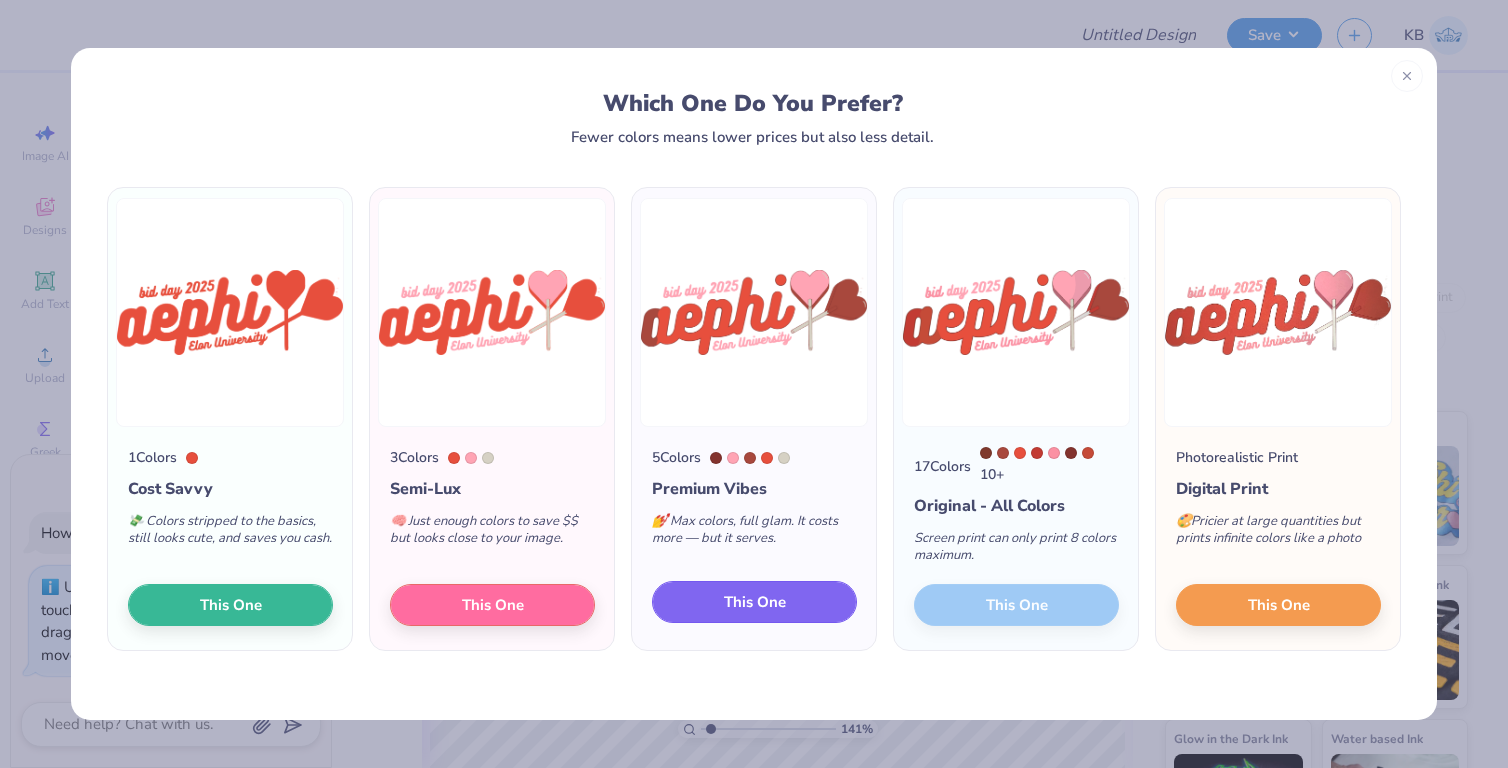 click on "This One" at bounding box center [755, 602] 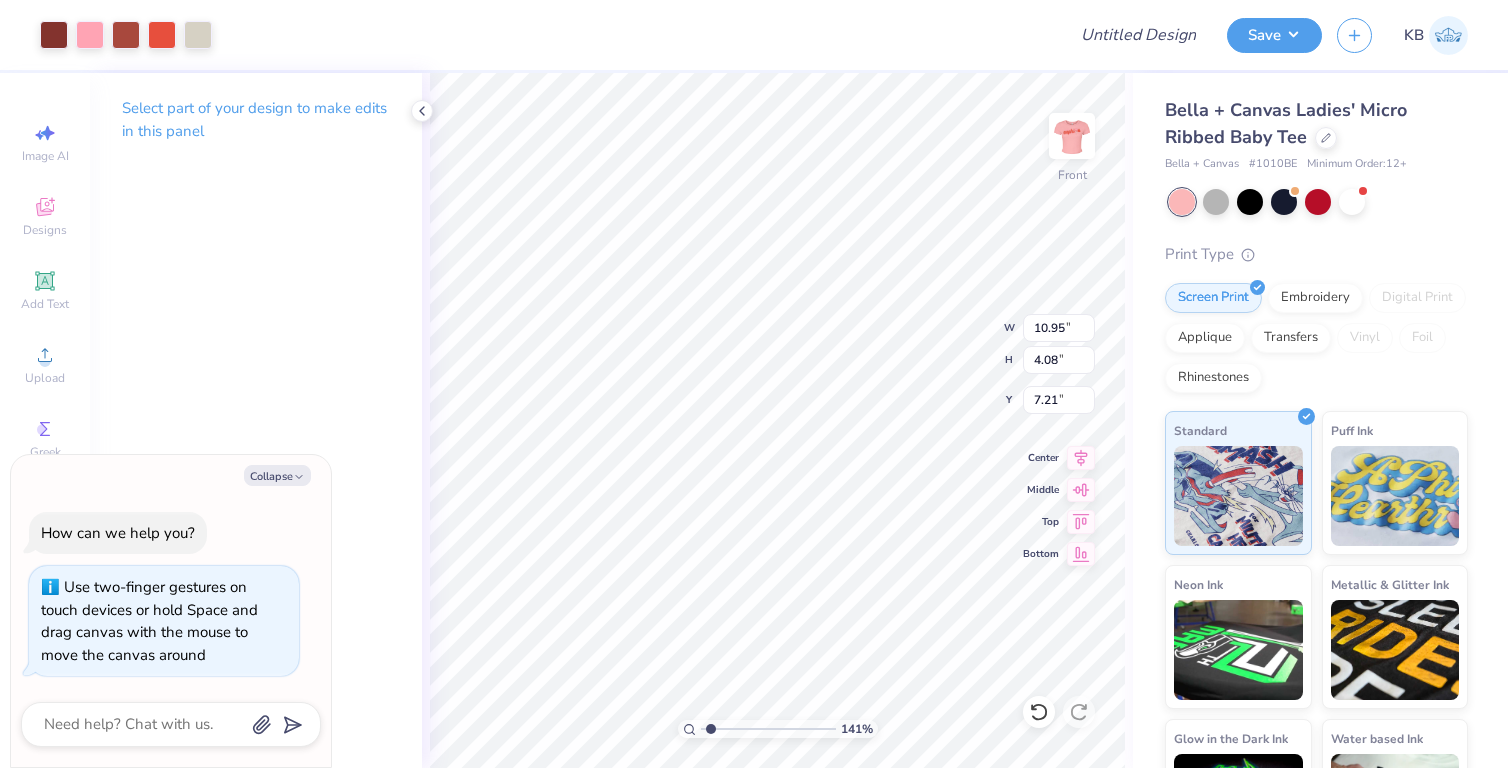 type on "x" 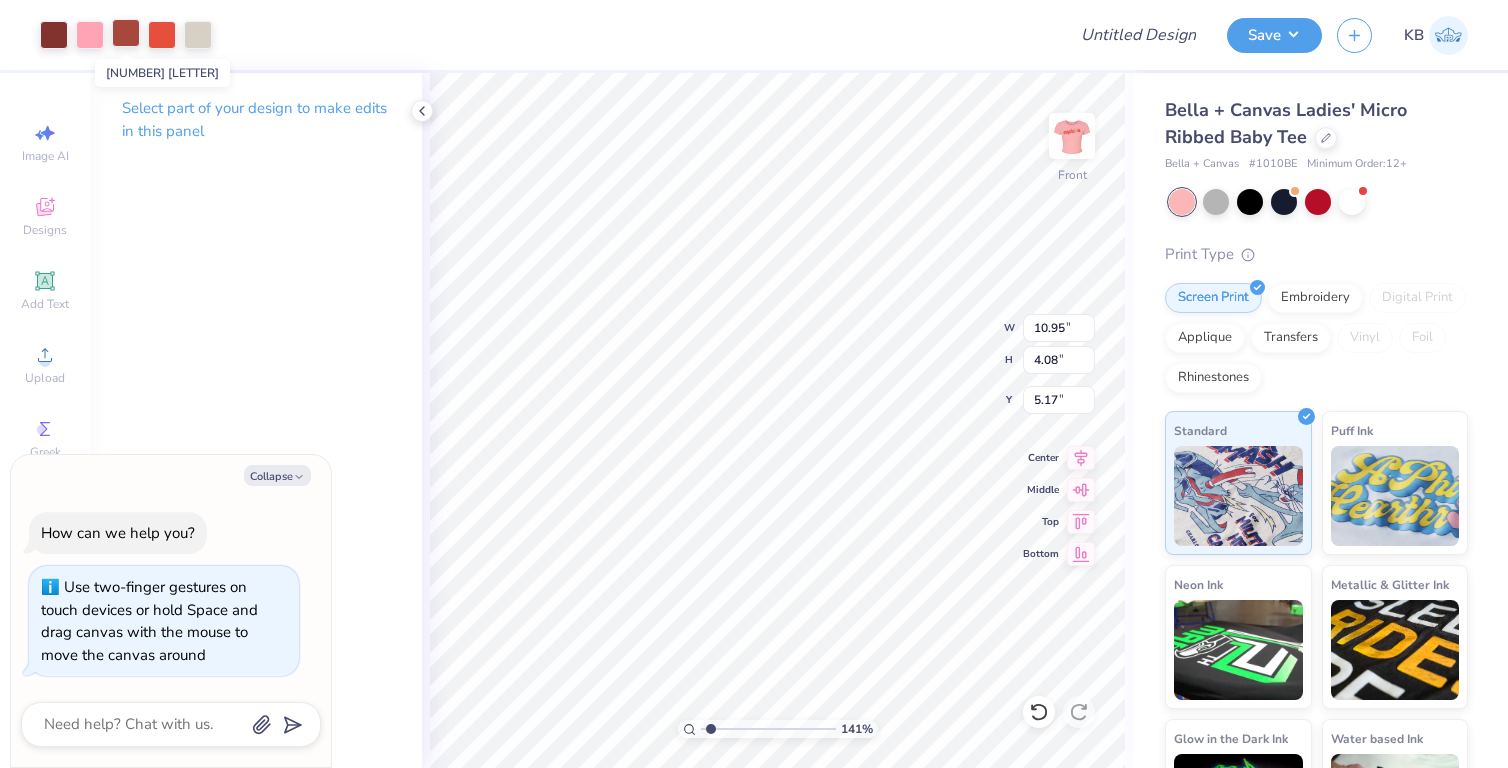 click at bounding box center (126, 33) 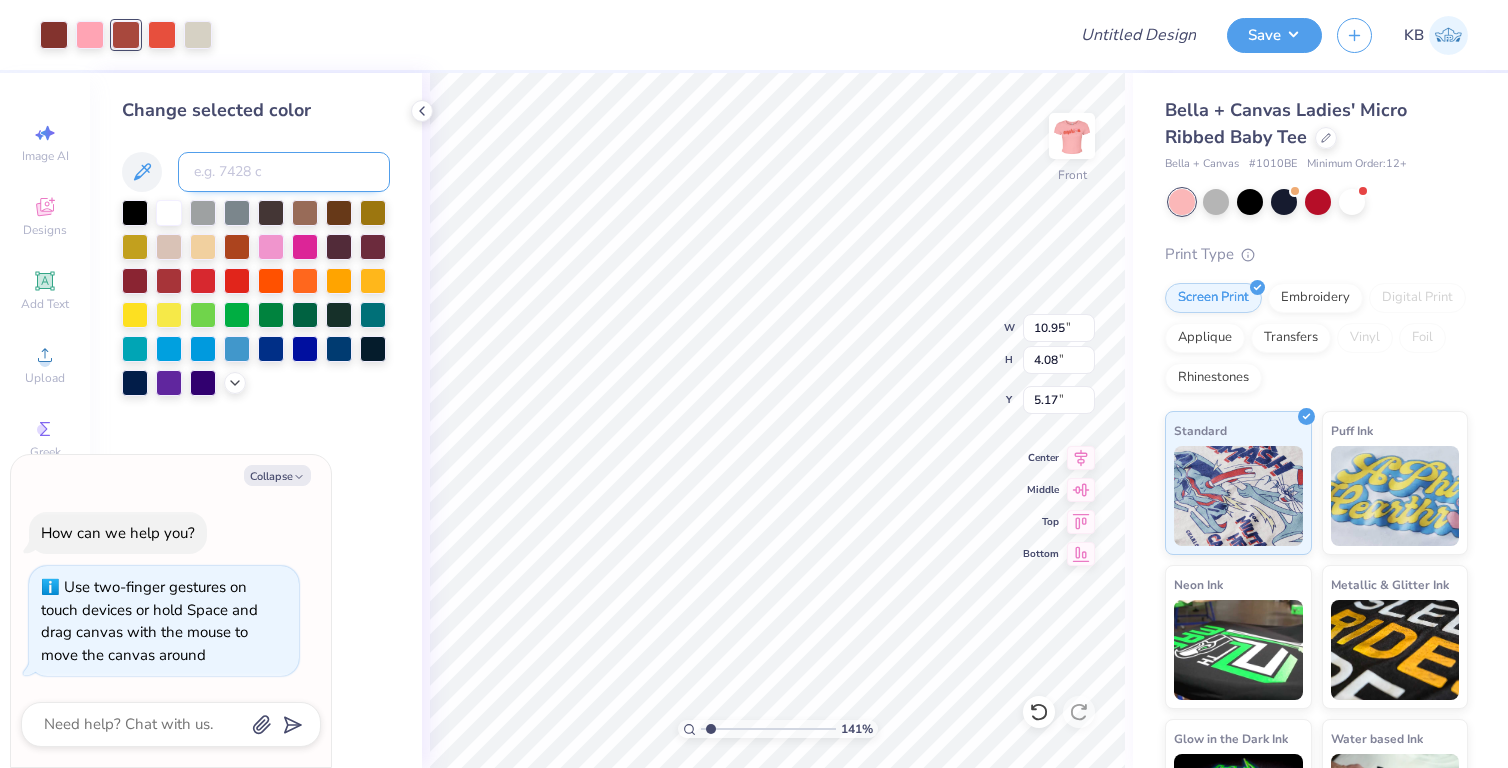 click at bounding box center [284, 172] 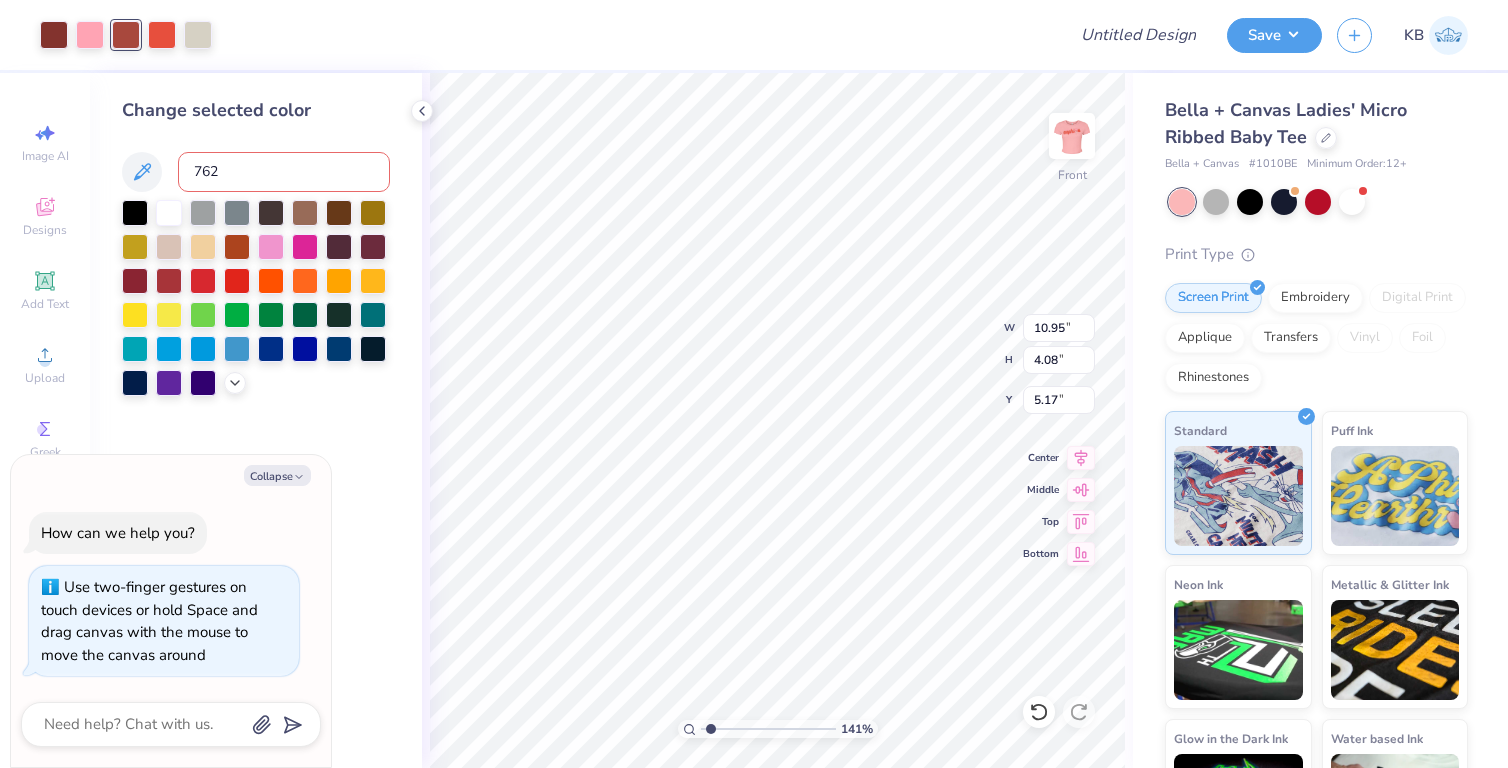 type on "[NUMBER]" 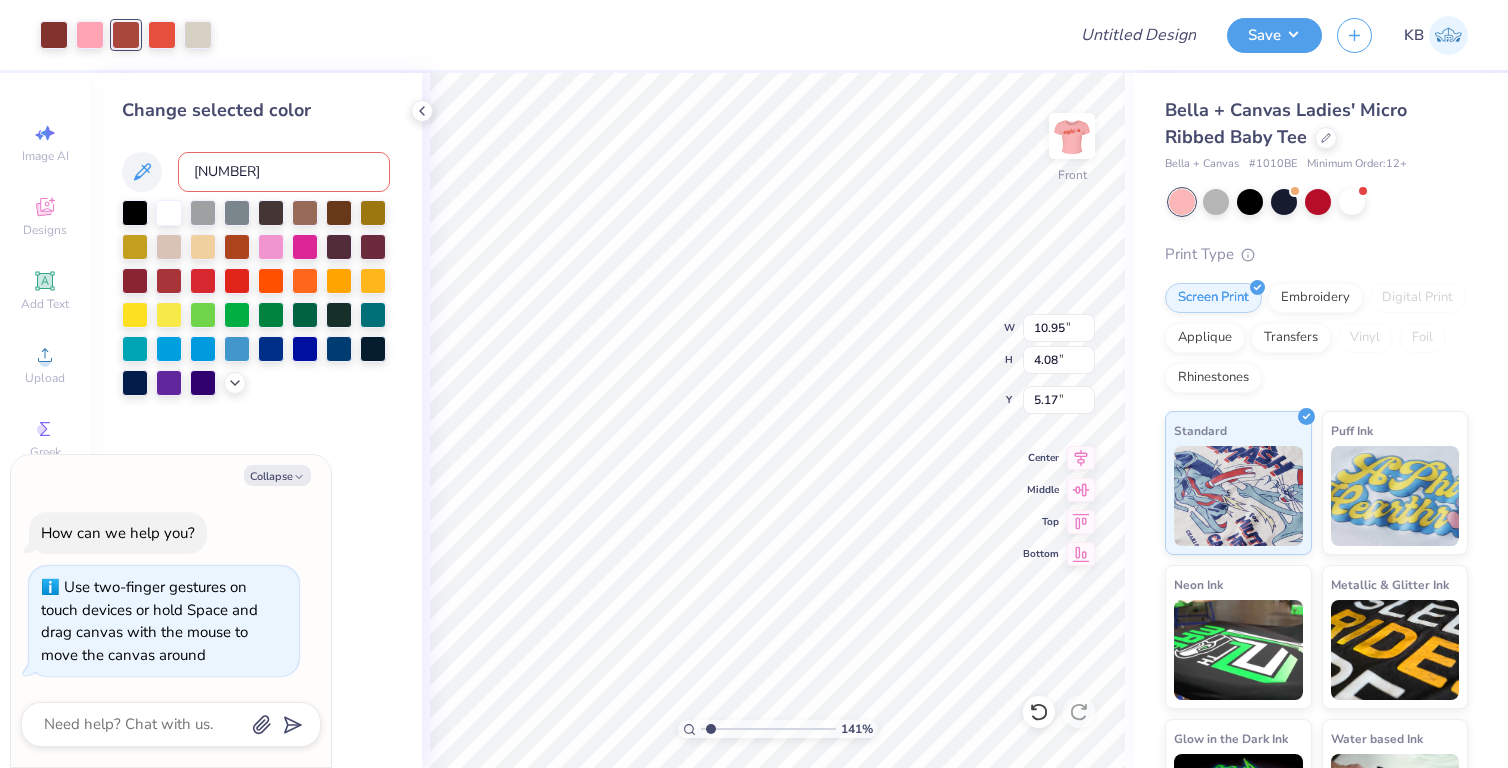 type on "x" 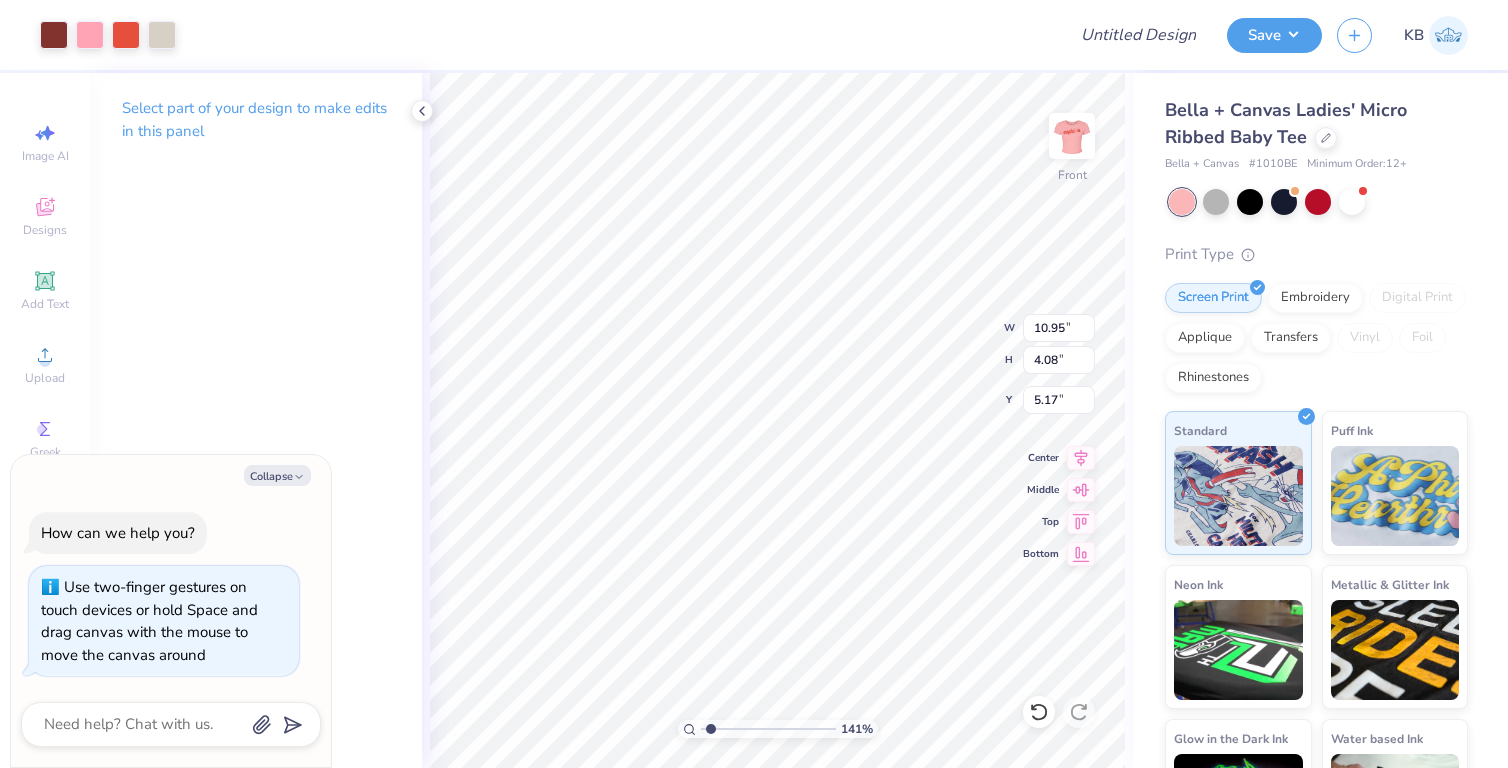 type on "x" 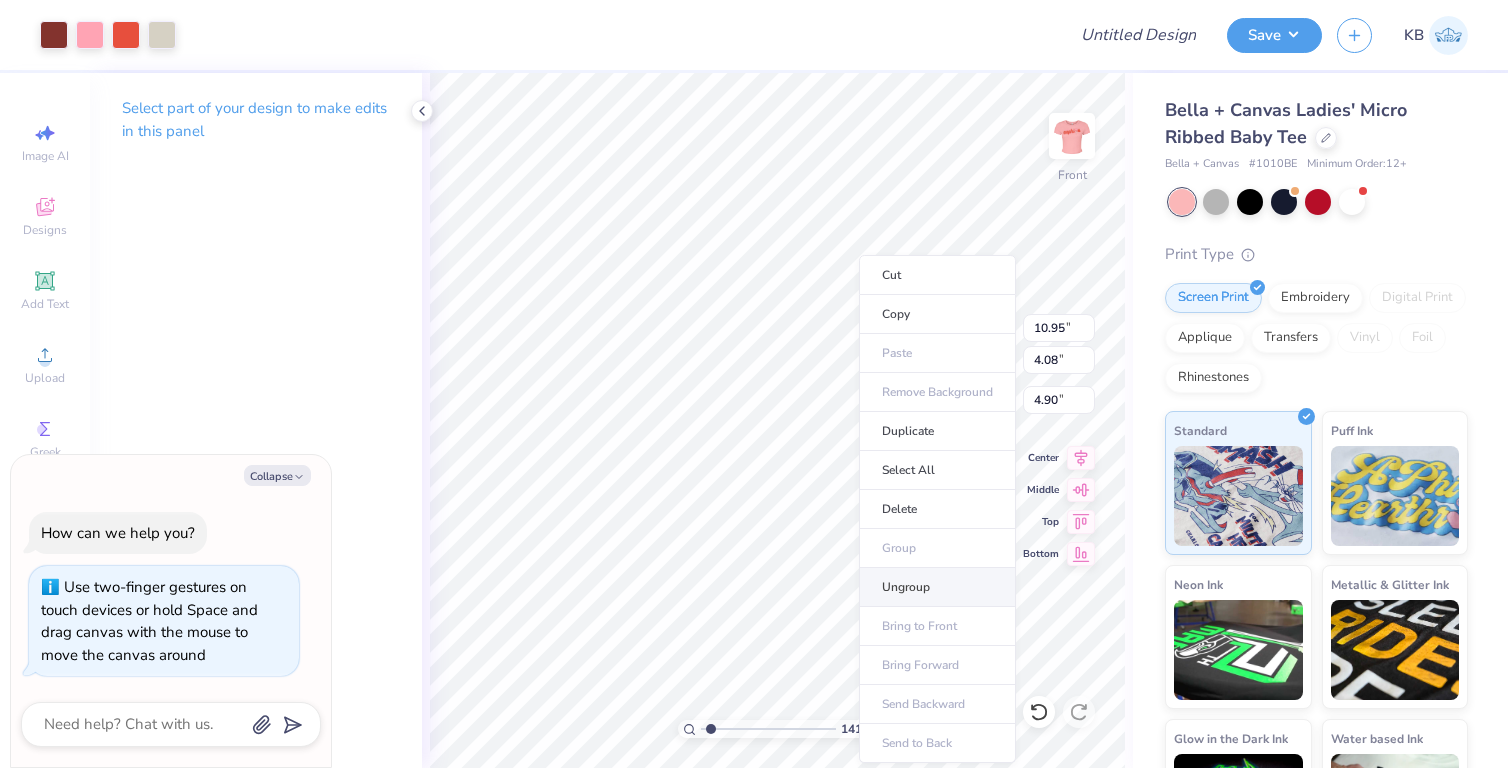 click on "Ungroup" at bounding box center [937, 587] 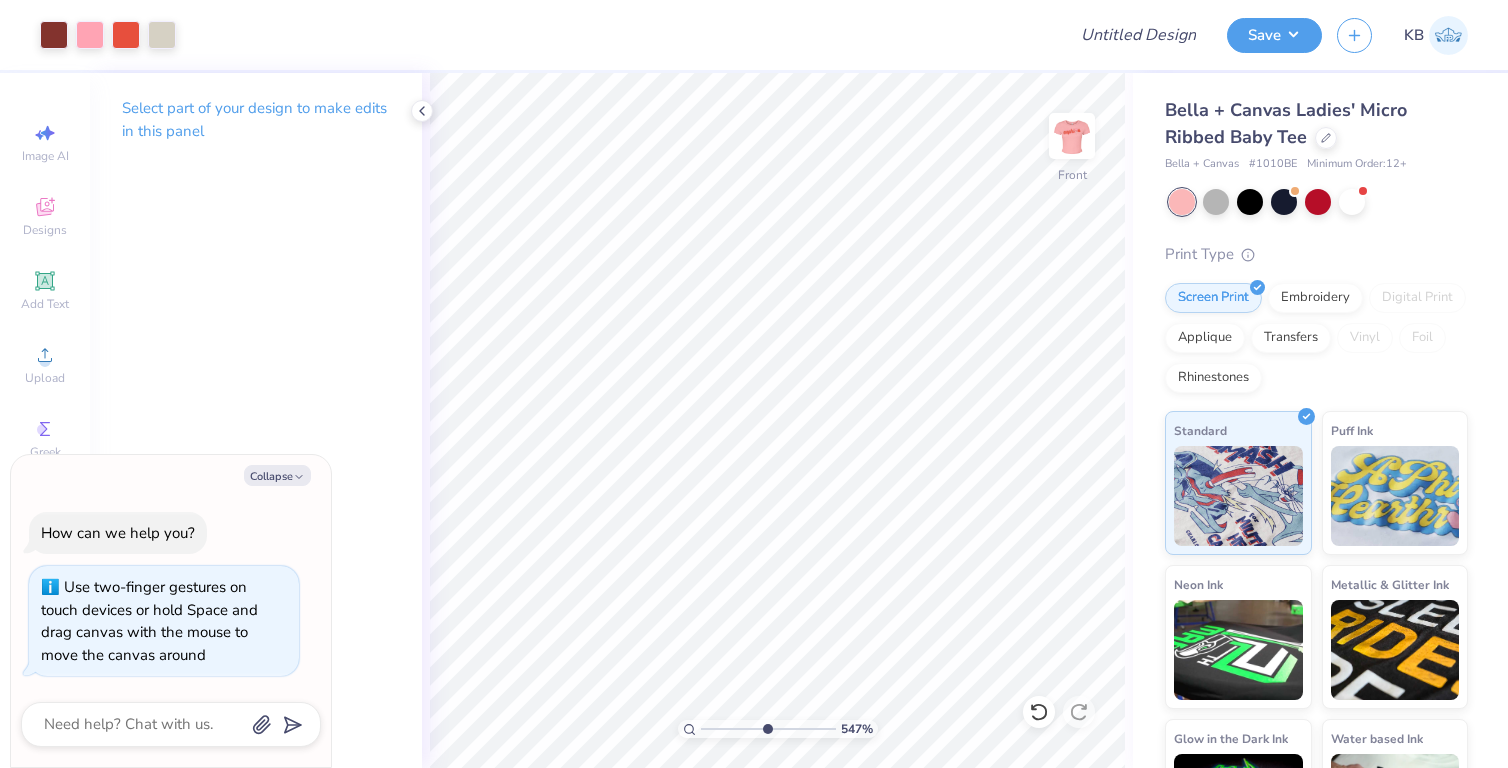 drag, startPoint x: 712, startPoint y: 727, endPoint x: 766, endPoint y: 726, distance: 54.00926 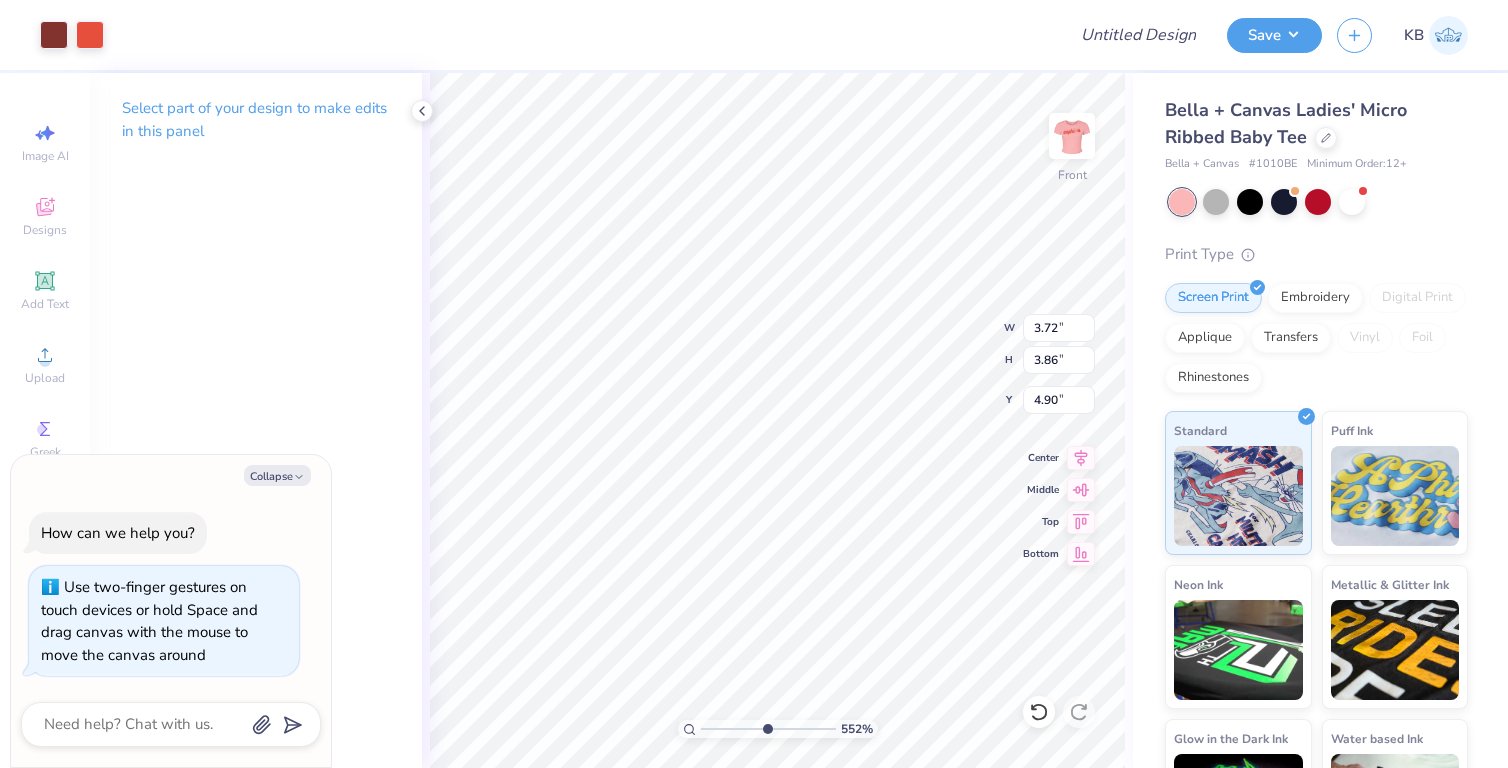 type on "x" 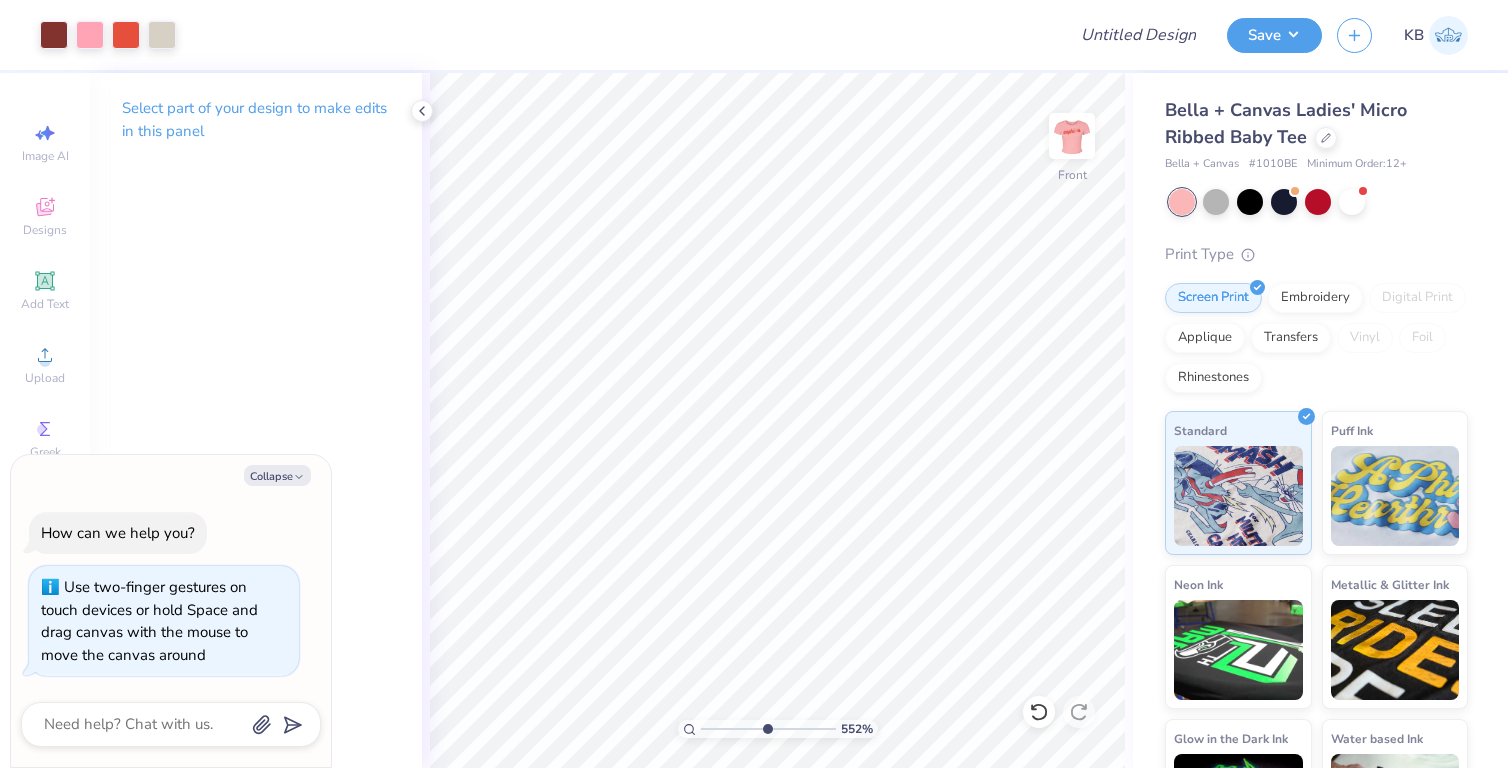 type on "x" 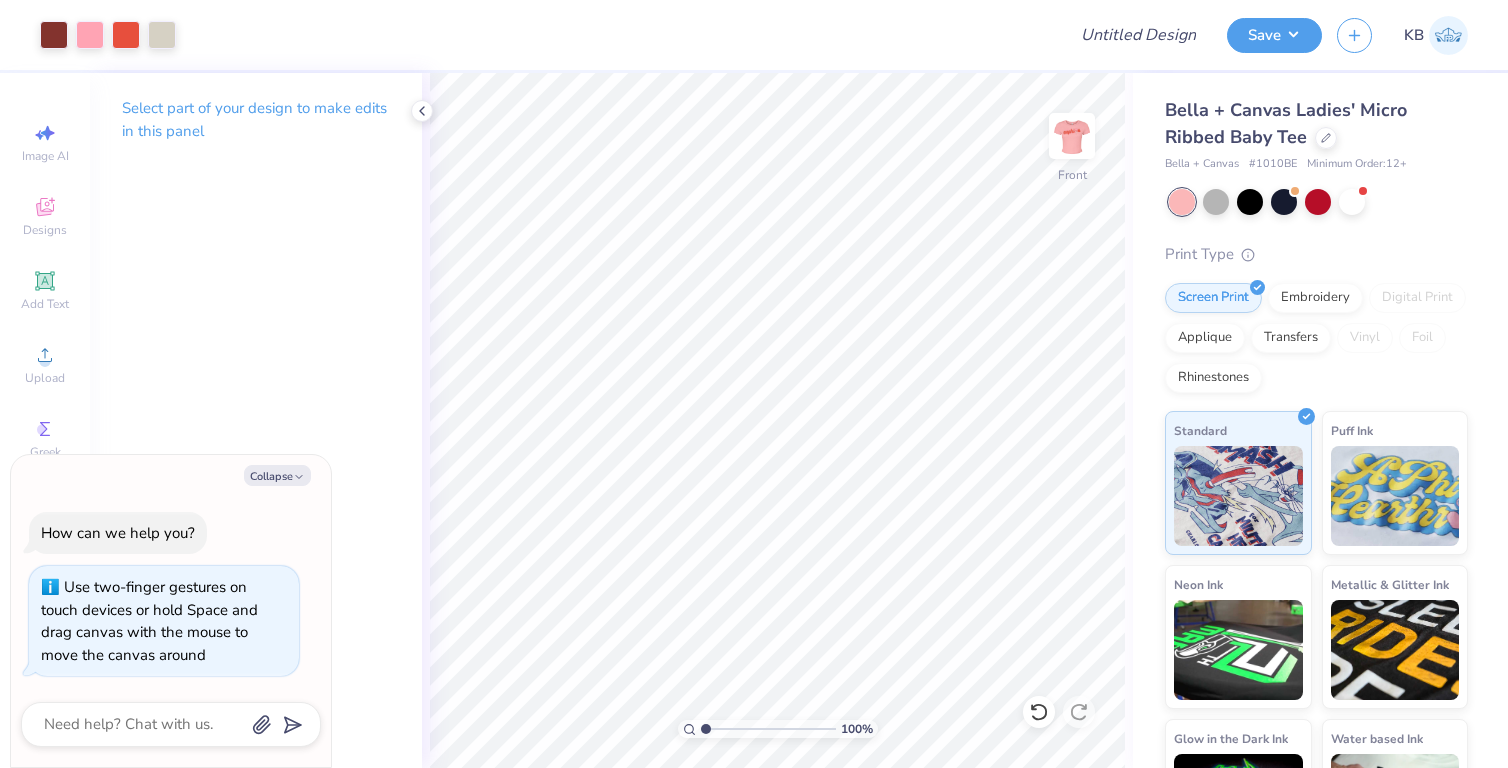 drag, startPoint x: 766, startPoint y: 721, endPoint x: 692, endPoint y: 713, distance: 74.431175 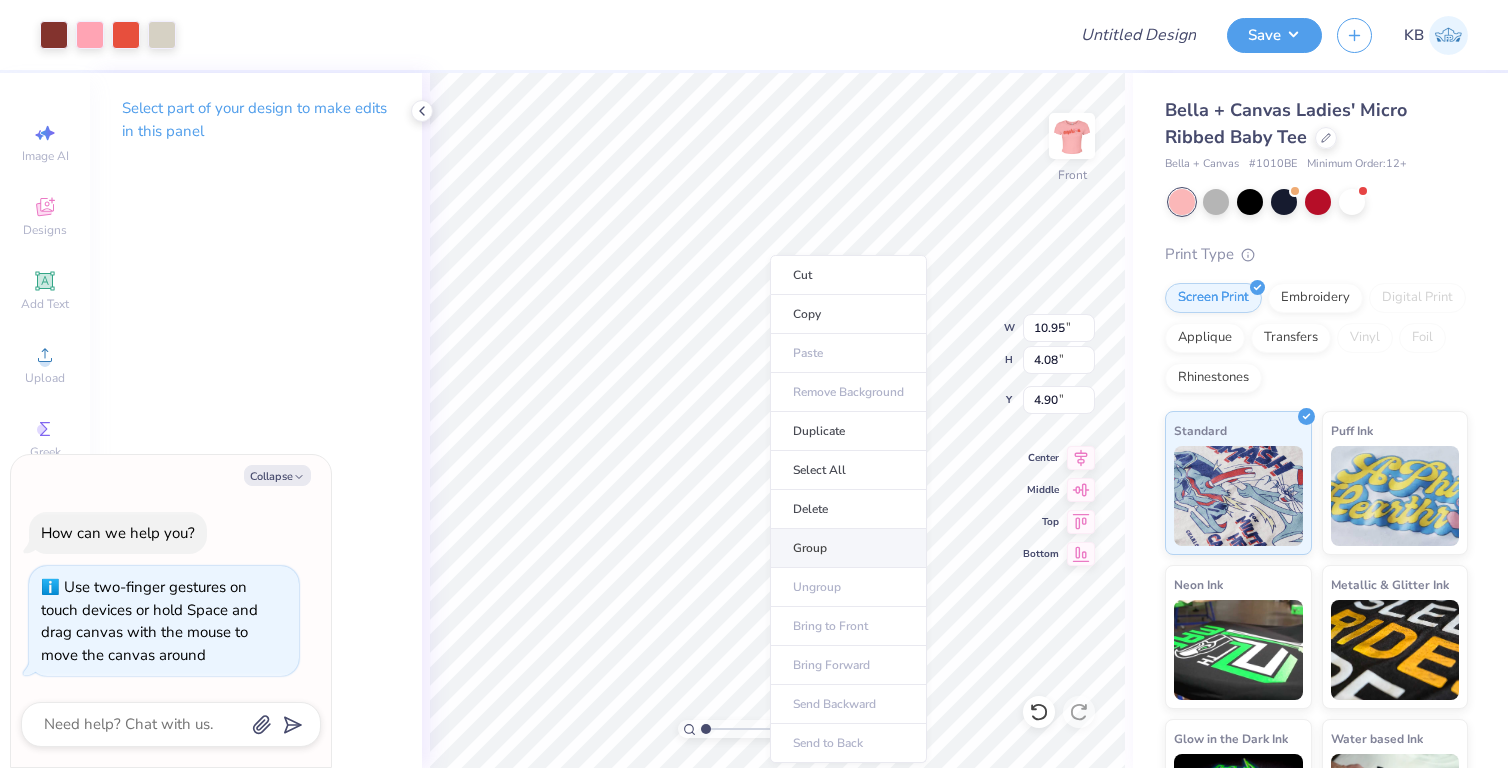 click on "Group" at bounding box center [848, 548] 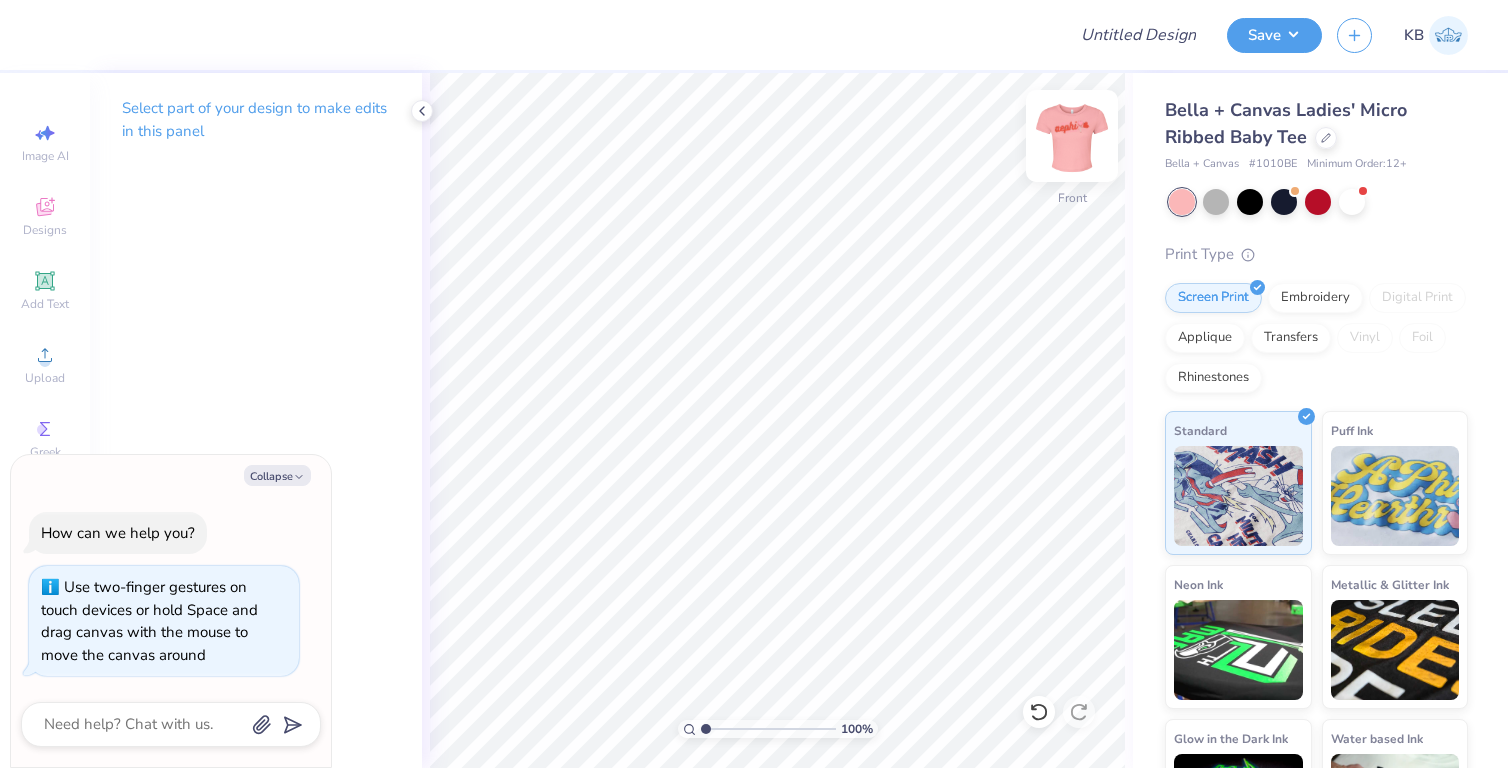 click at bounding box center (1072, 136) 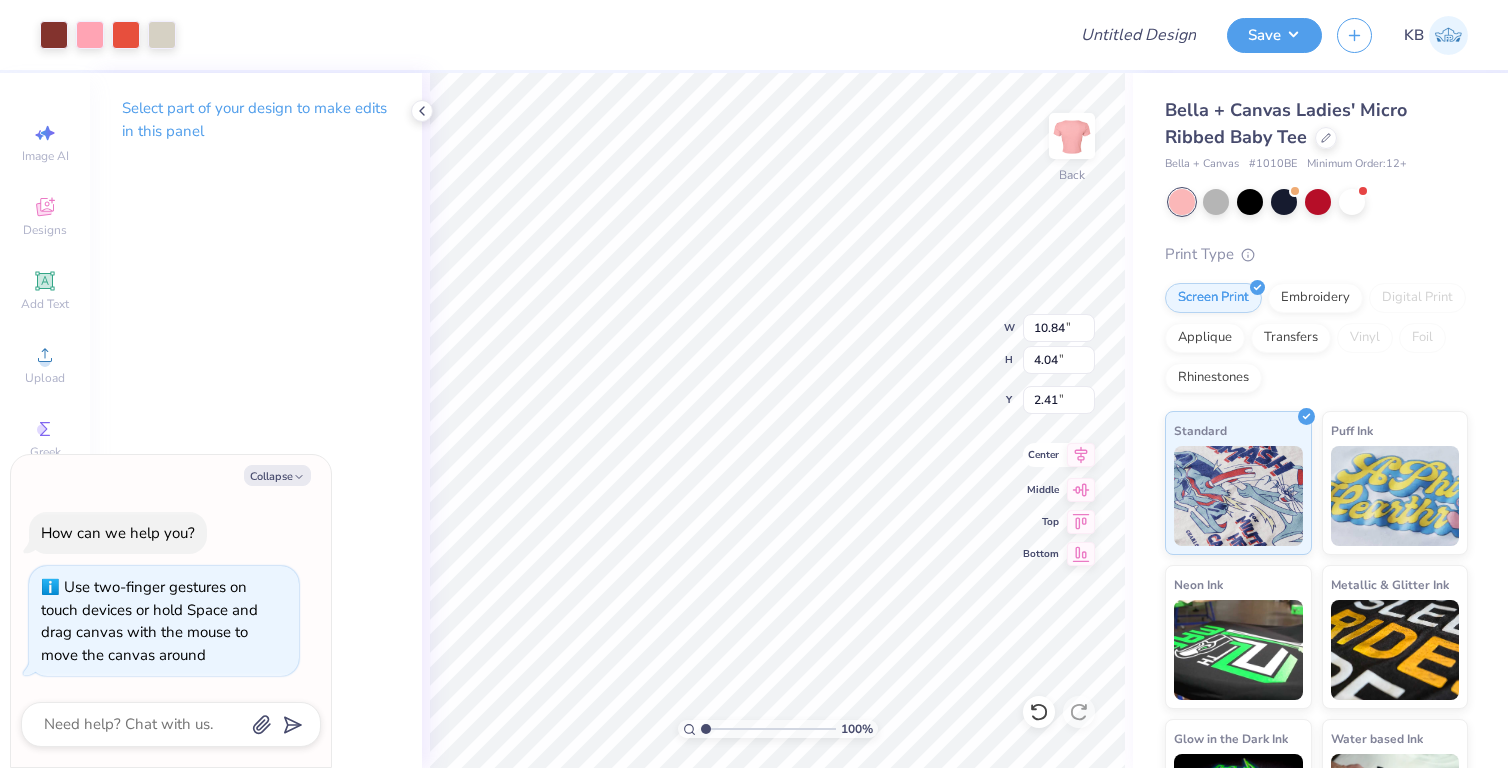 type on "x" 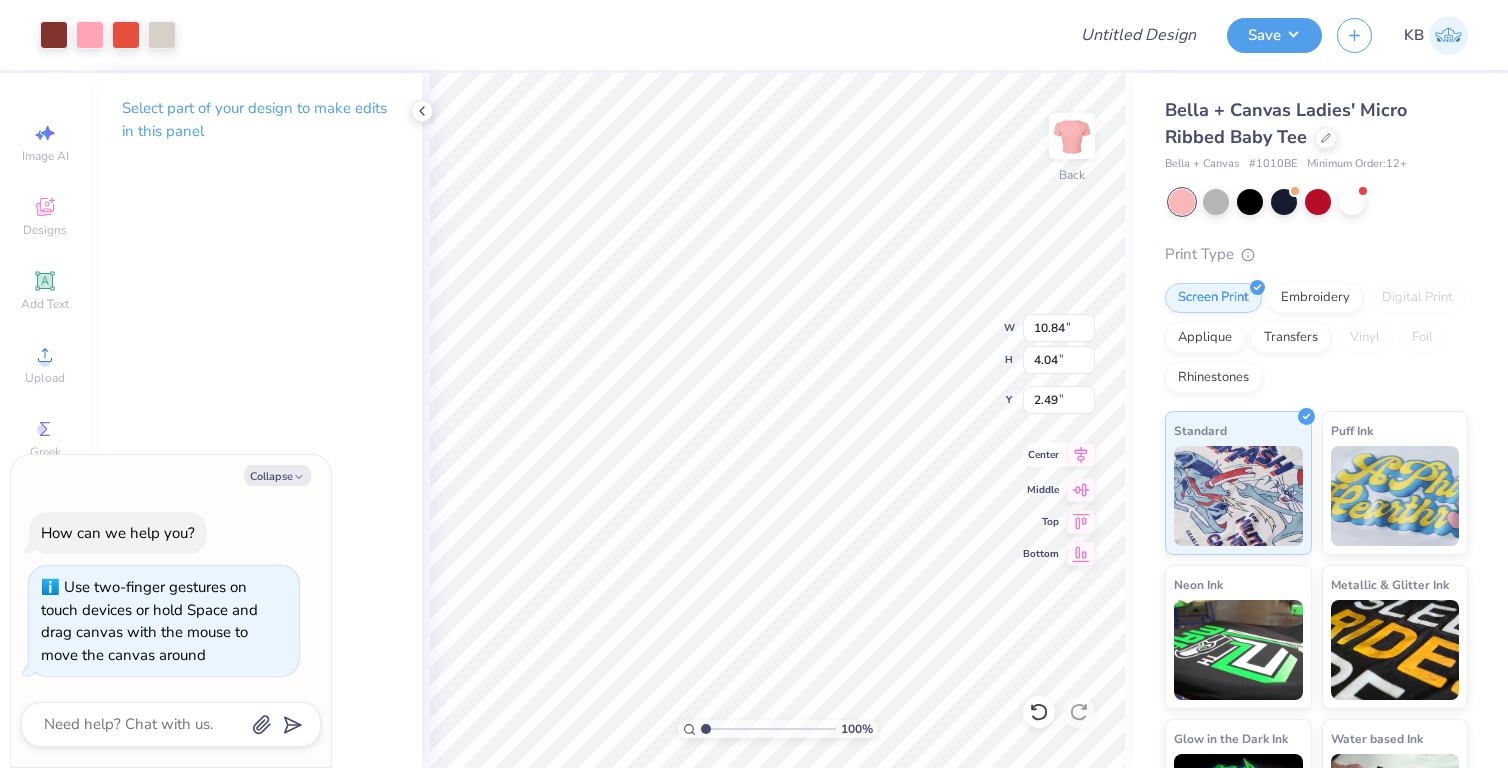 type on "x" 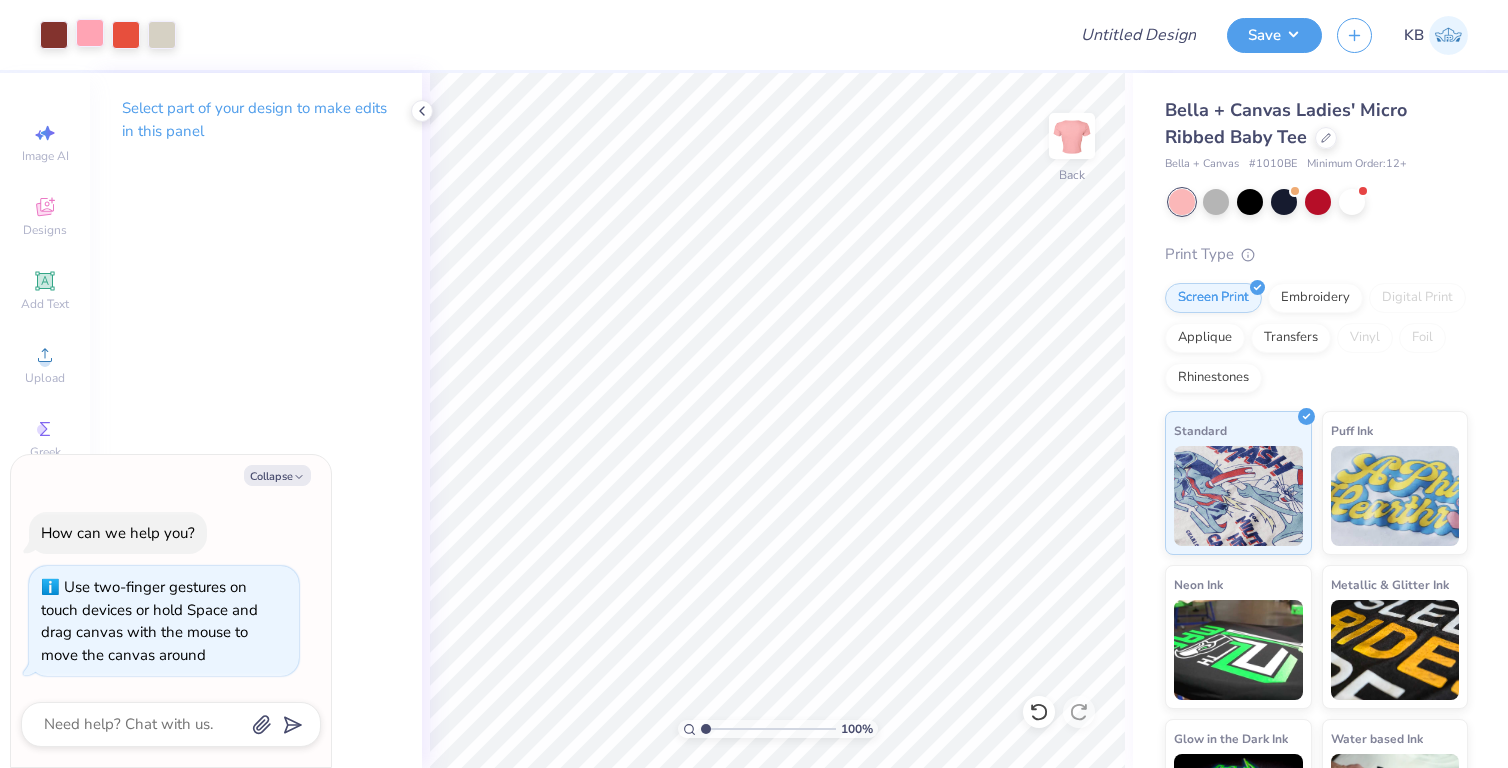click at bounding box center (90, 33) 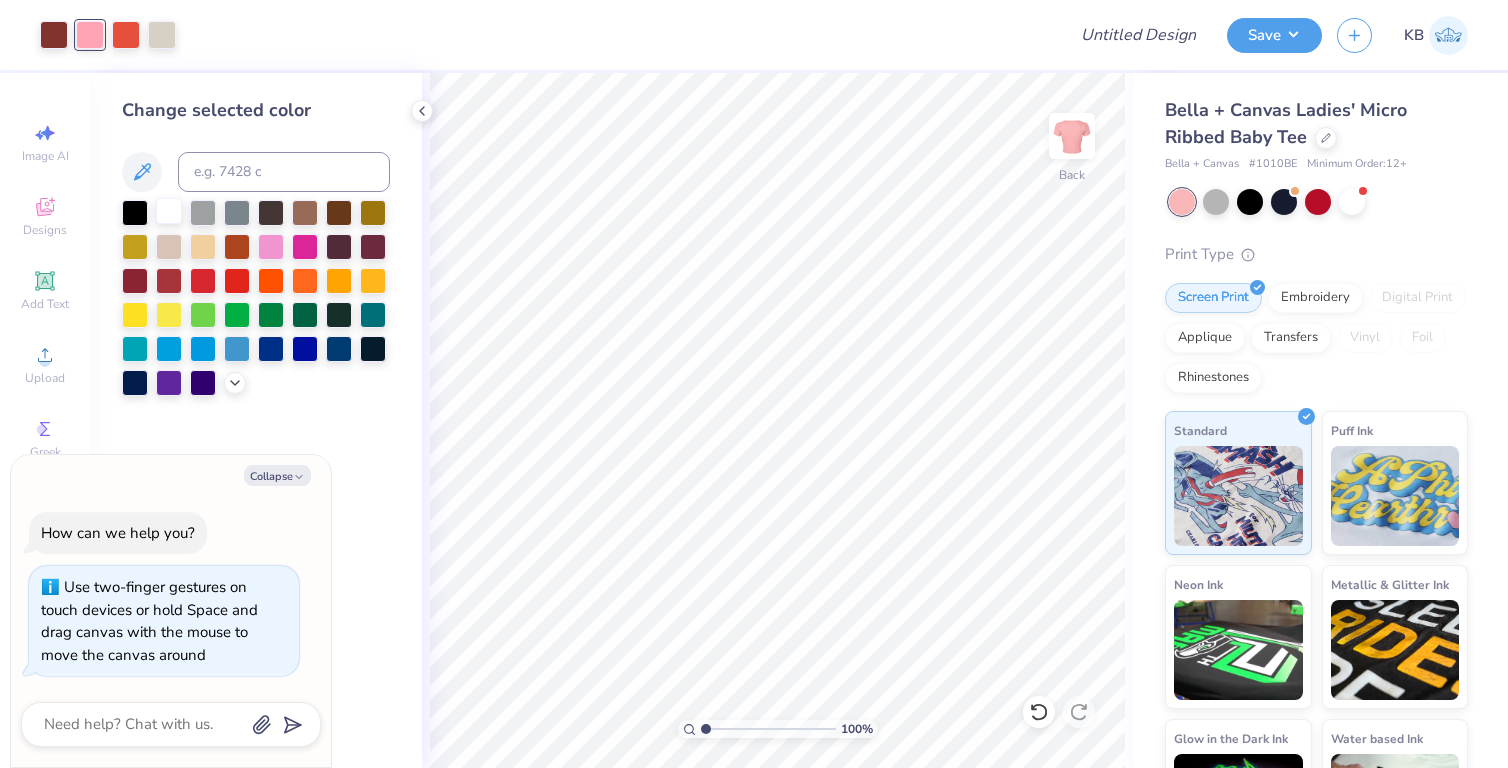 click at bounding box center (169, 211) 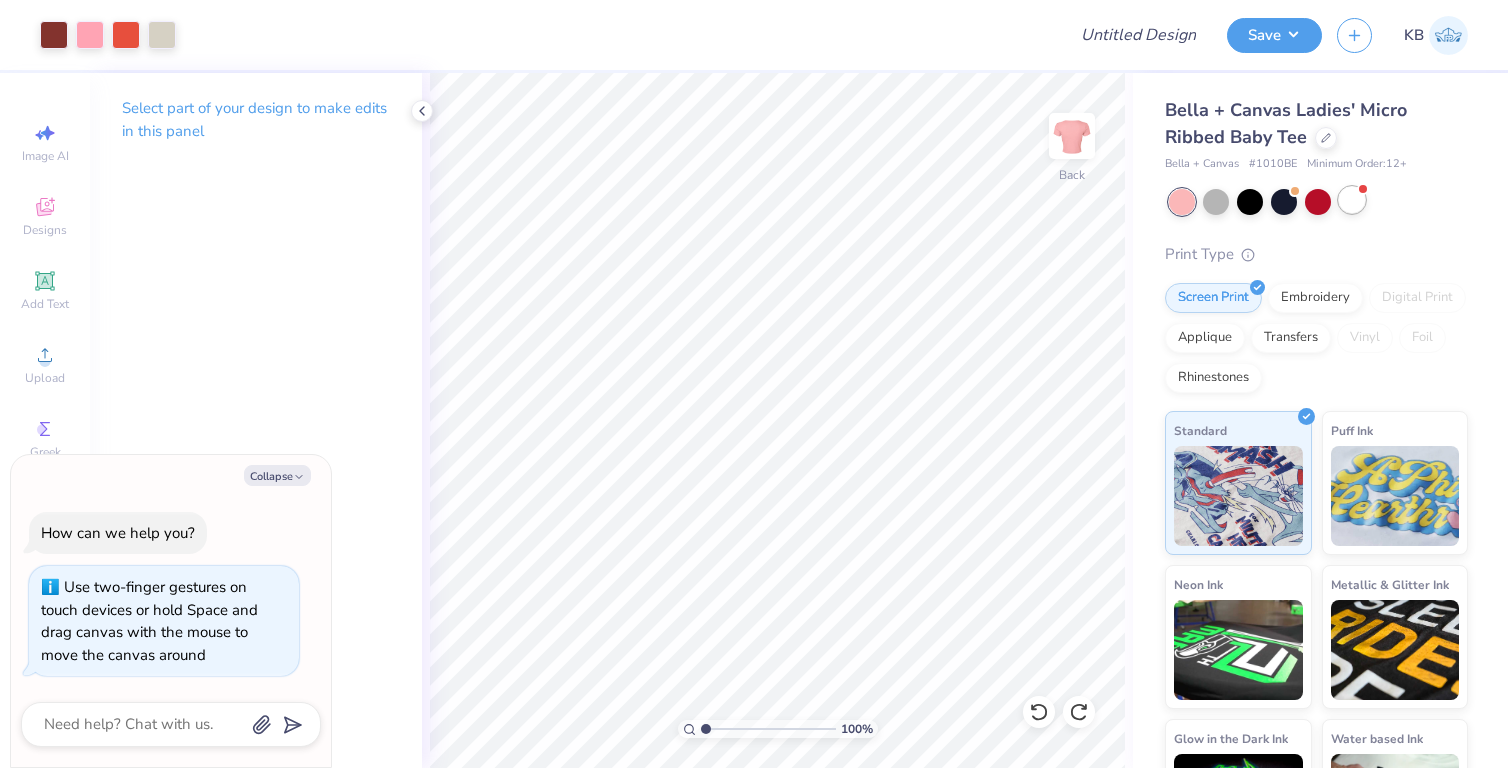 click at bounding box center (1352, 200) 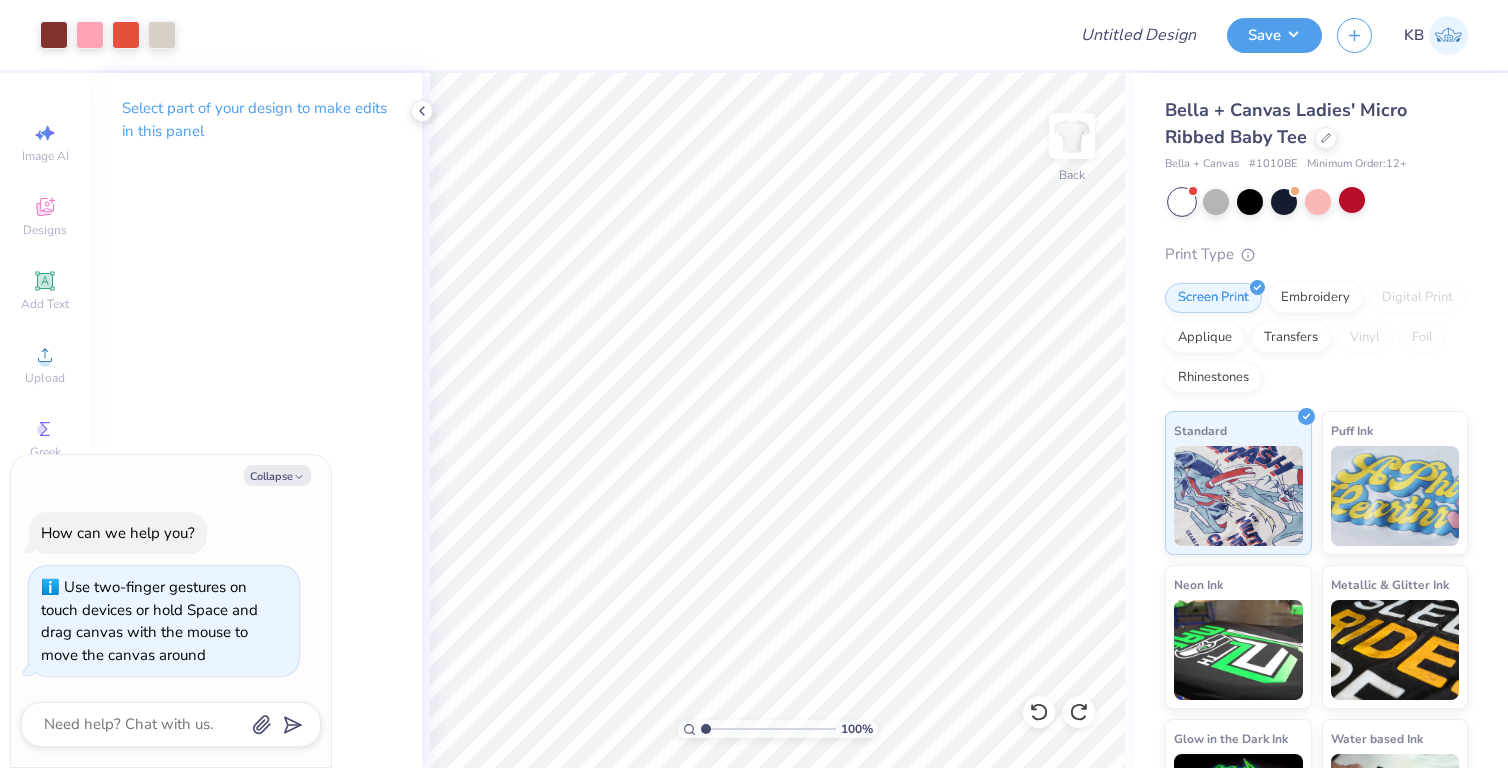 type on "x" 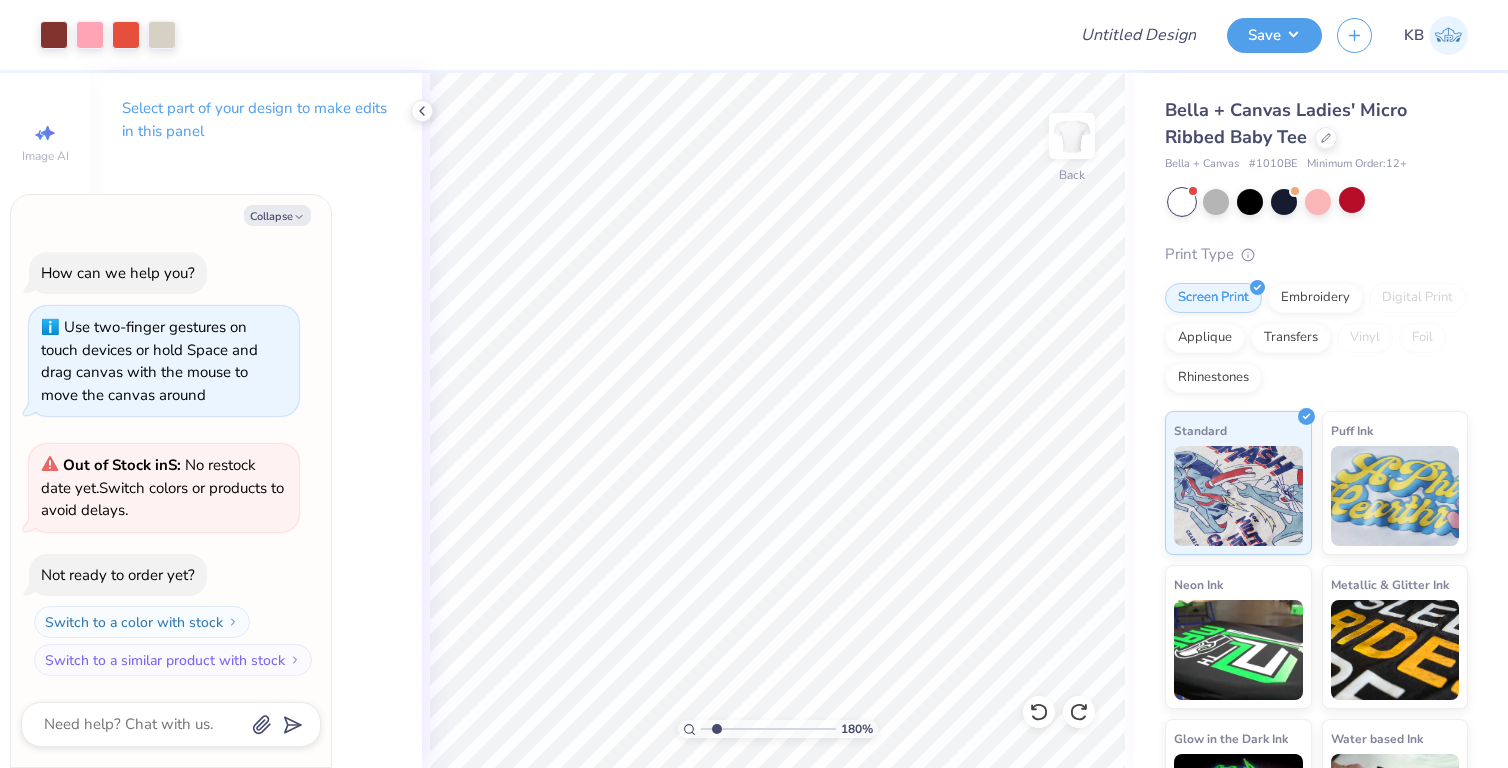 type on "1.8" 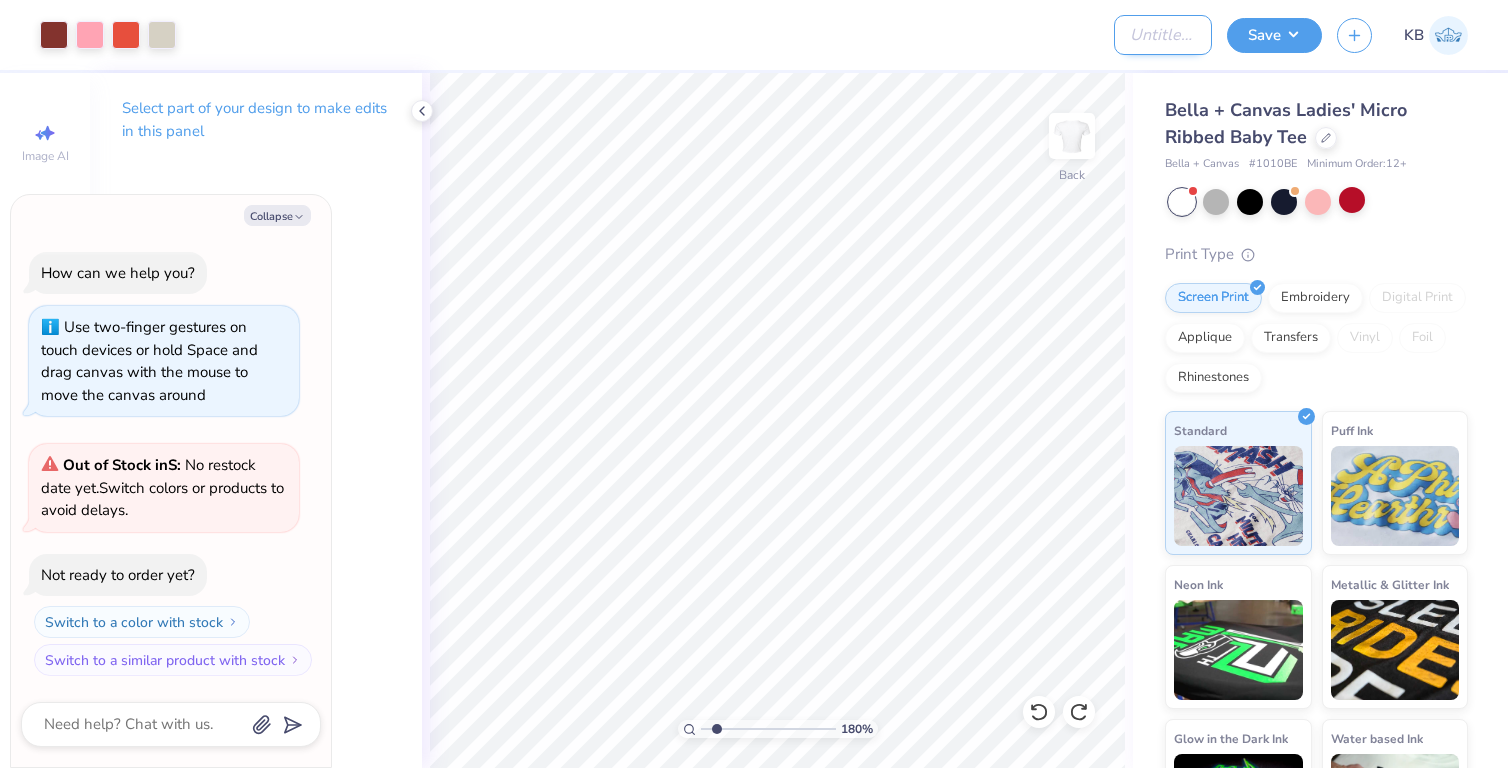 click on "Design Title" at bounding box center (1163, 35) 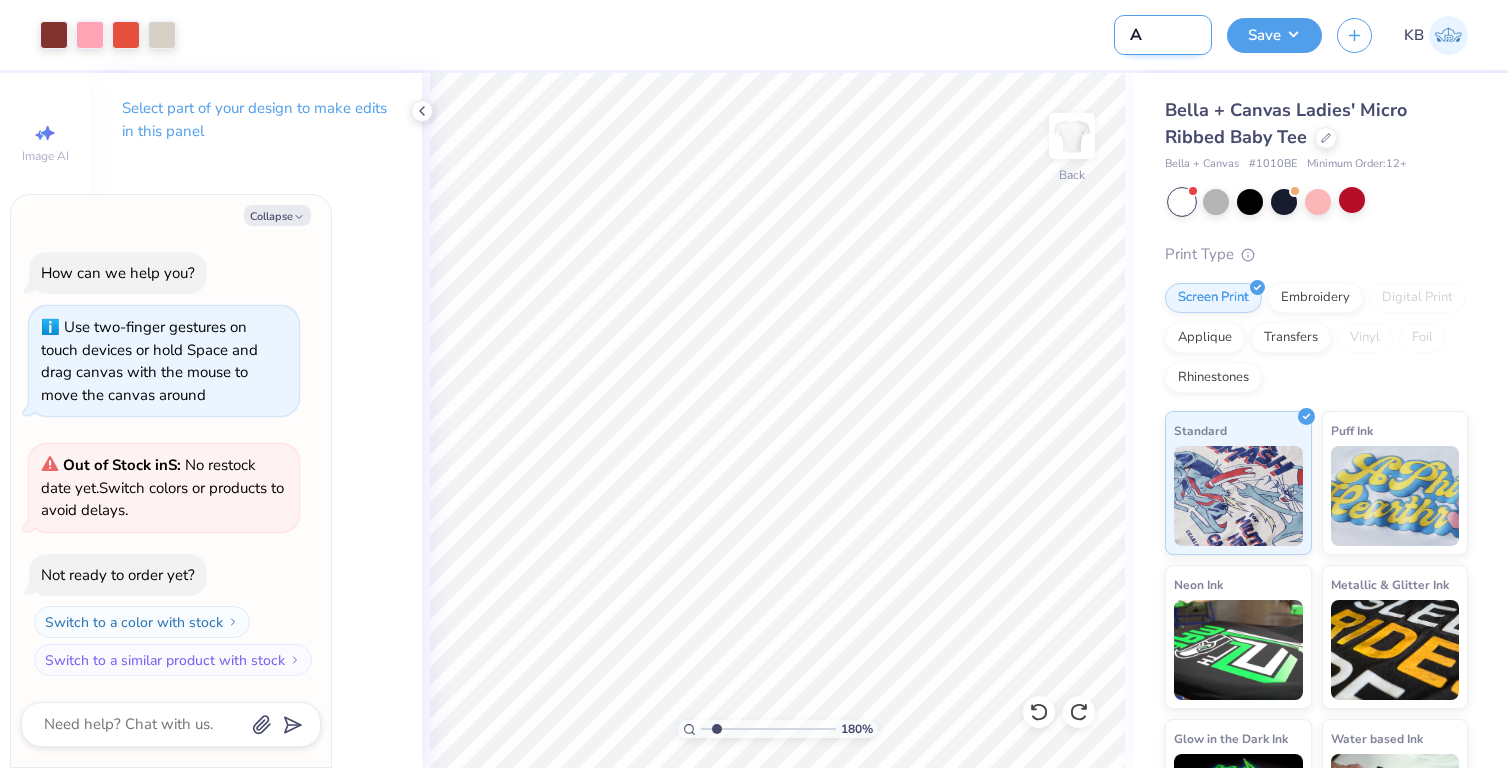type on "AE" 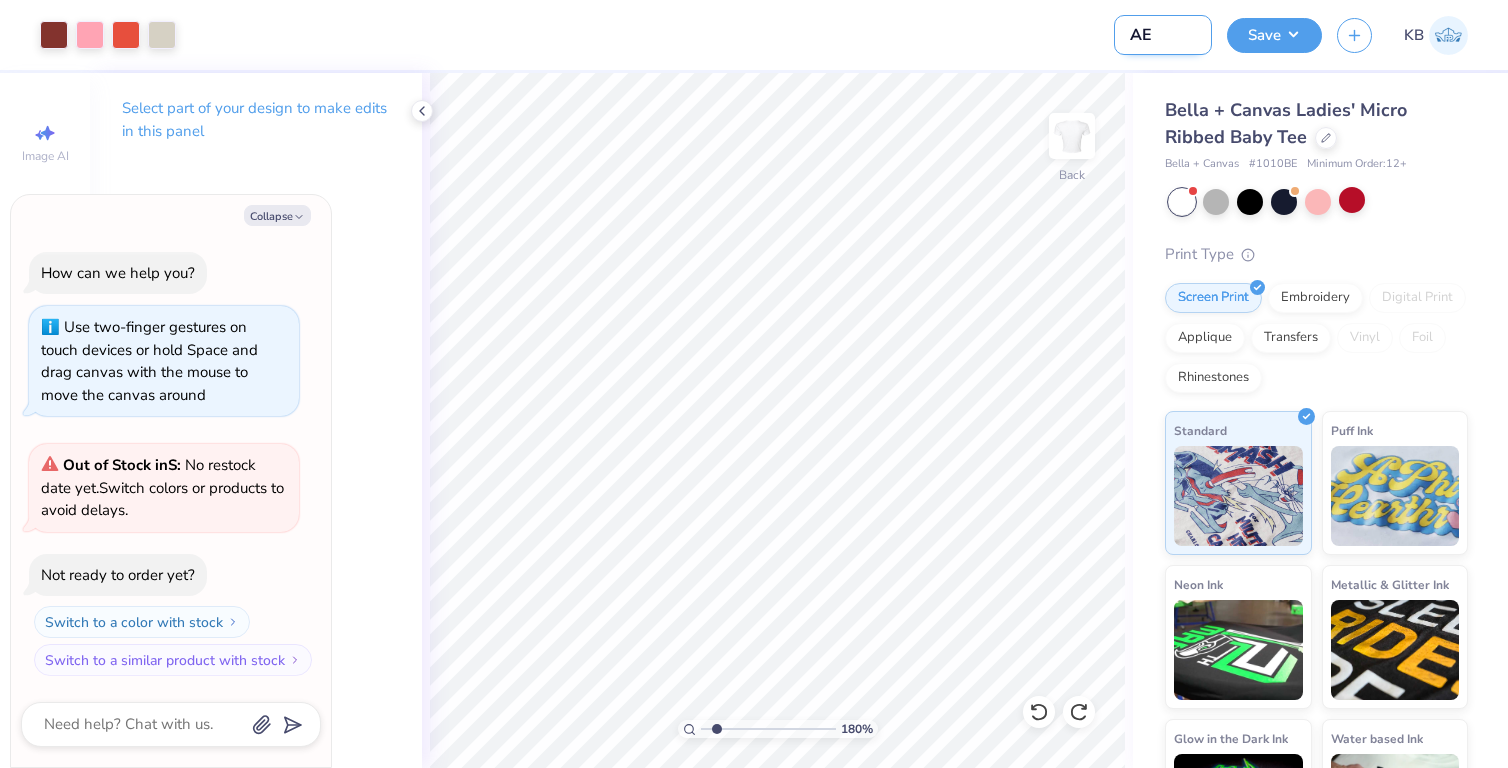 type on "AEP" 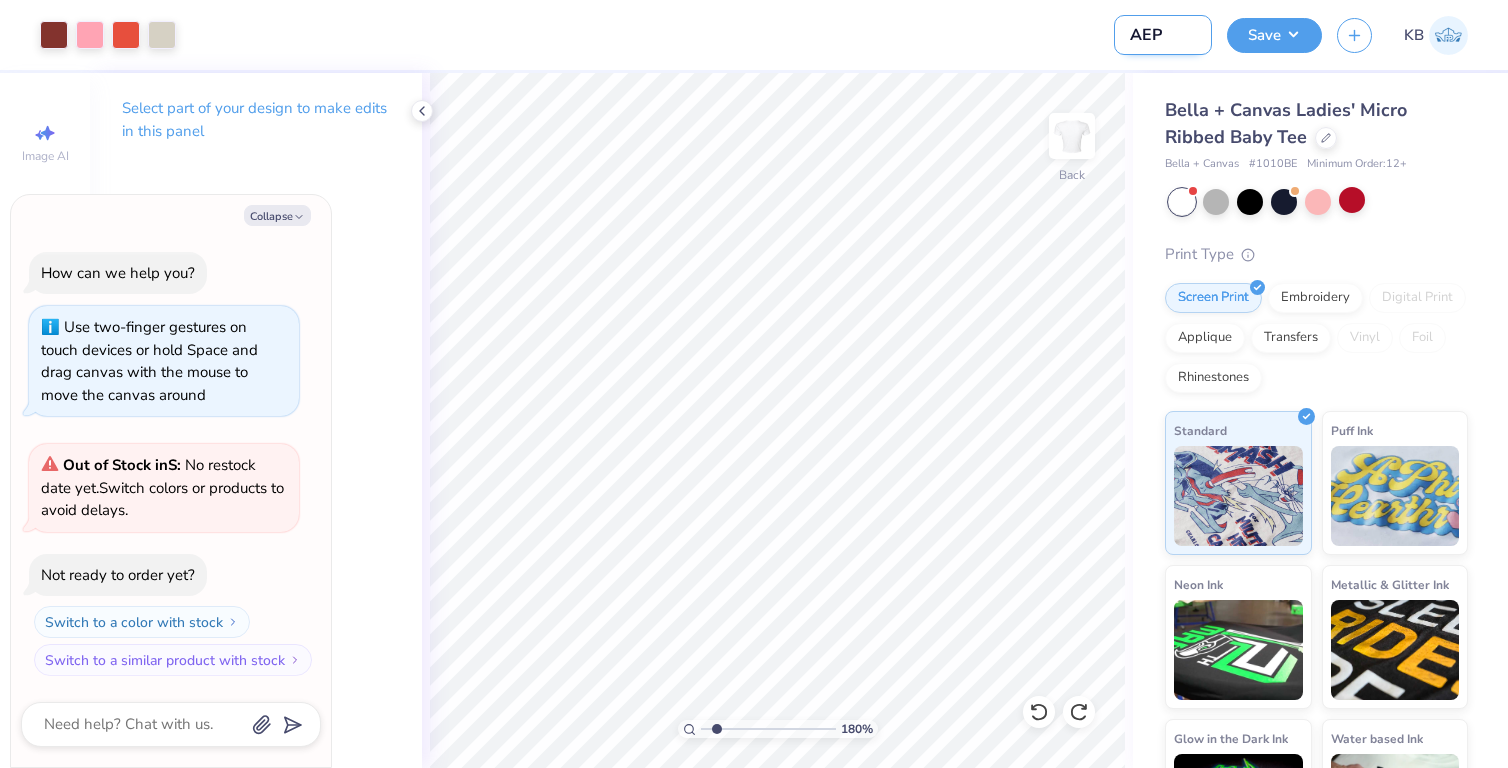 type on "AEPh" 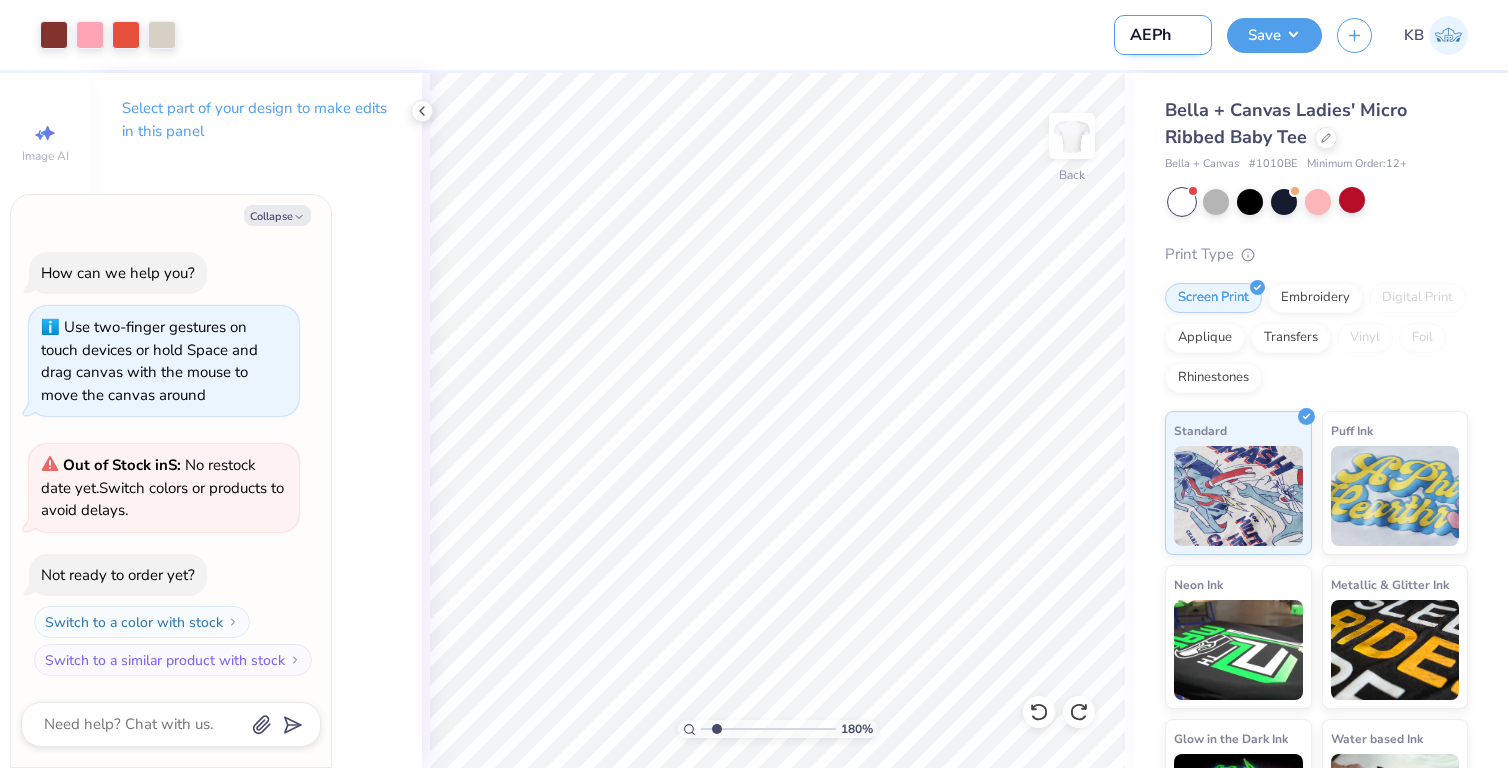 type on "AEPhi" 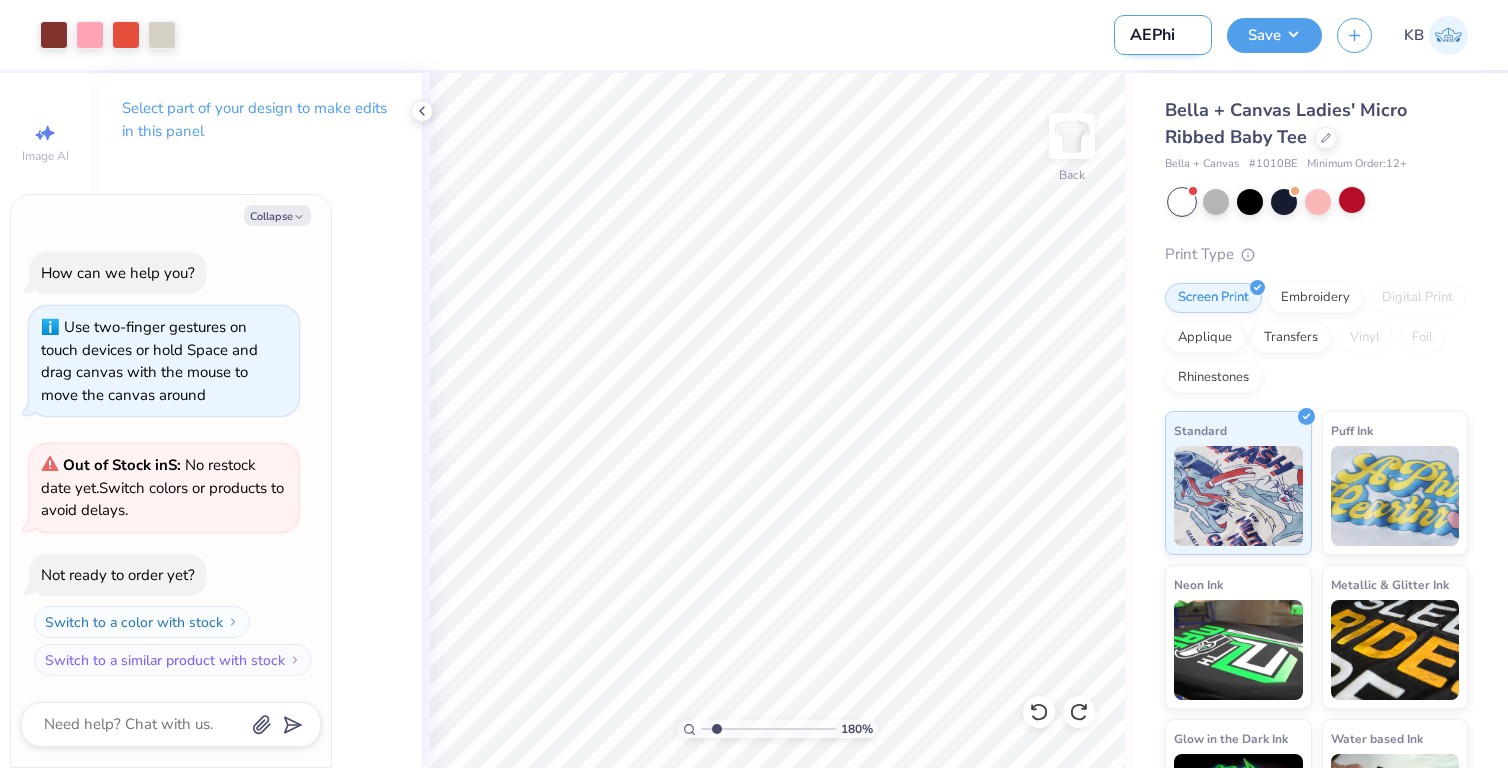 type on "AEPhi" 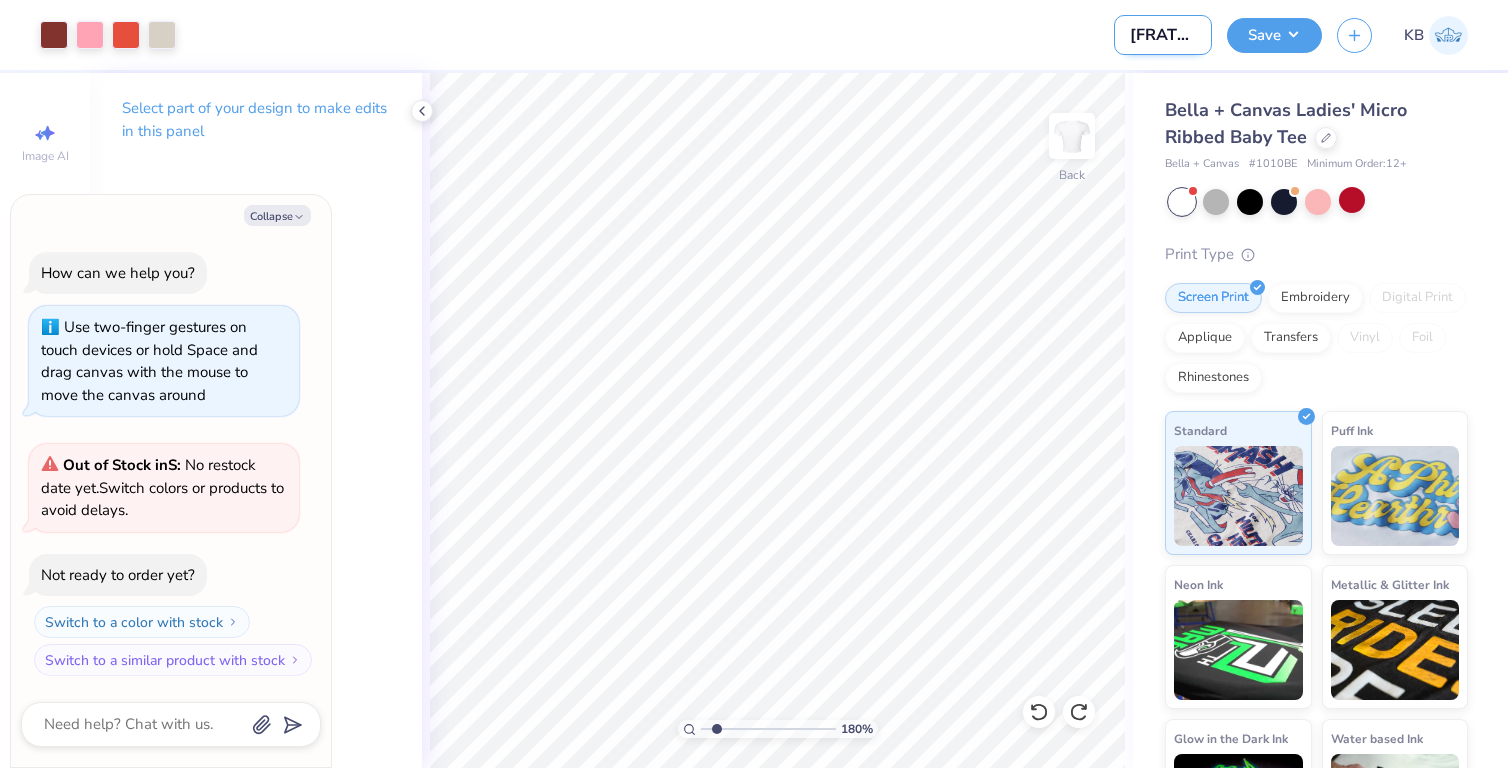 type on "[FRATERNITY] [EVENT]" 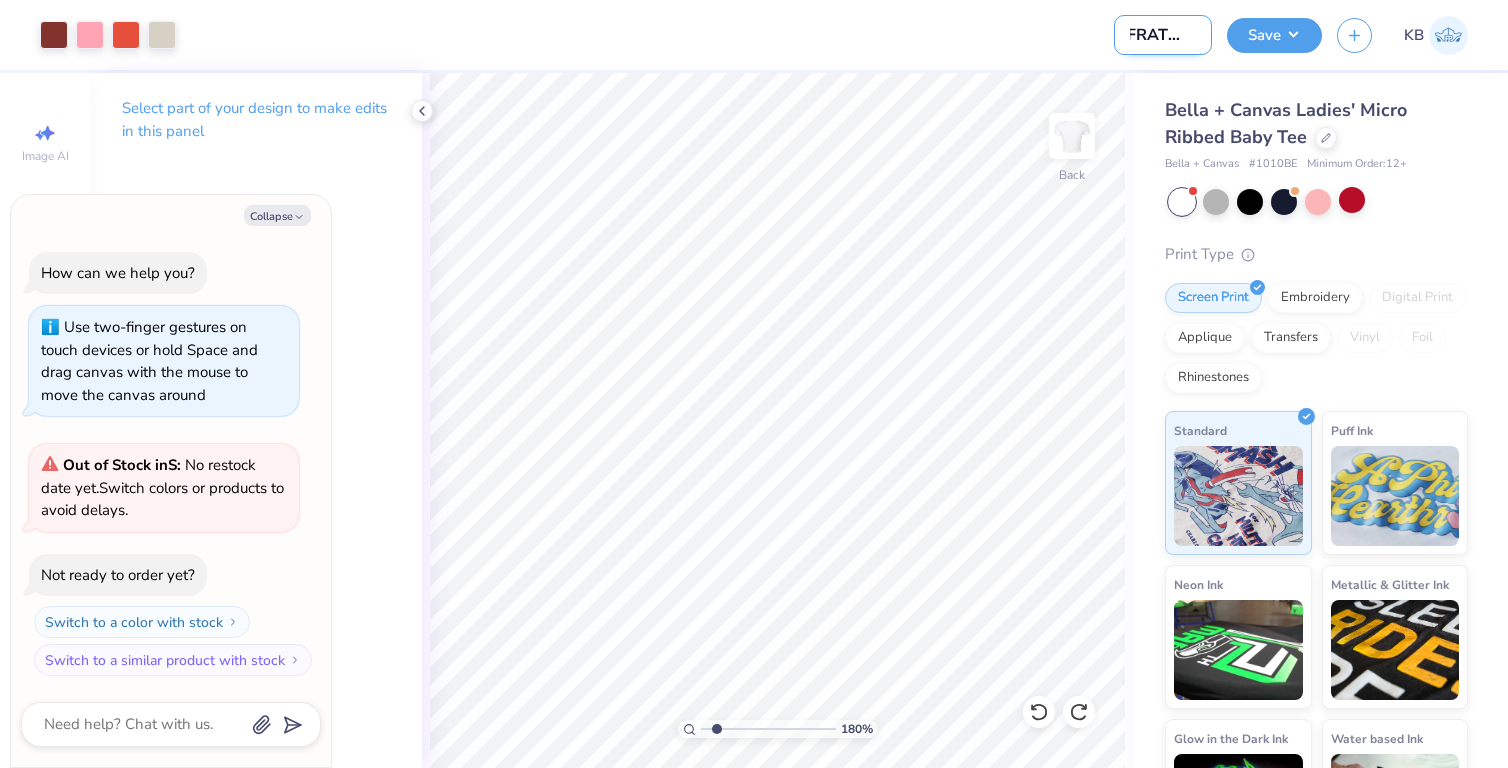 type on "[FRATERNITY] [EVENT]" 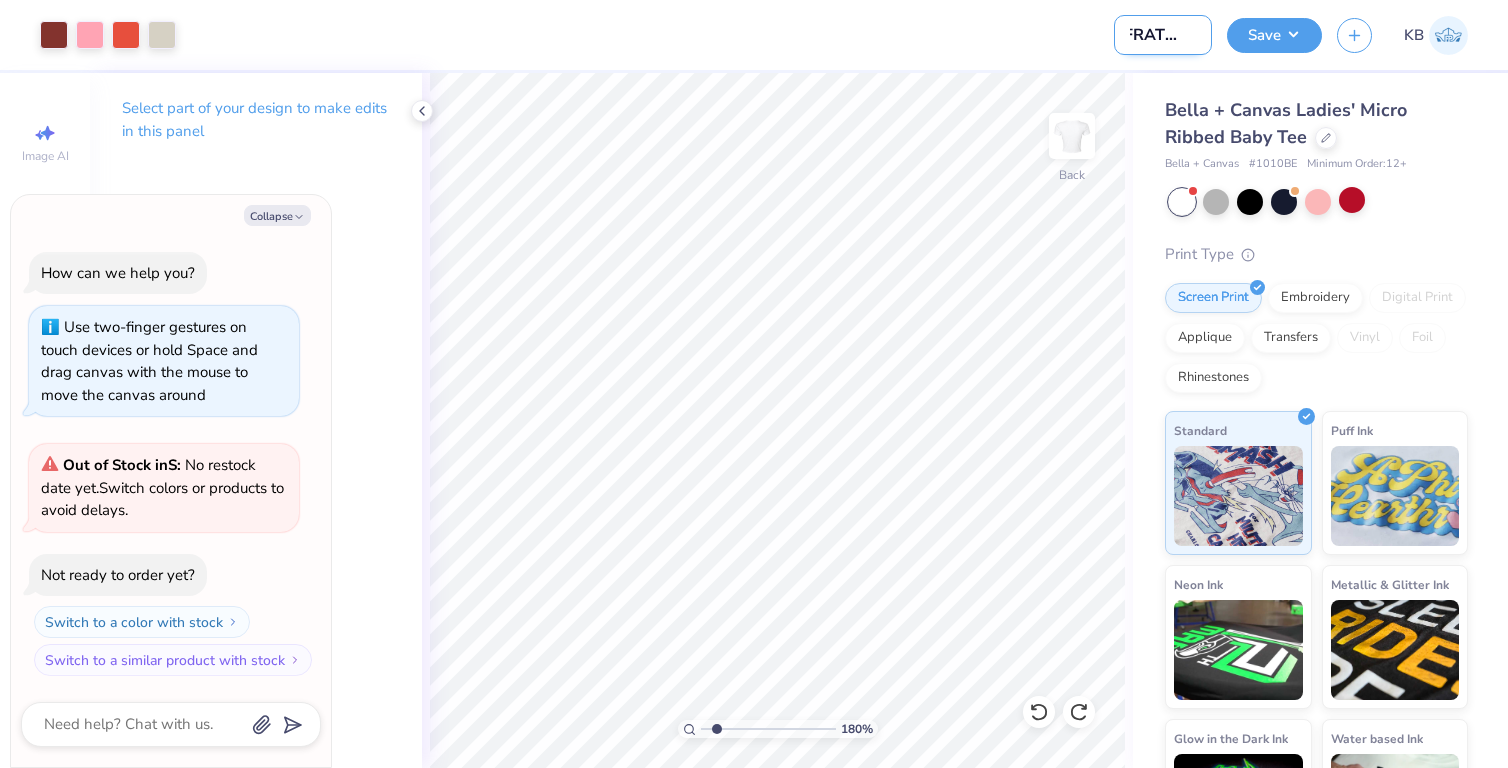 type on "[FRATERNITY] [EVENT]" 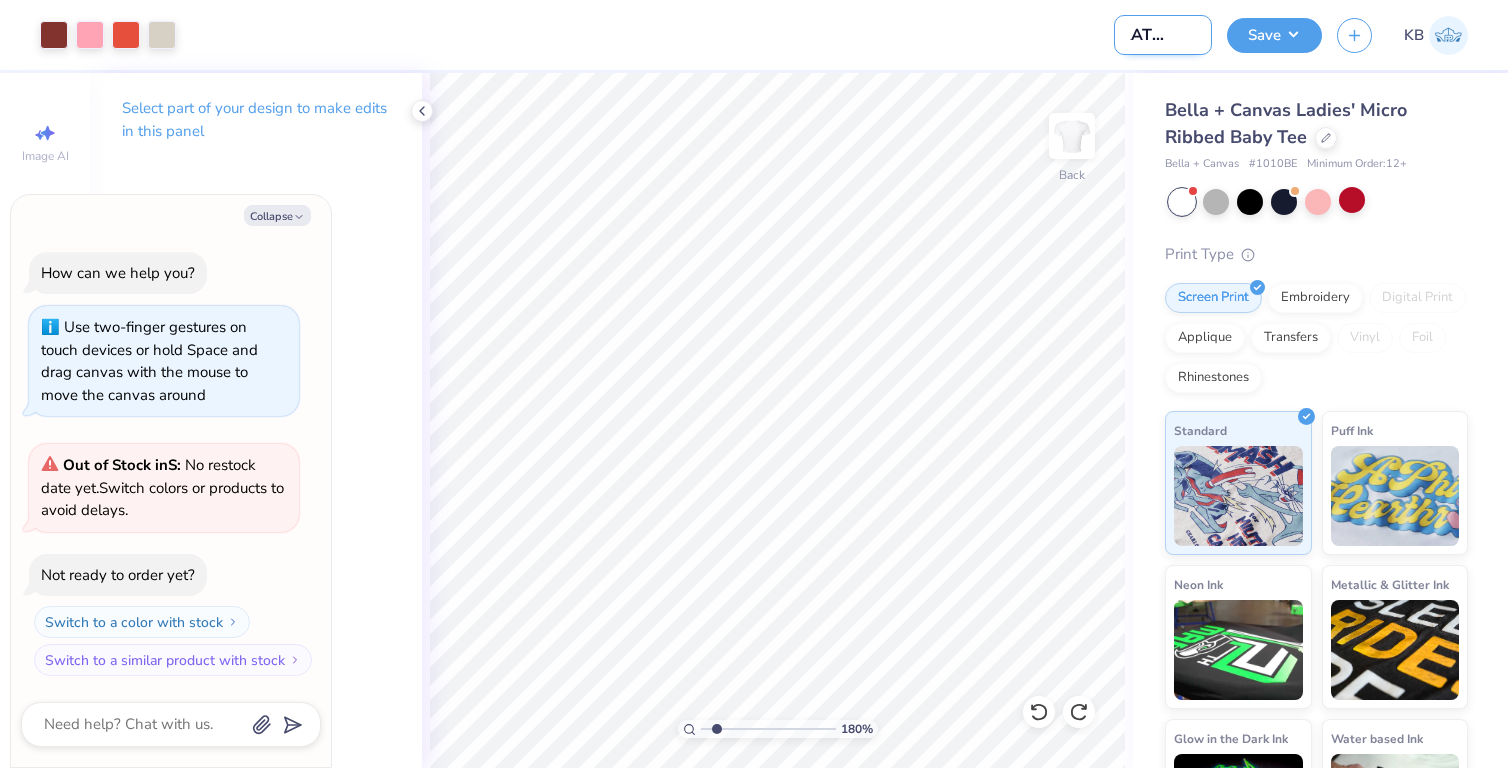 type on "[FRATERNITY] [EVENT]" 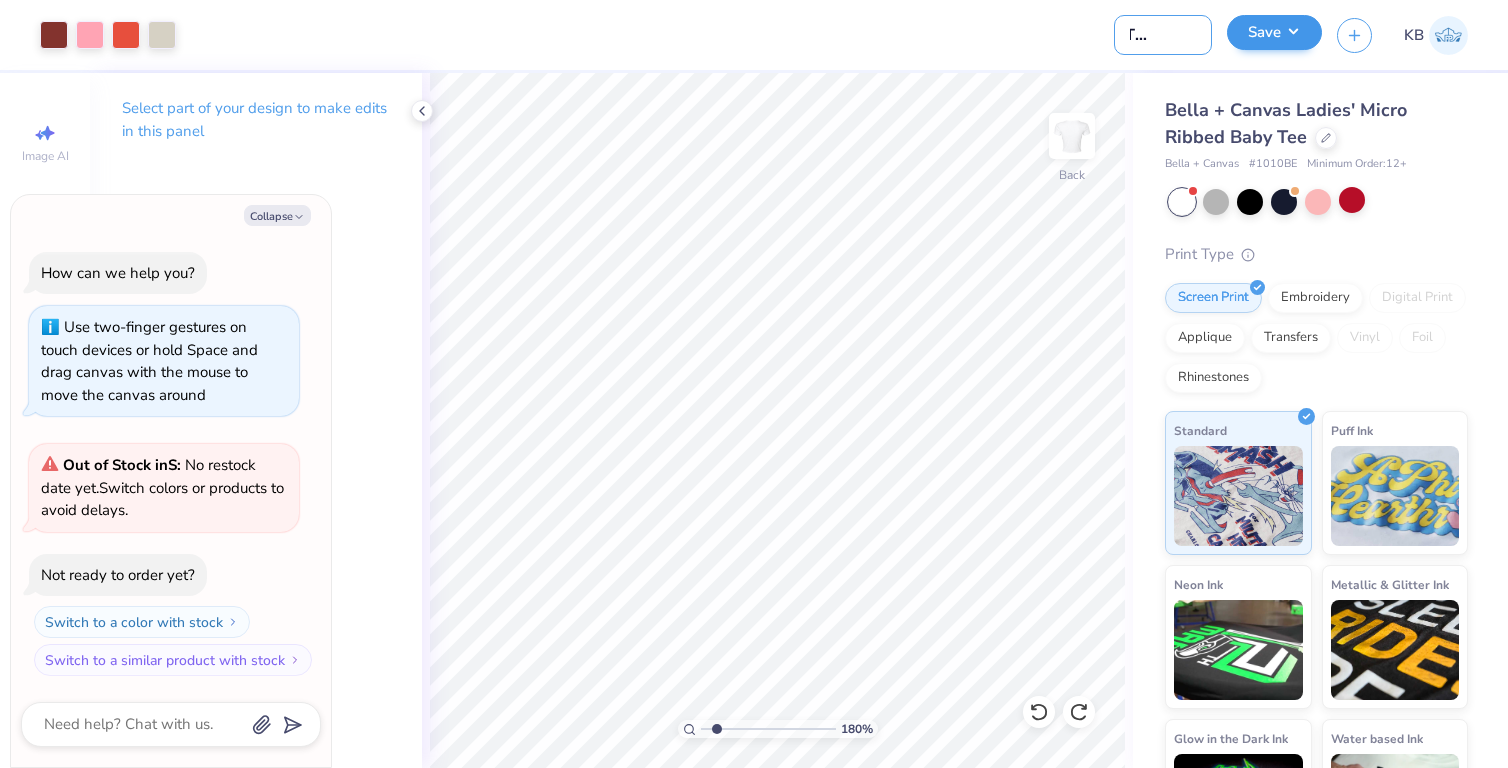 type on "[FRATERNITY] [EVENT]" 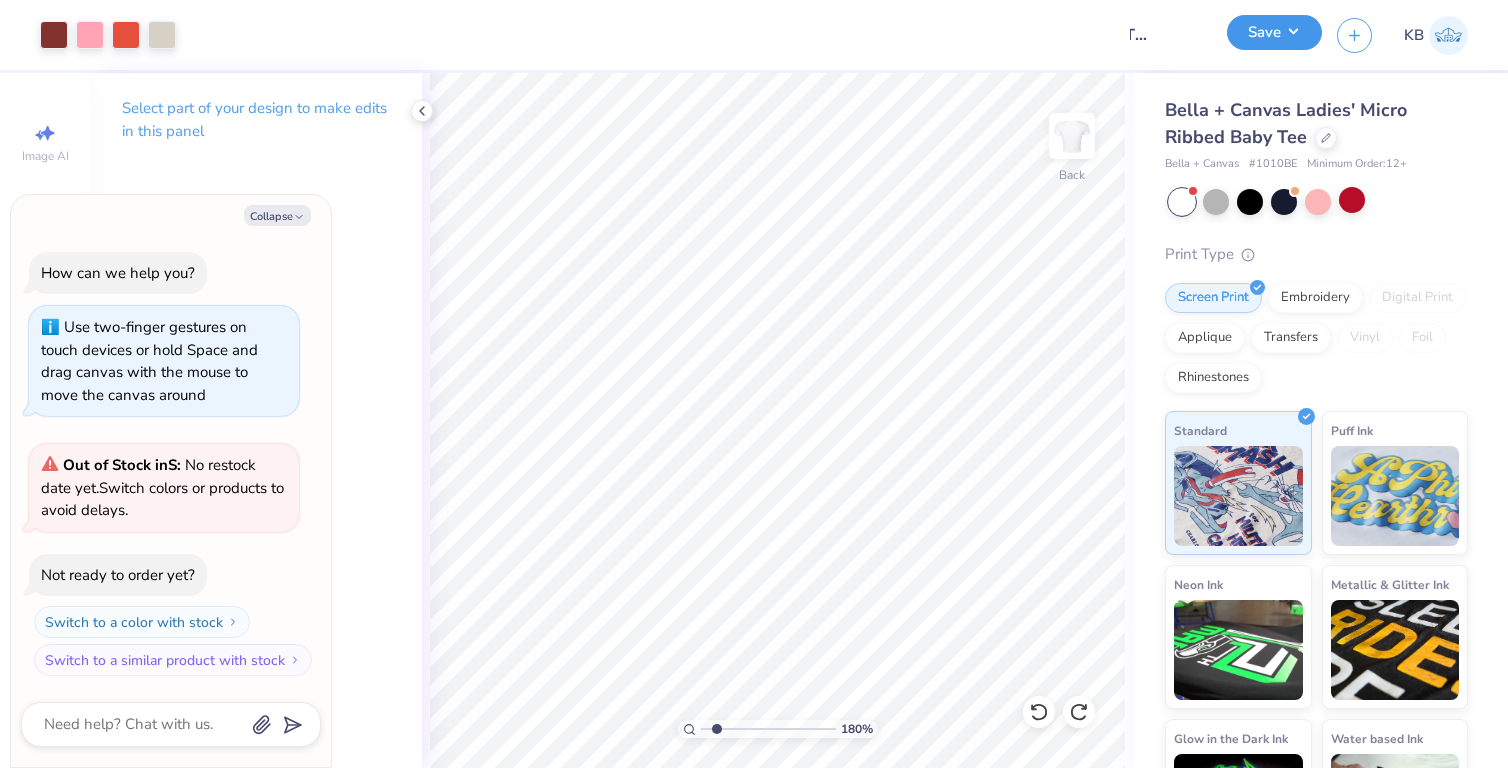 scroll, scrollTop: 0, scrollLeft: 0, axis: both 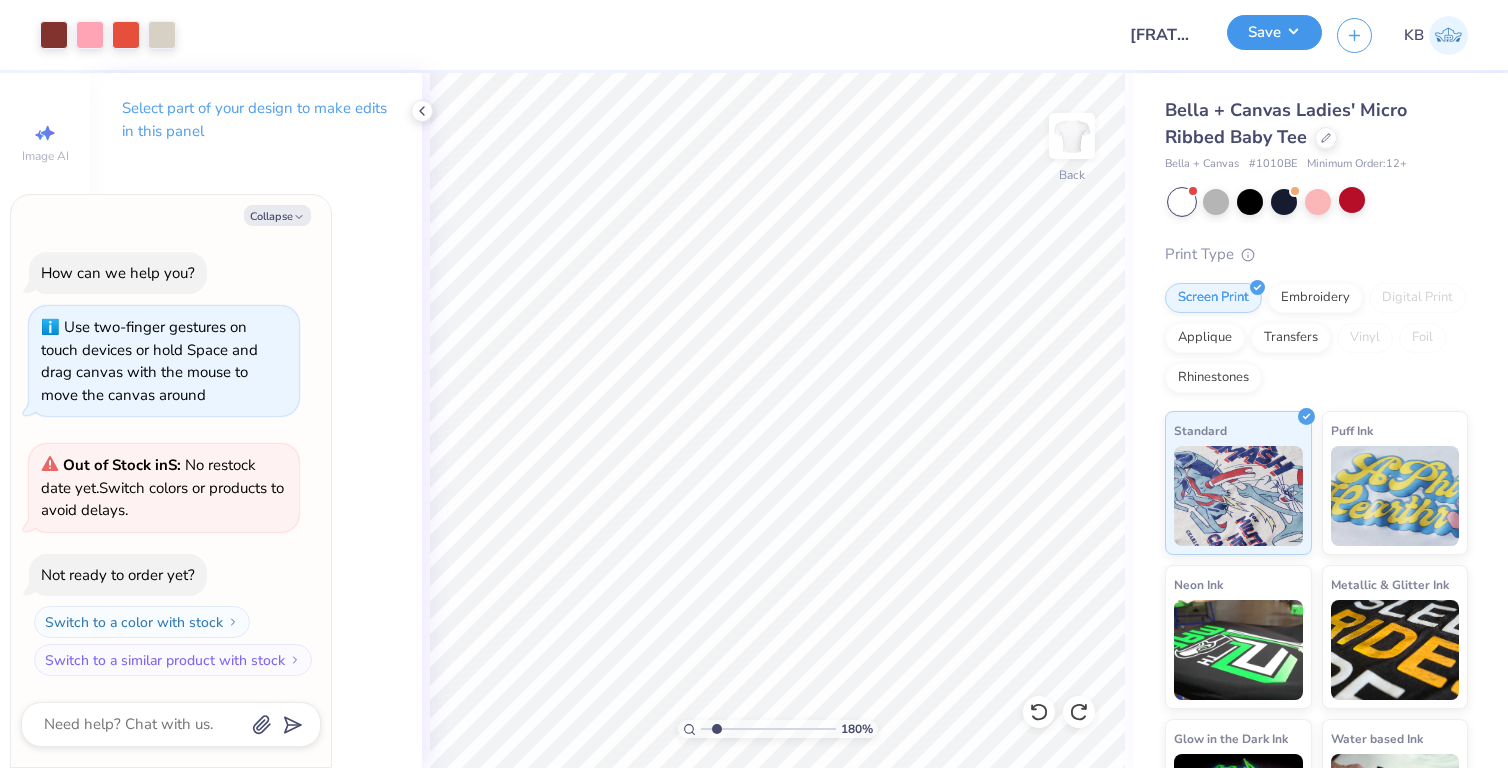click on "Save" at bounding box center [1274, 32] 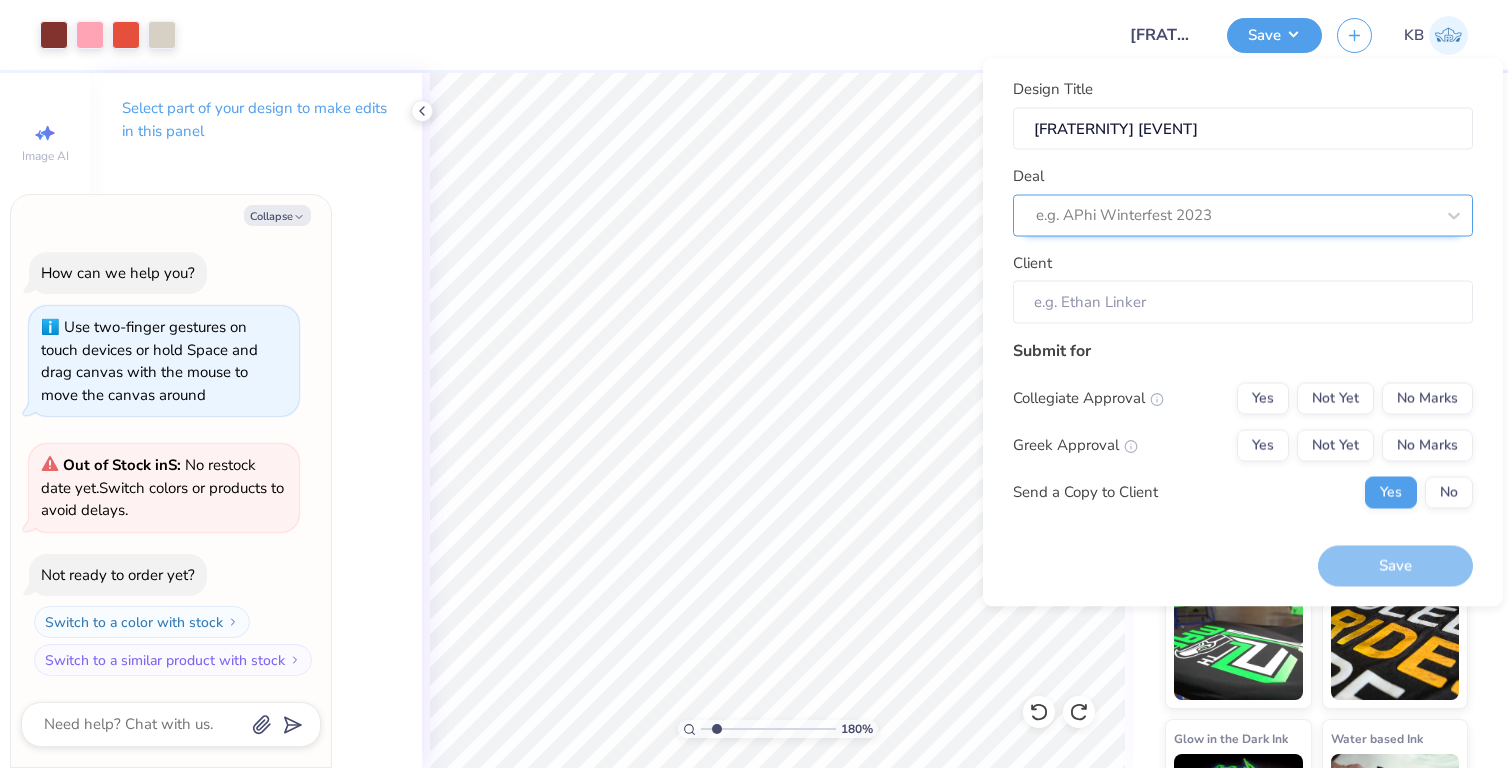 click at bounding box center [1235, 215] 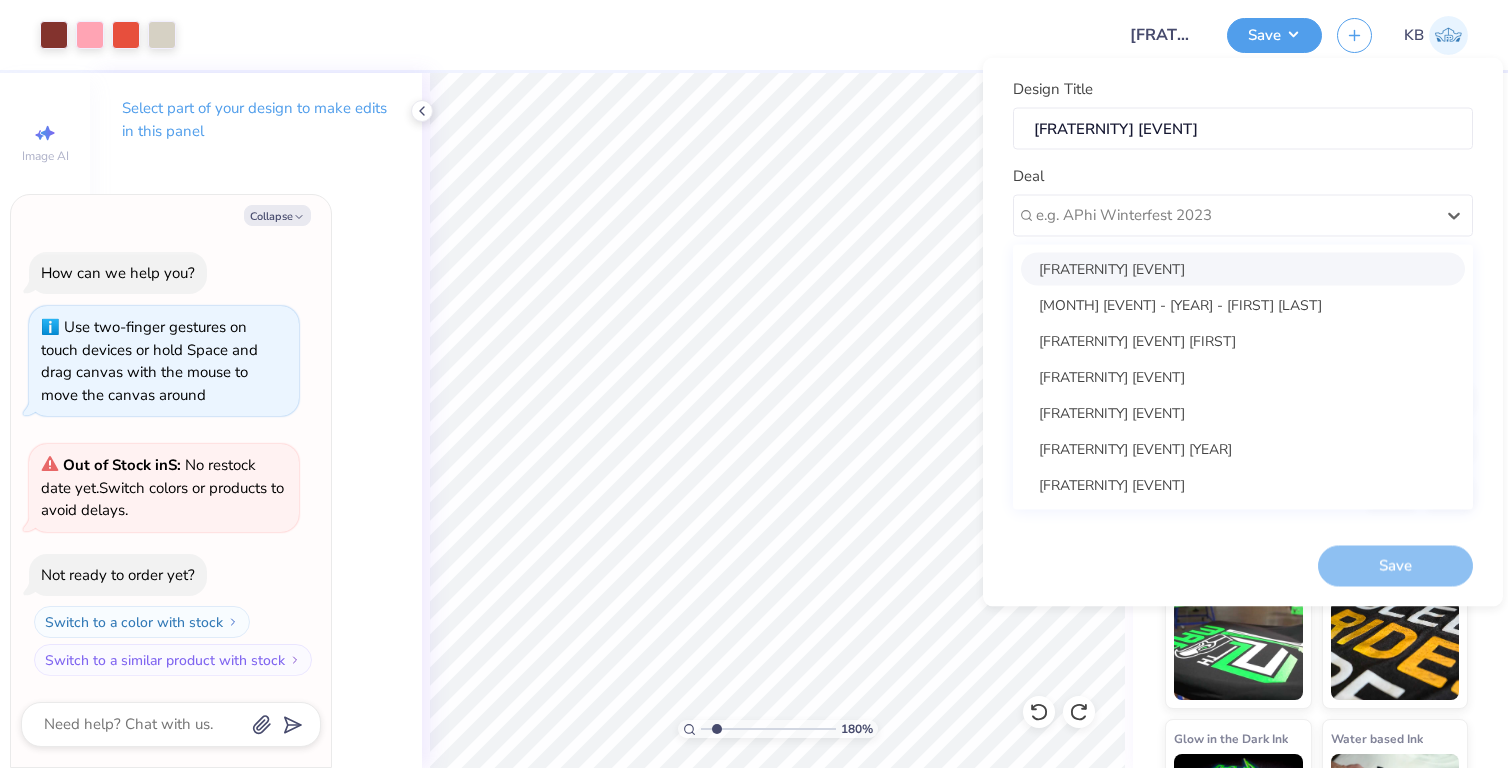 click on "[FRATERNITY] [EVENT]" at bounding box center [1243, 268] 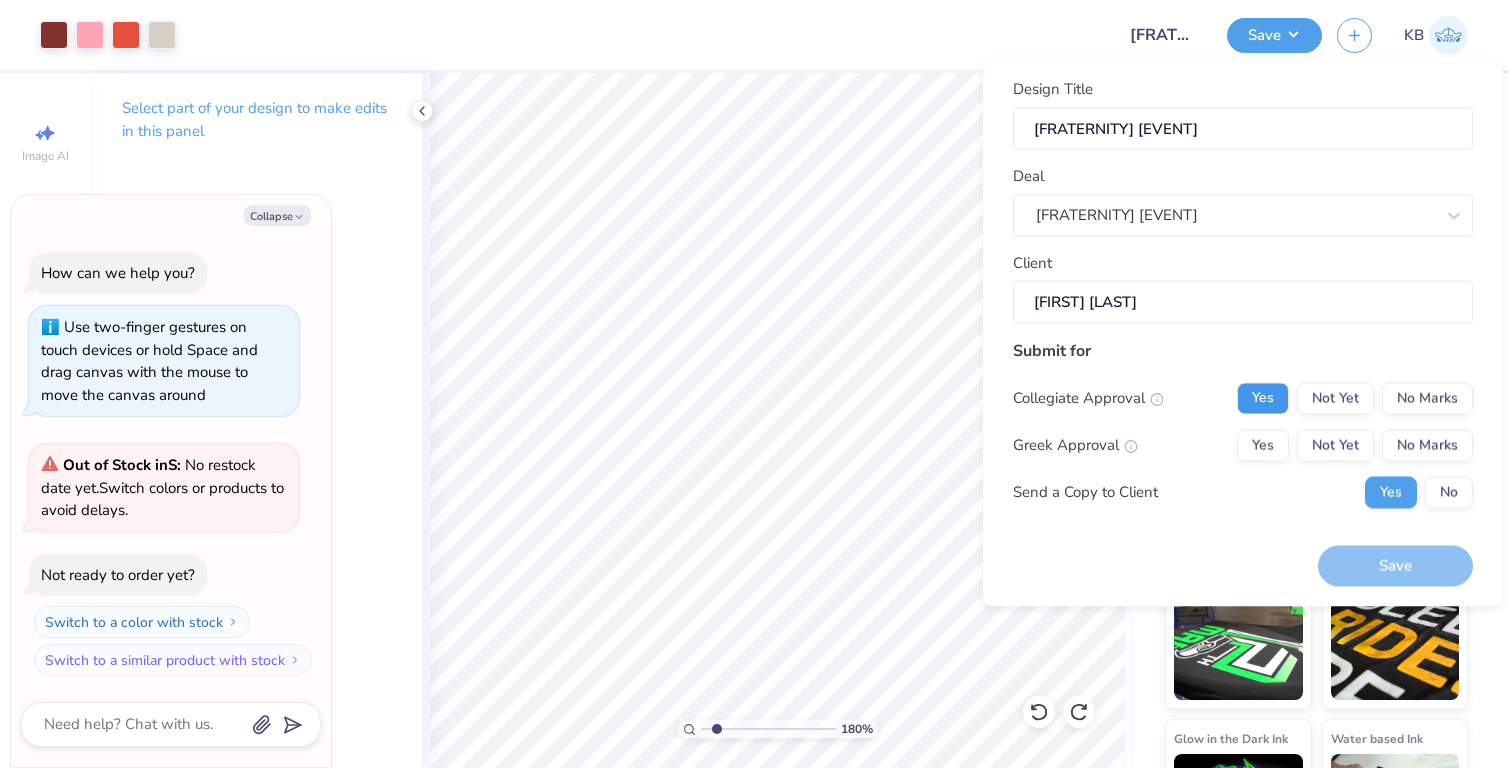 click on "Yes" at bounding box center [1263, 398] 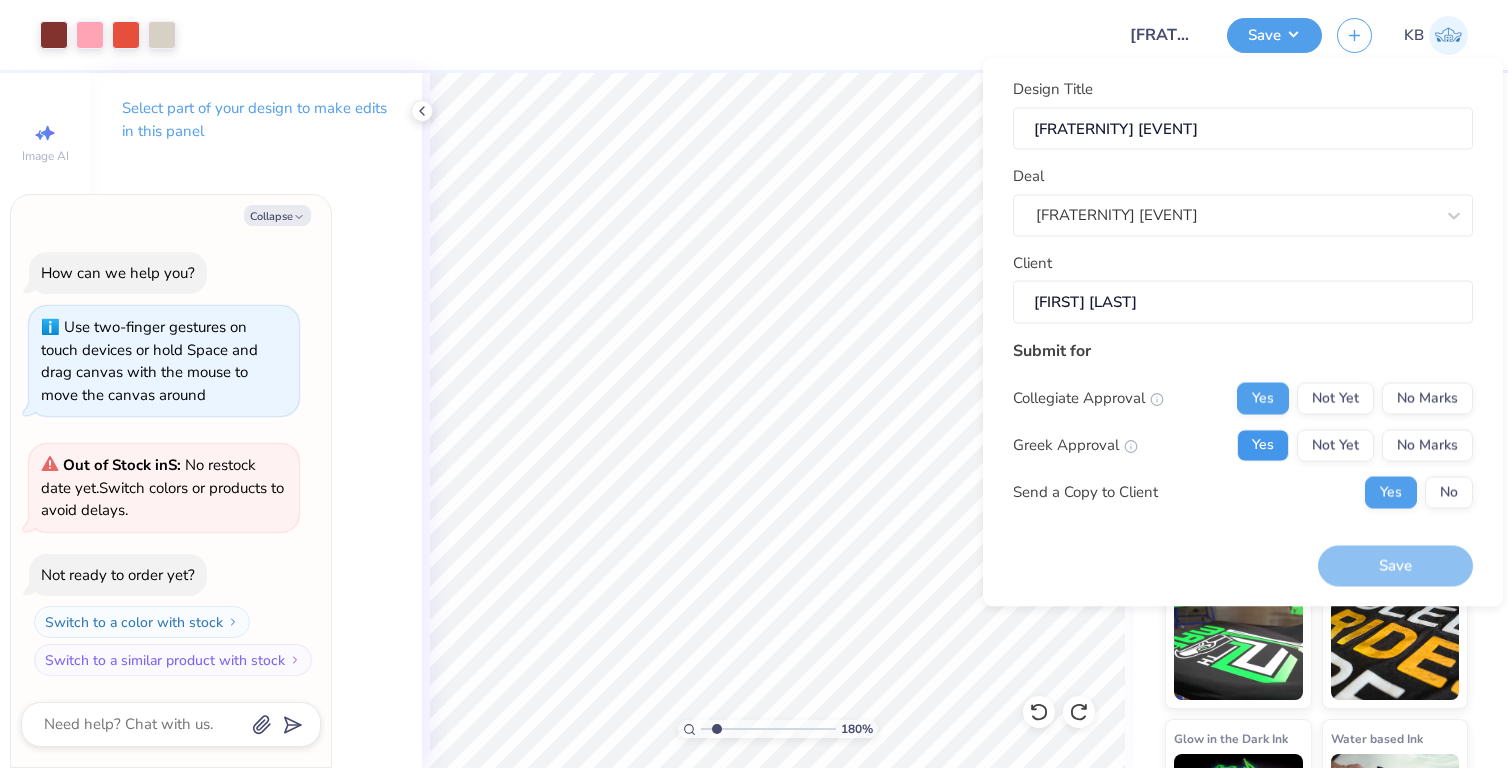 click on "Yes" at bounding box center [1263, 445] 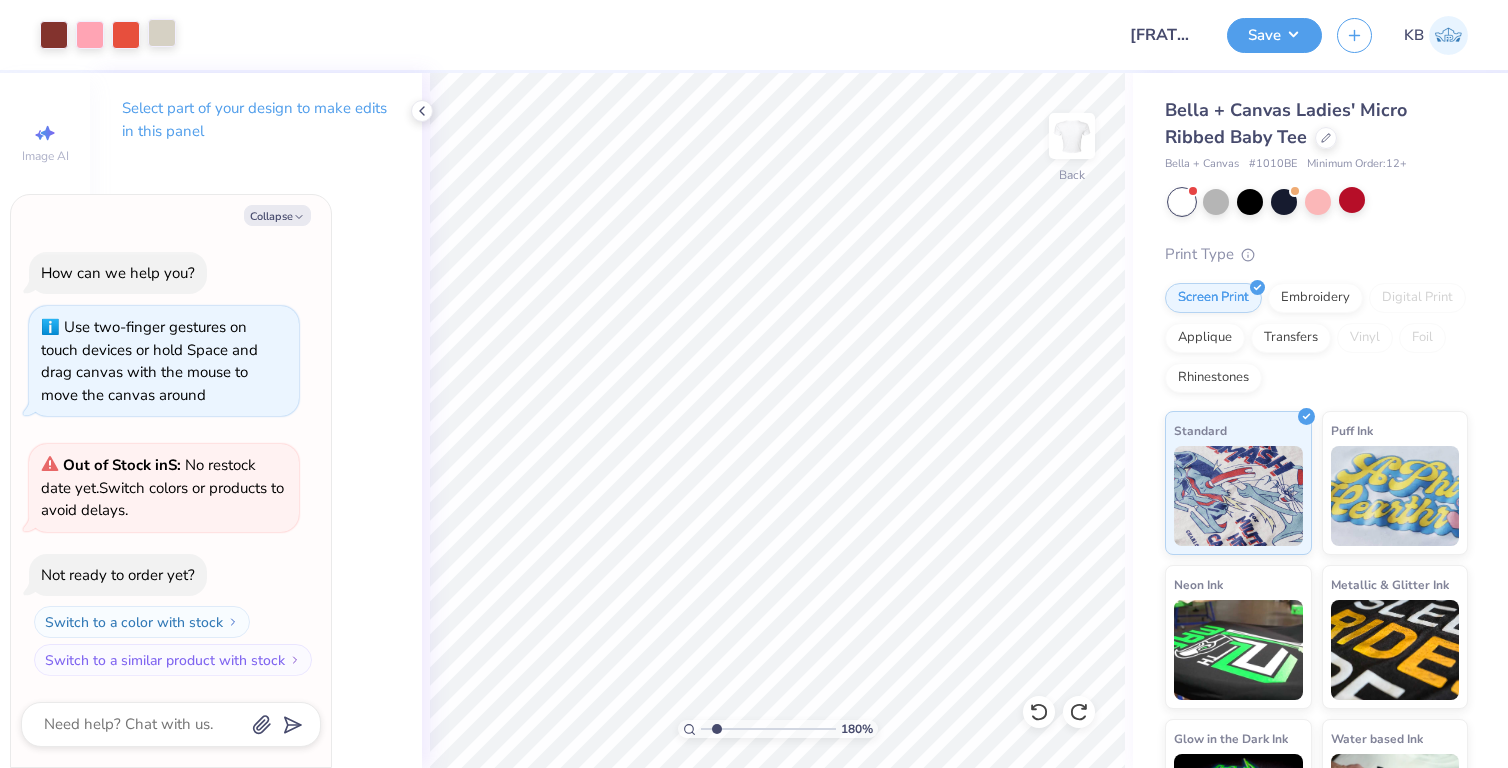 click at bounding box center [162, 33] 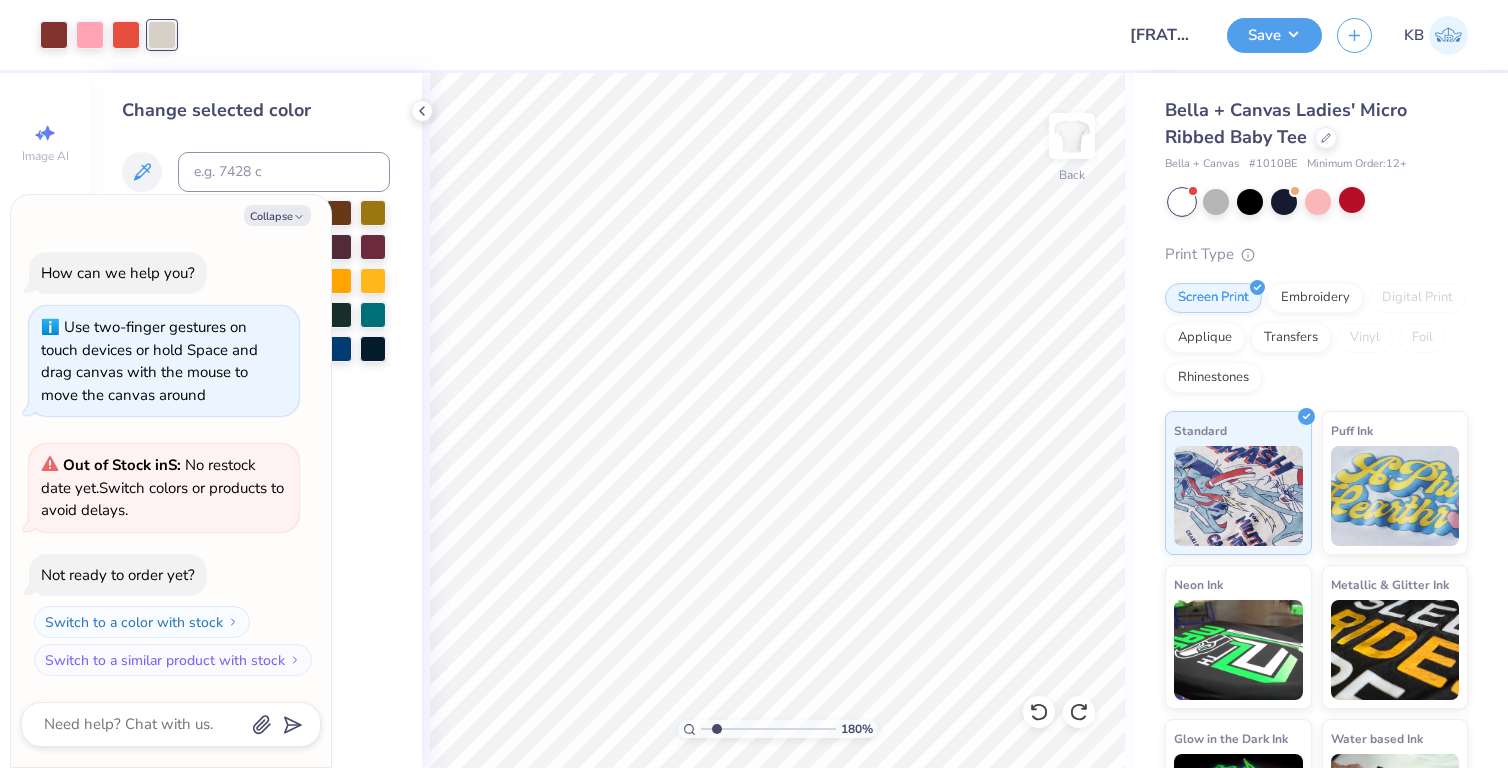 click on "Change selected color" at bounding box center [256, 420] 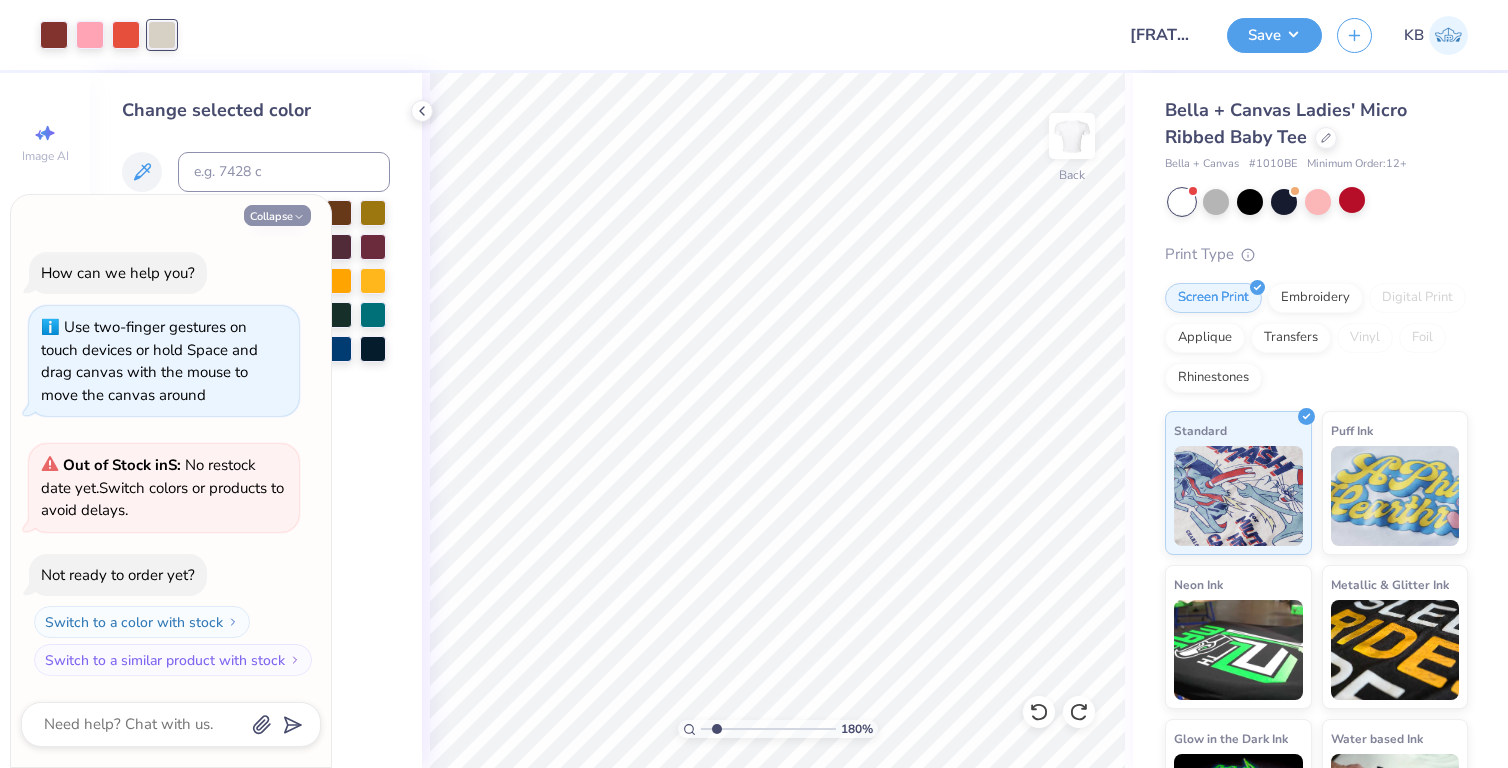 click on "Collapse" at bounding box center [277, 215] 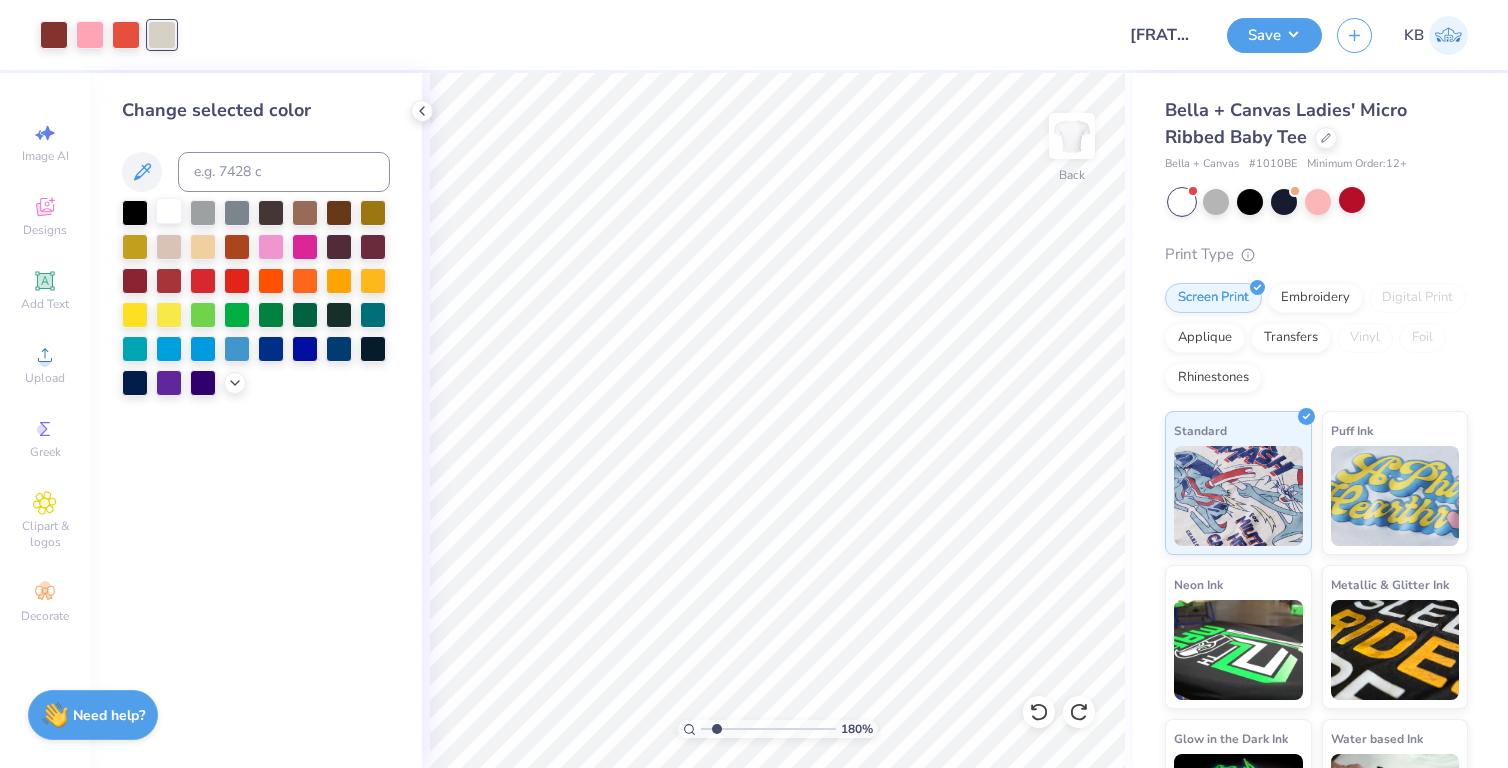 click at bounding box center (169, 211) 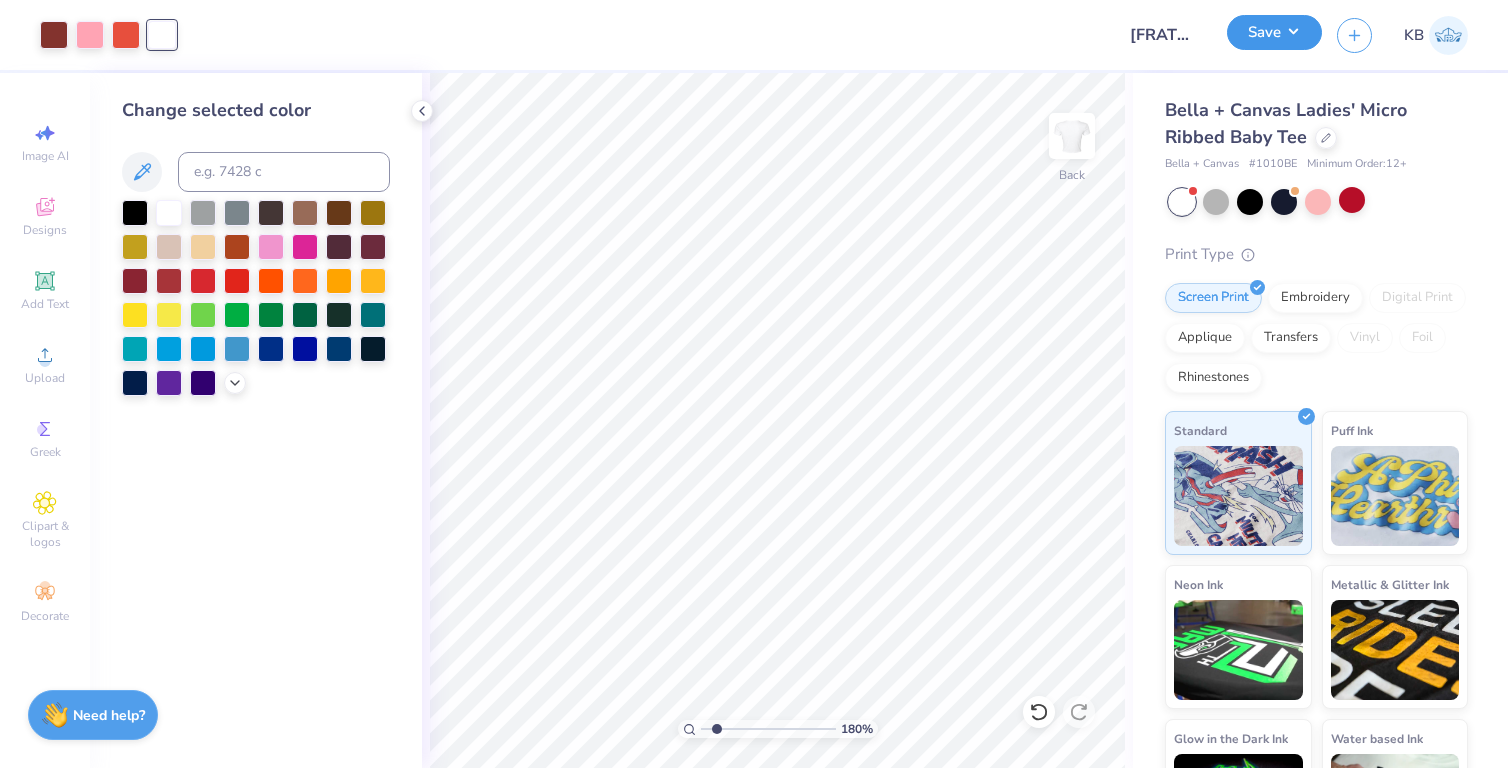 click on "Save" at bounding box center (1274, 32) 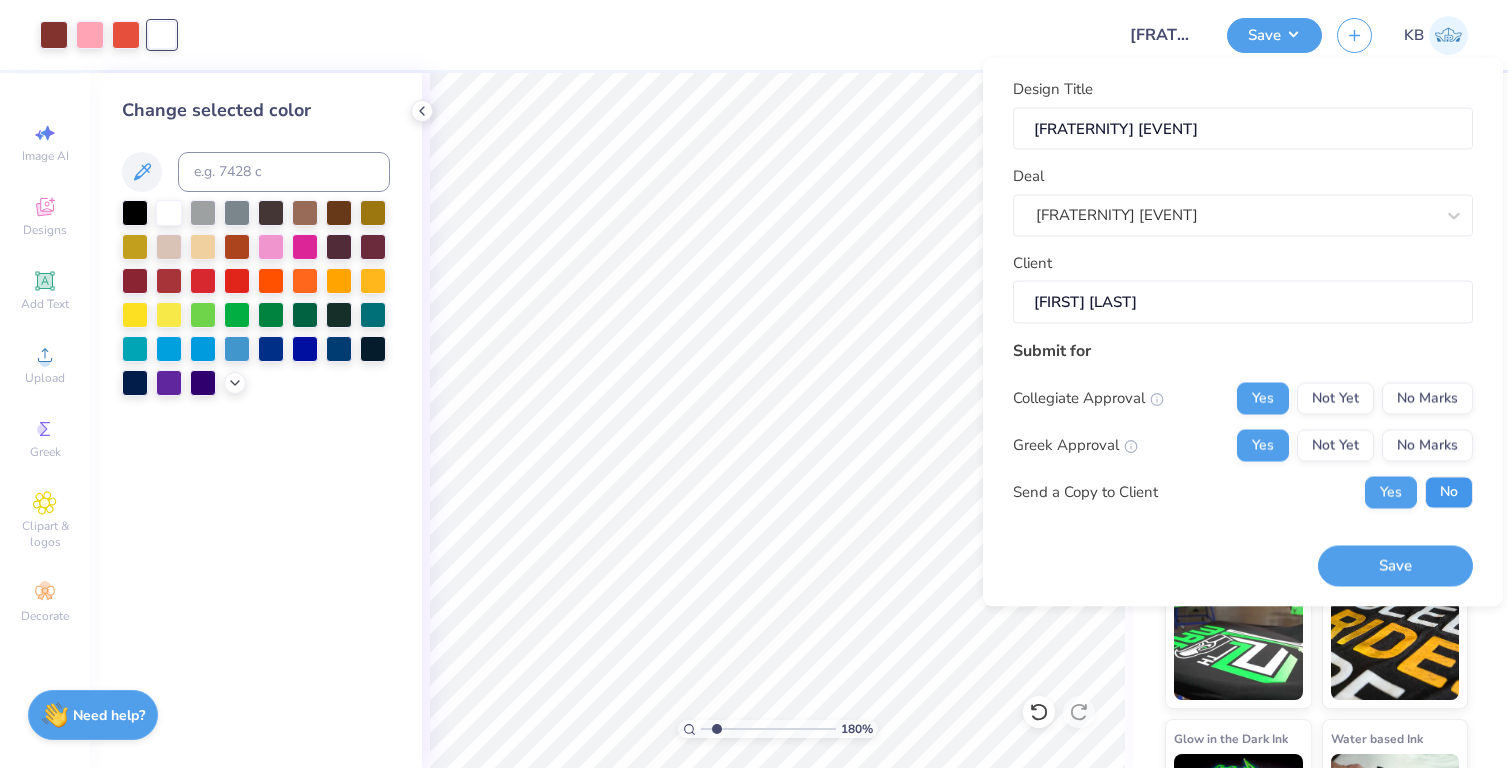click on "No" at bounding box center (1449, 492) 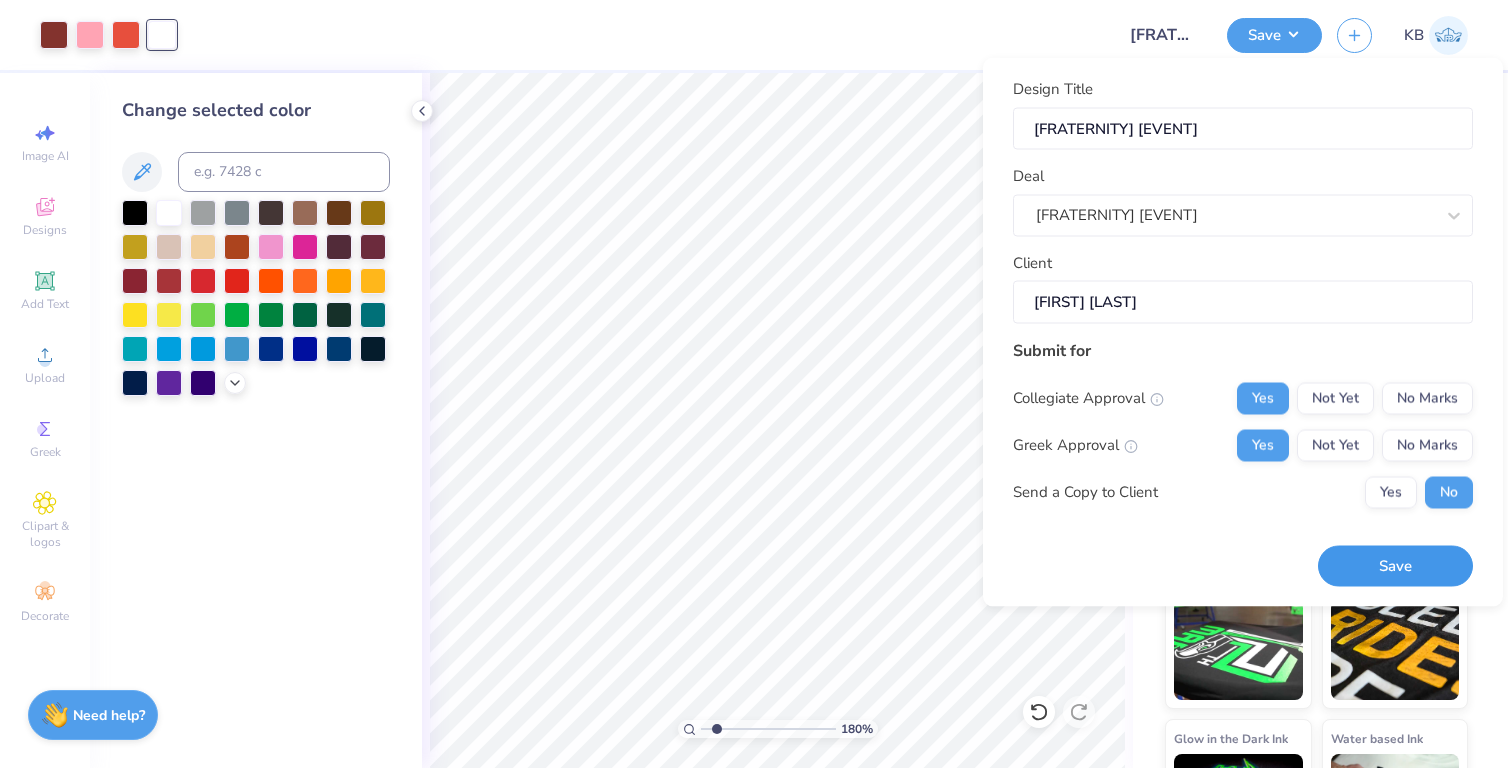 click on "Save" at bounding box center [1395, 566] 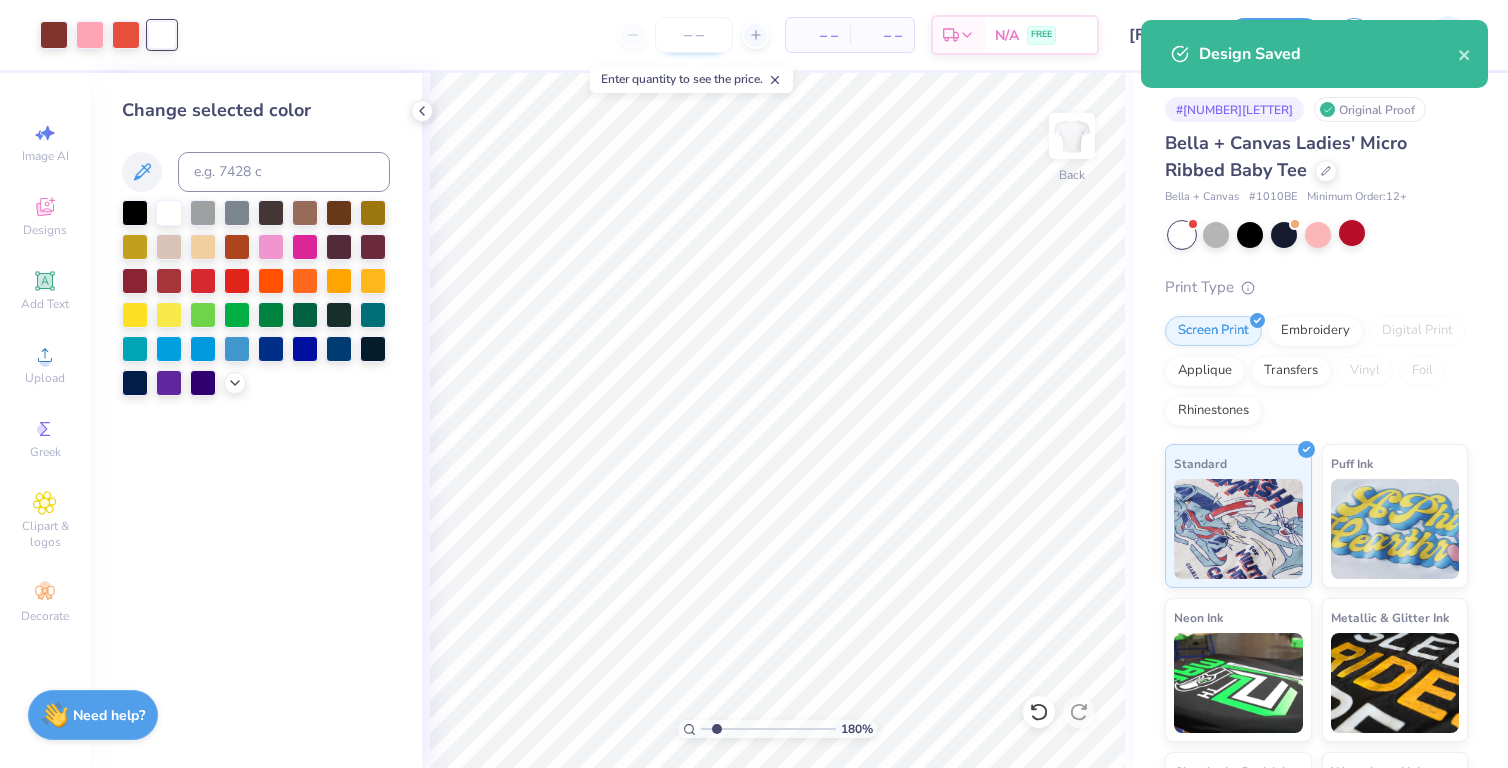 click at bounding box center [694, 35] 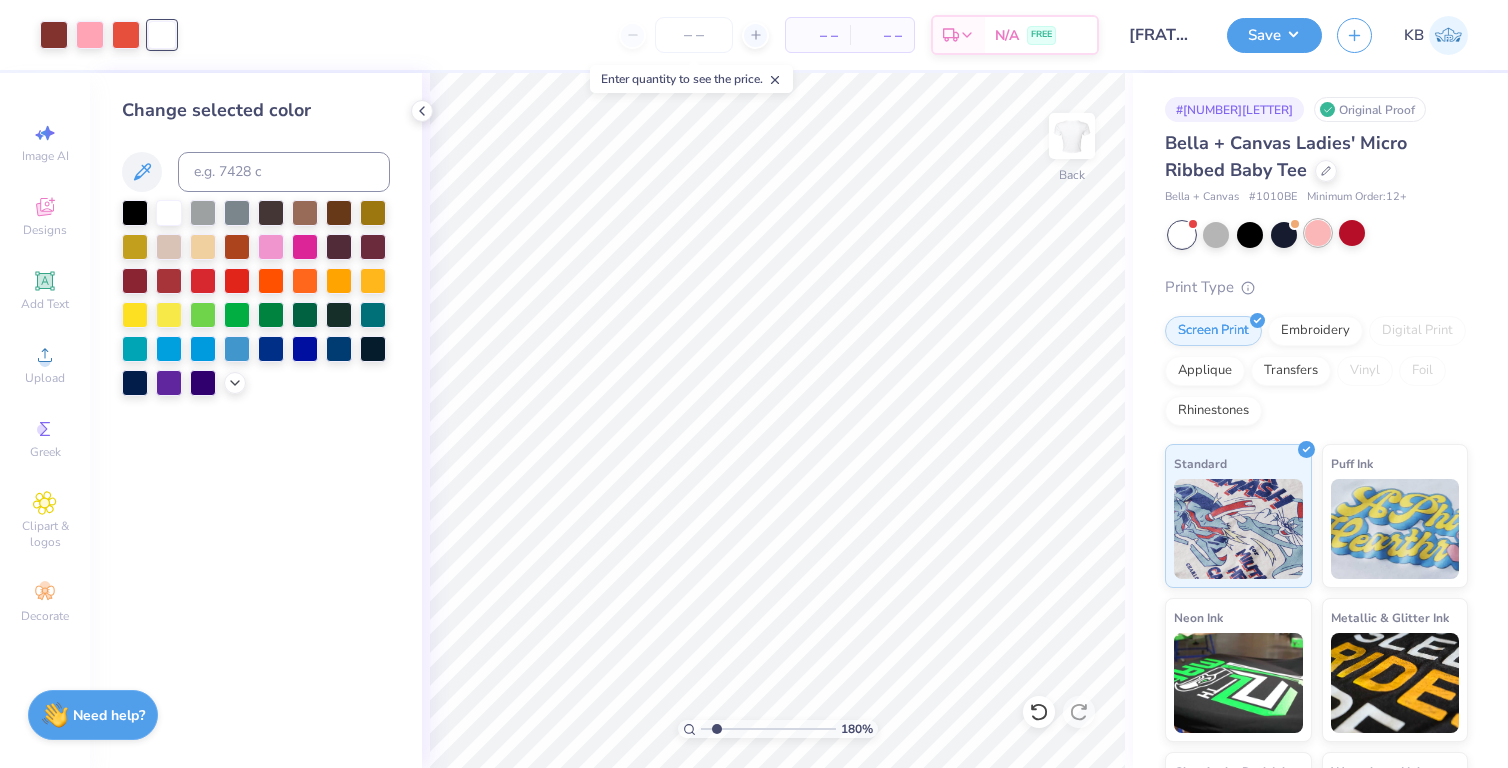 click at bounding box center (1318, 233) 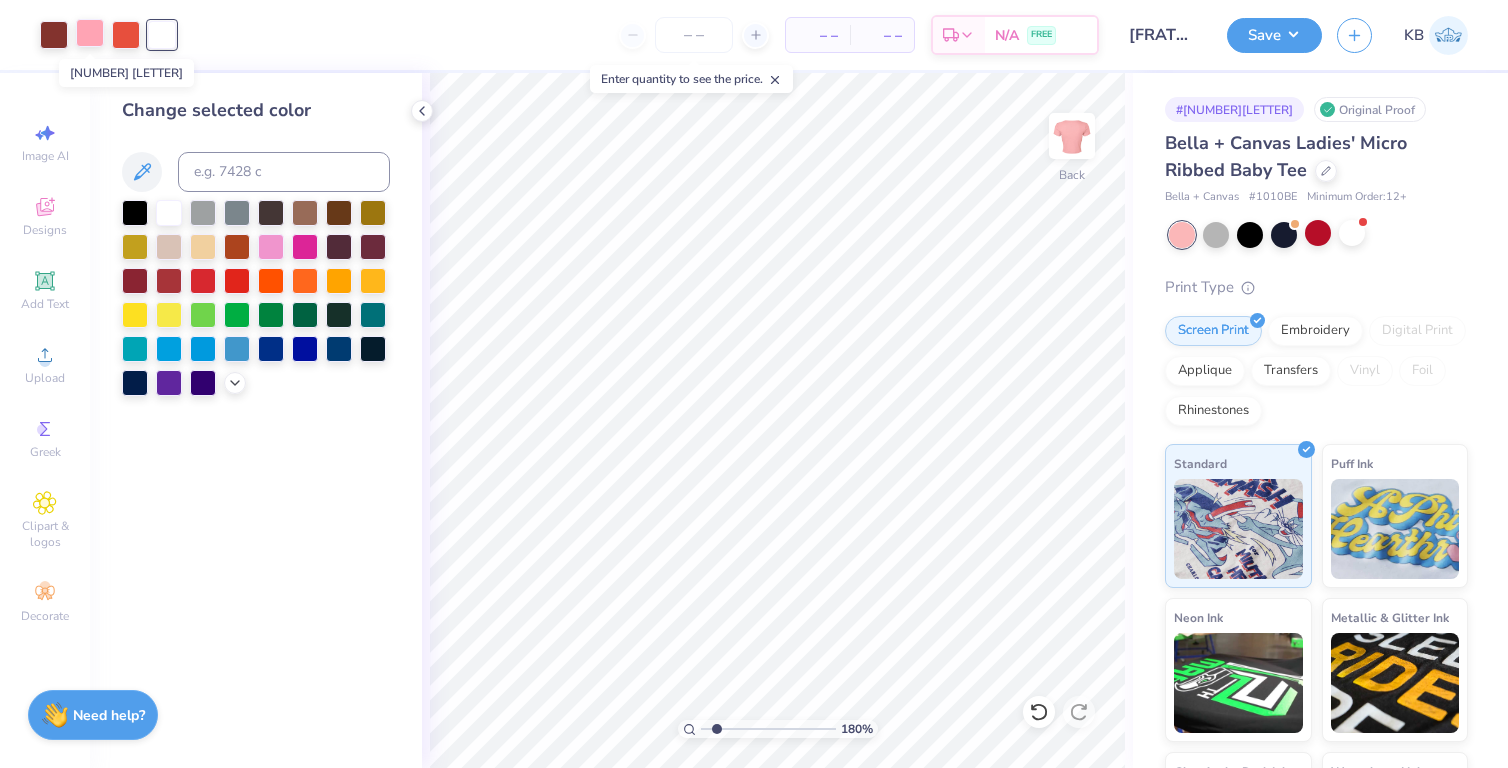 click at bounding box center (90, 33) 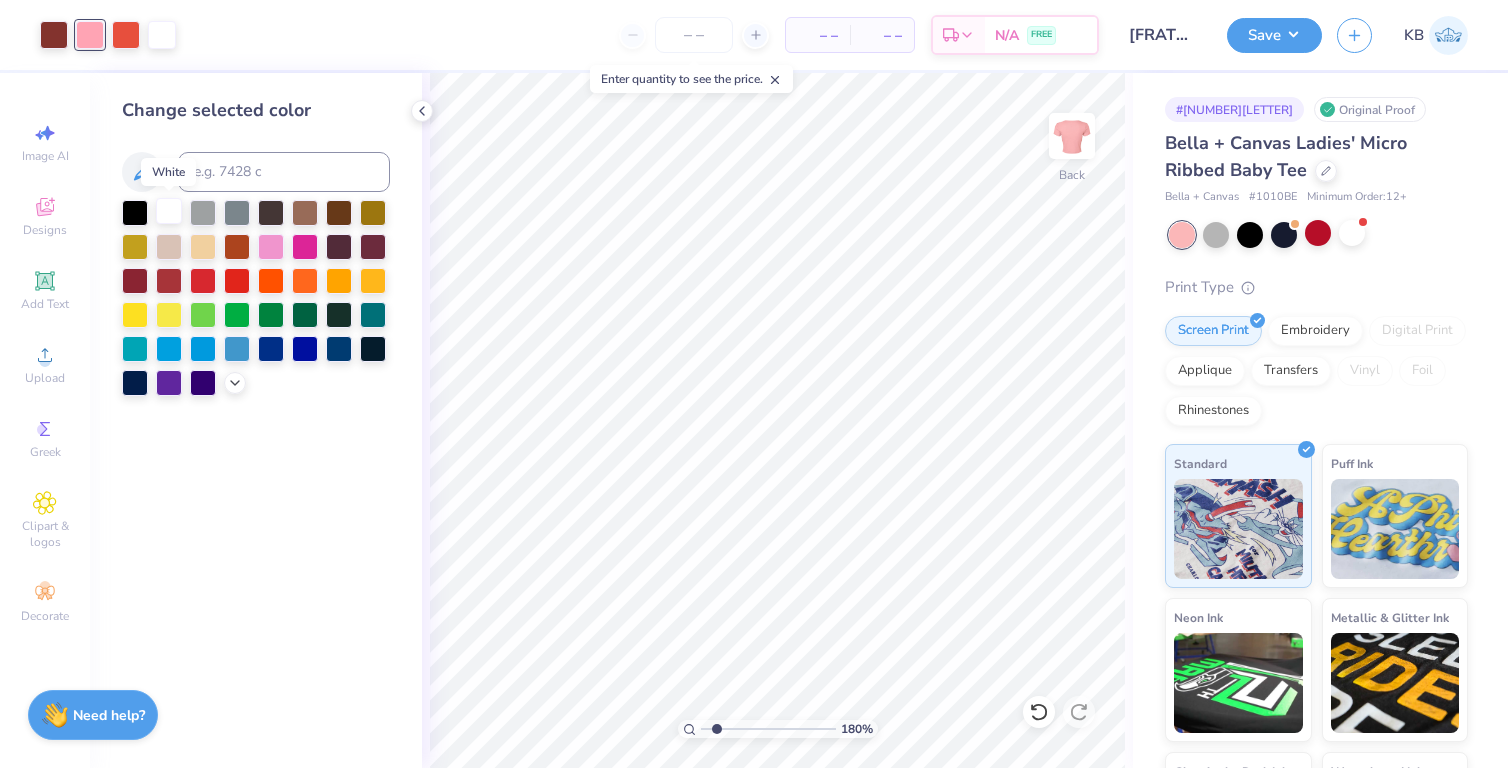 click at bounding box center (169, 211) 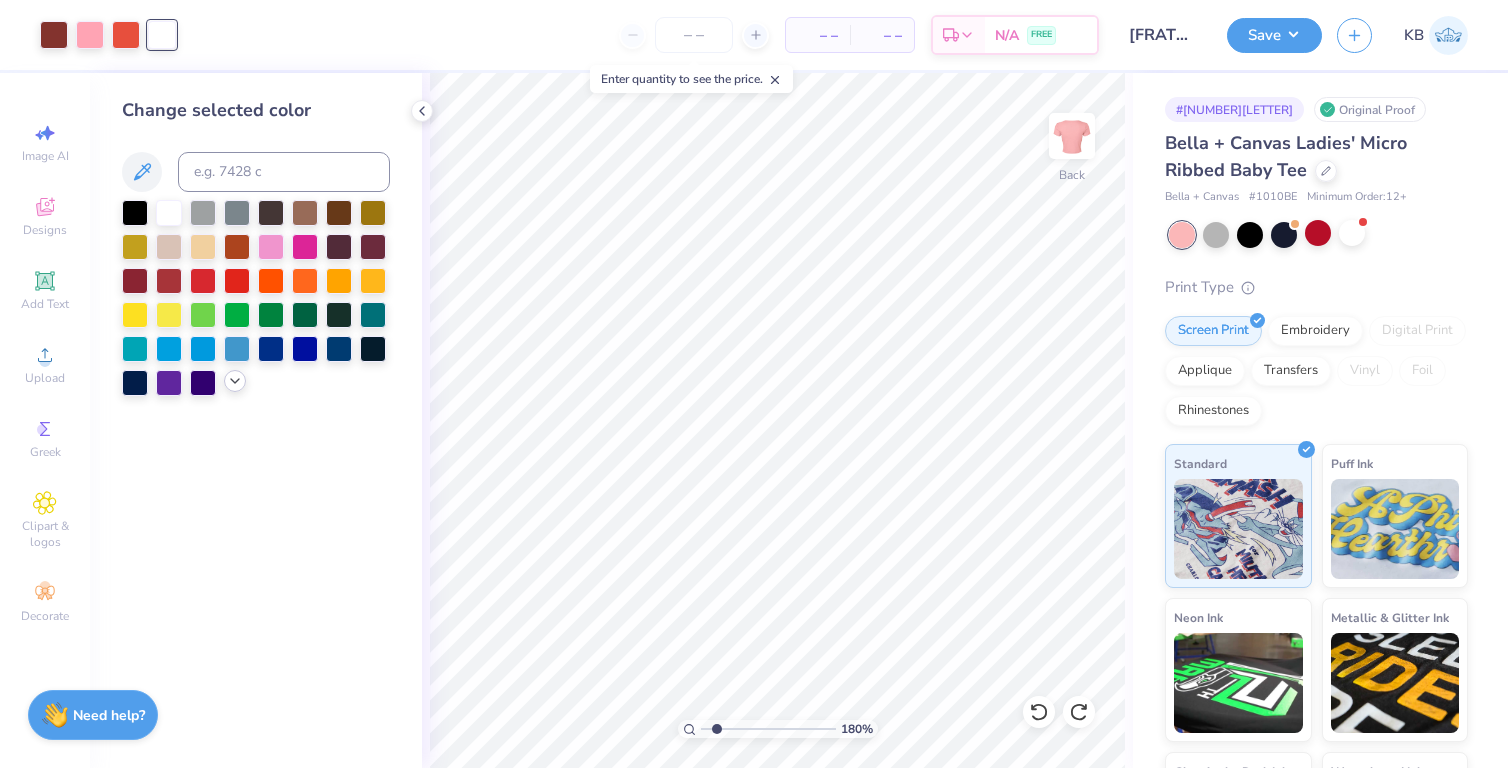 click 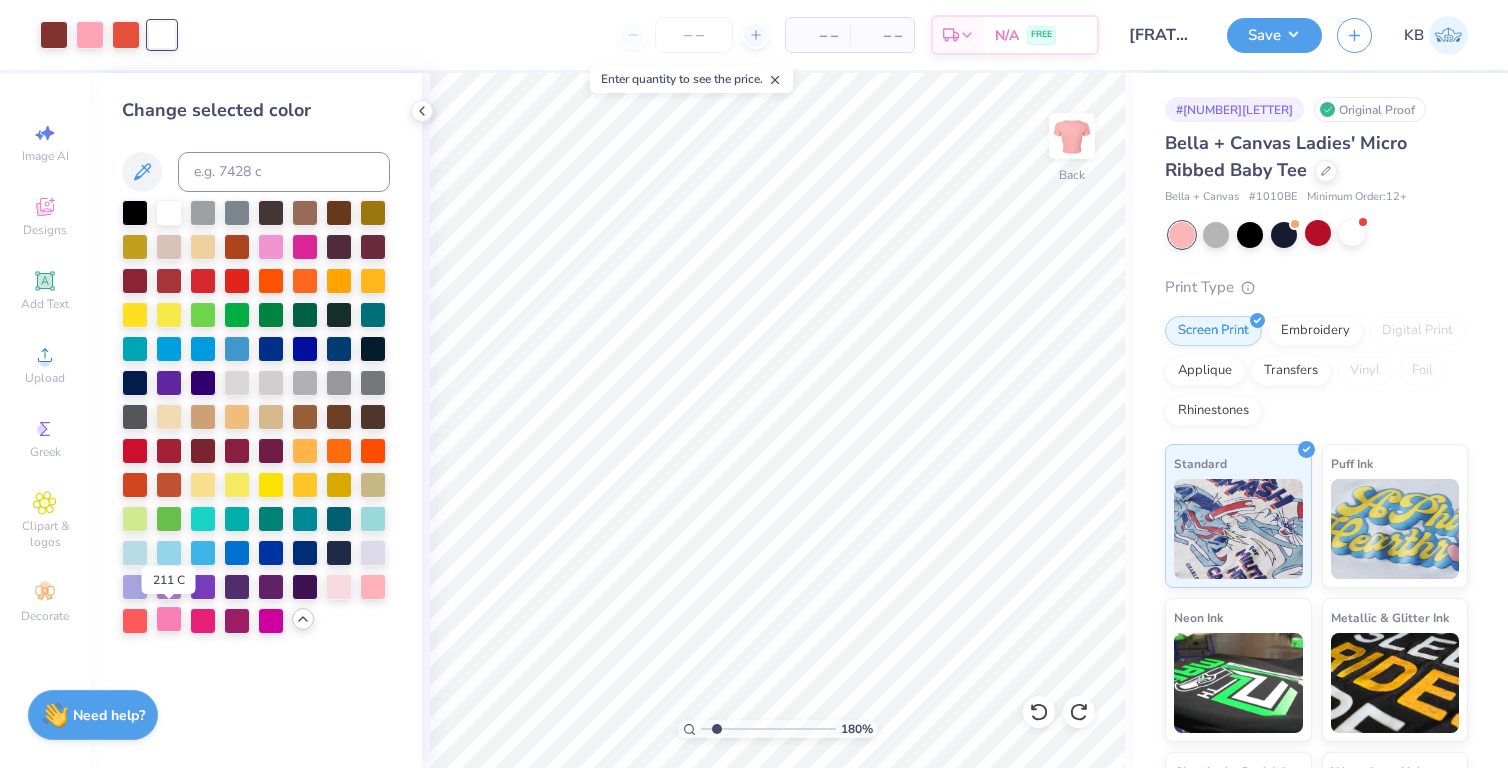 click at bounding box center (169, 619) 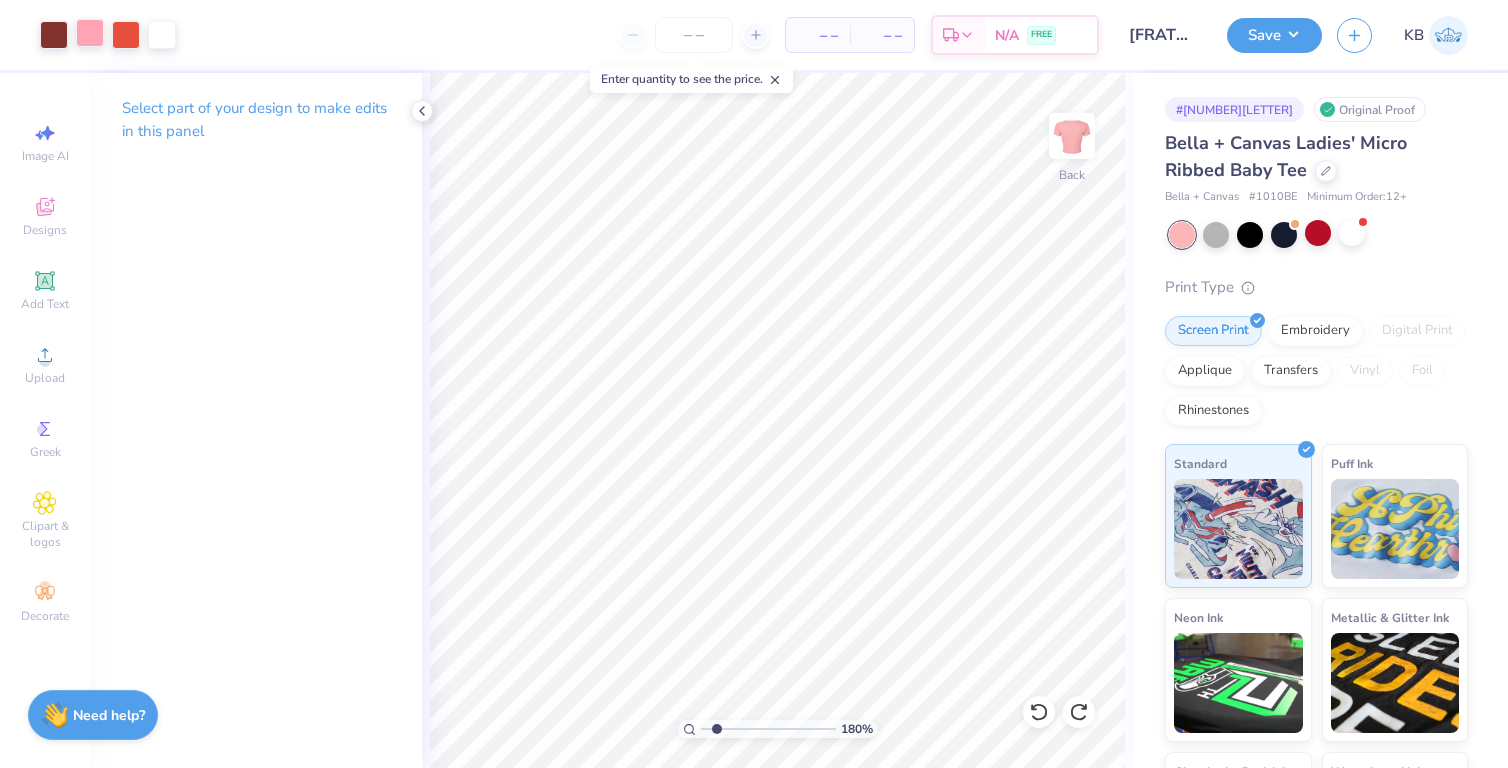 click at bounding box center (90, 33) 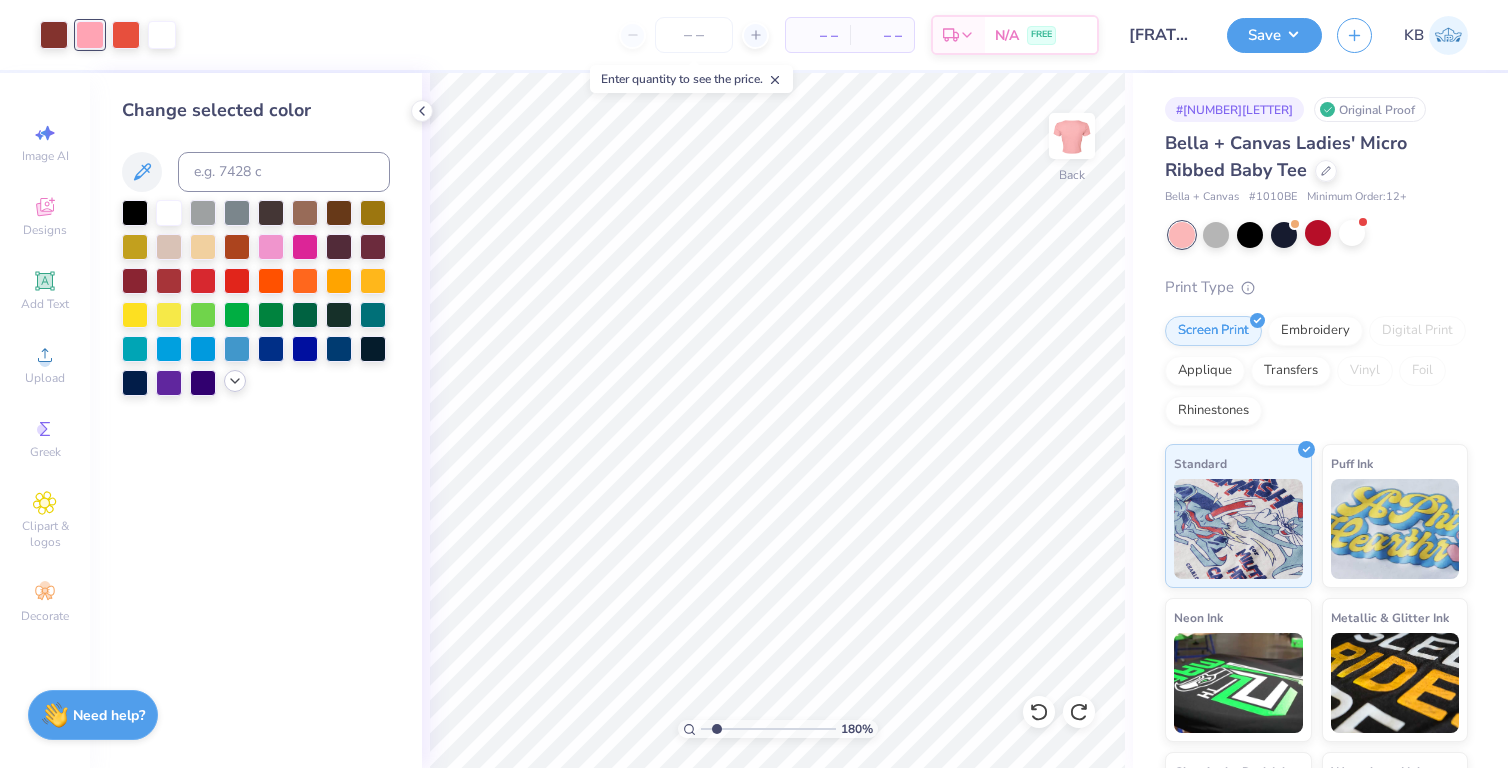 click 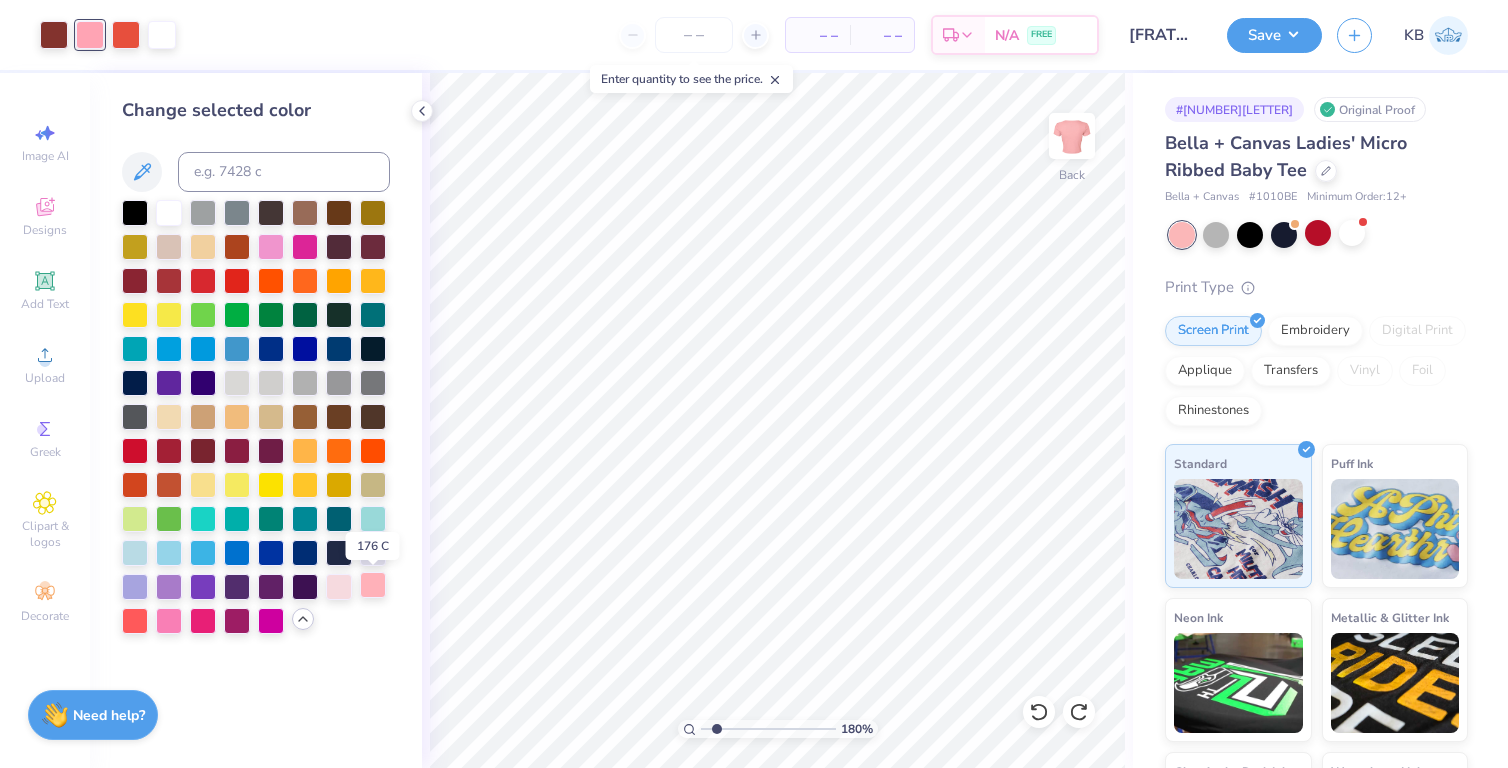 click at bounding box center (373, 585) 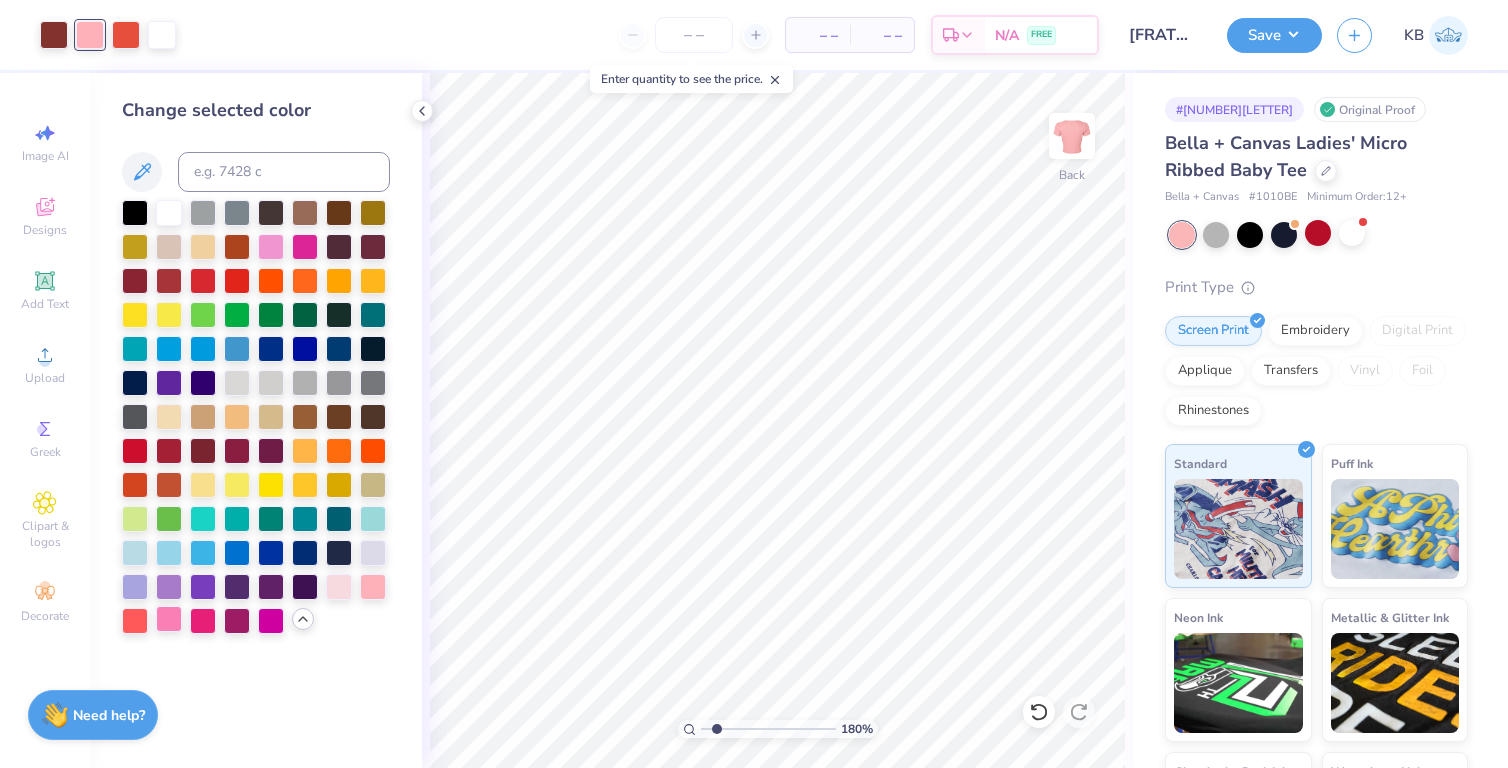 click at bounding box center (169, 619) 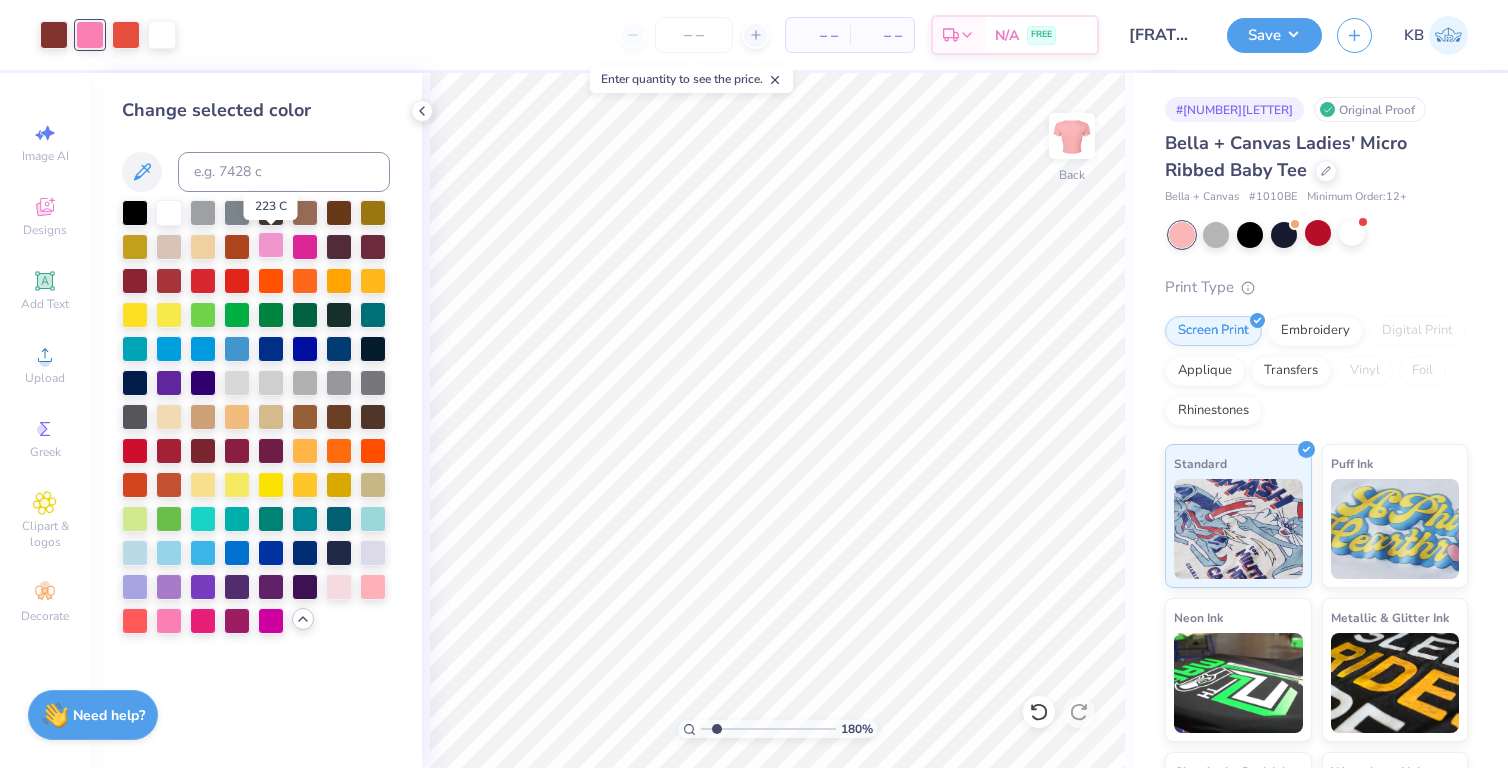 click at bounding box center [271, 245] 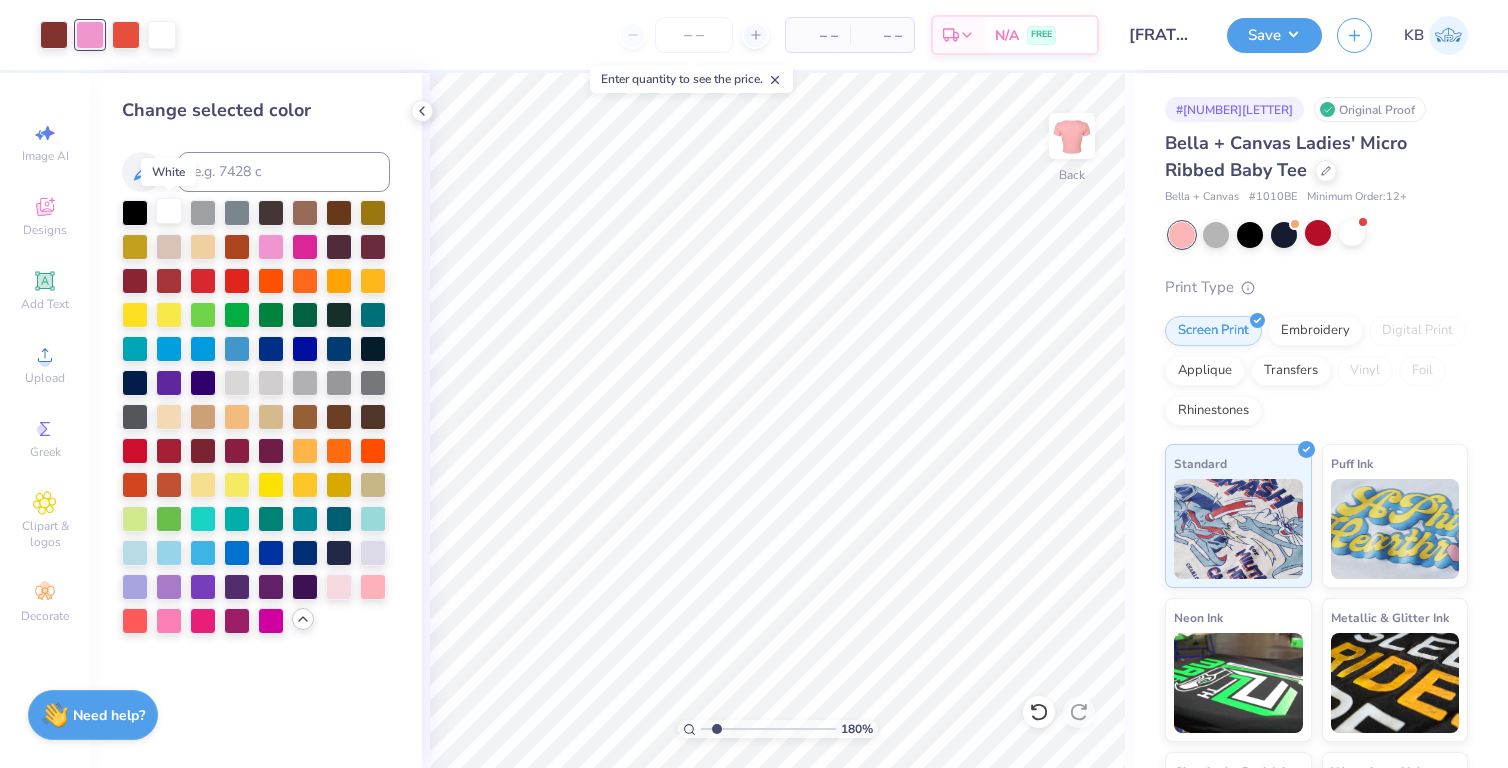 click at bounding box center (169, 211) 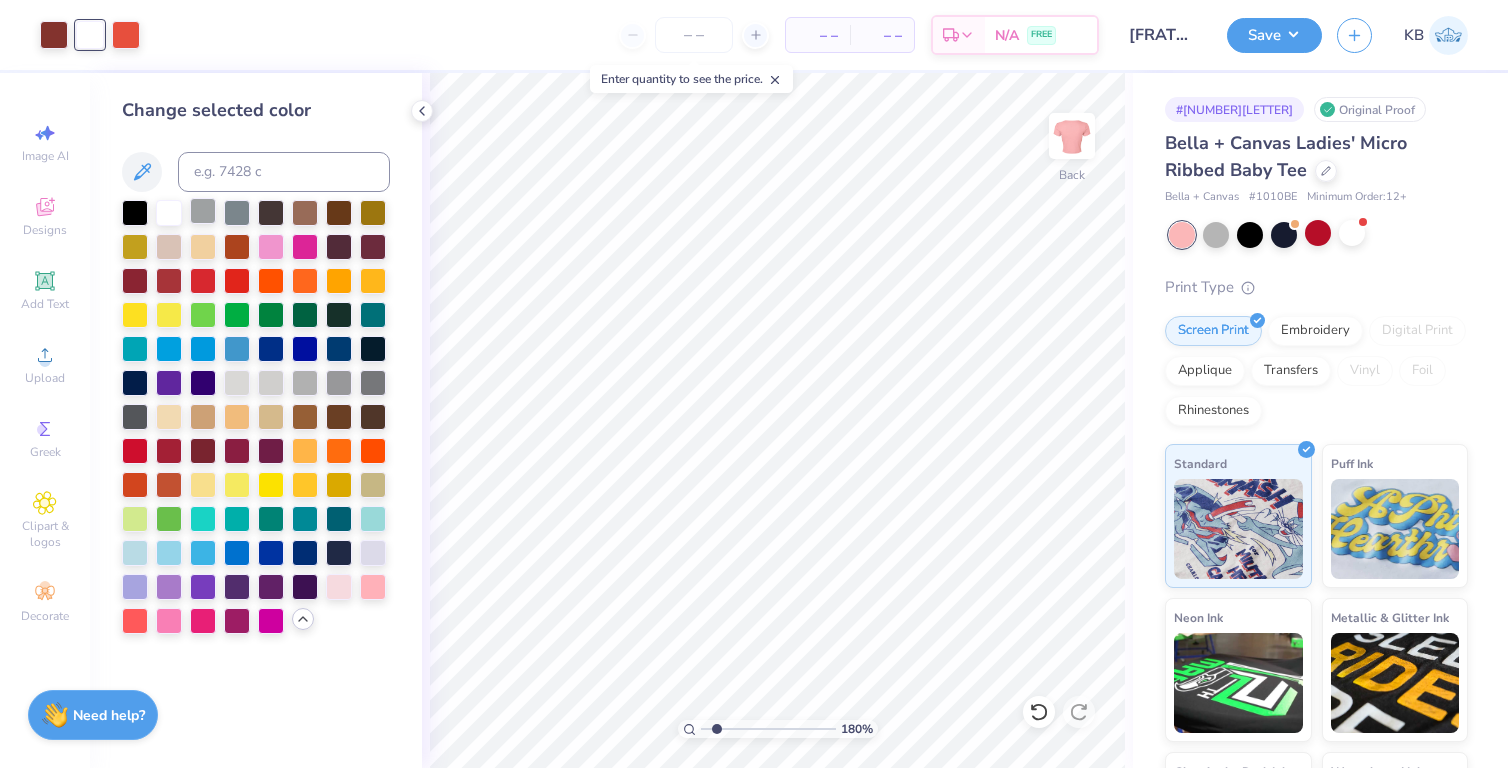 click at bounding box center [203, 211] 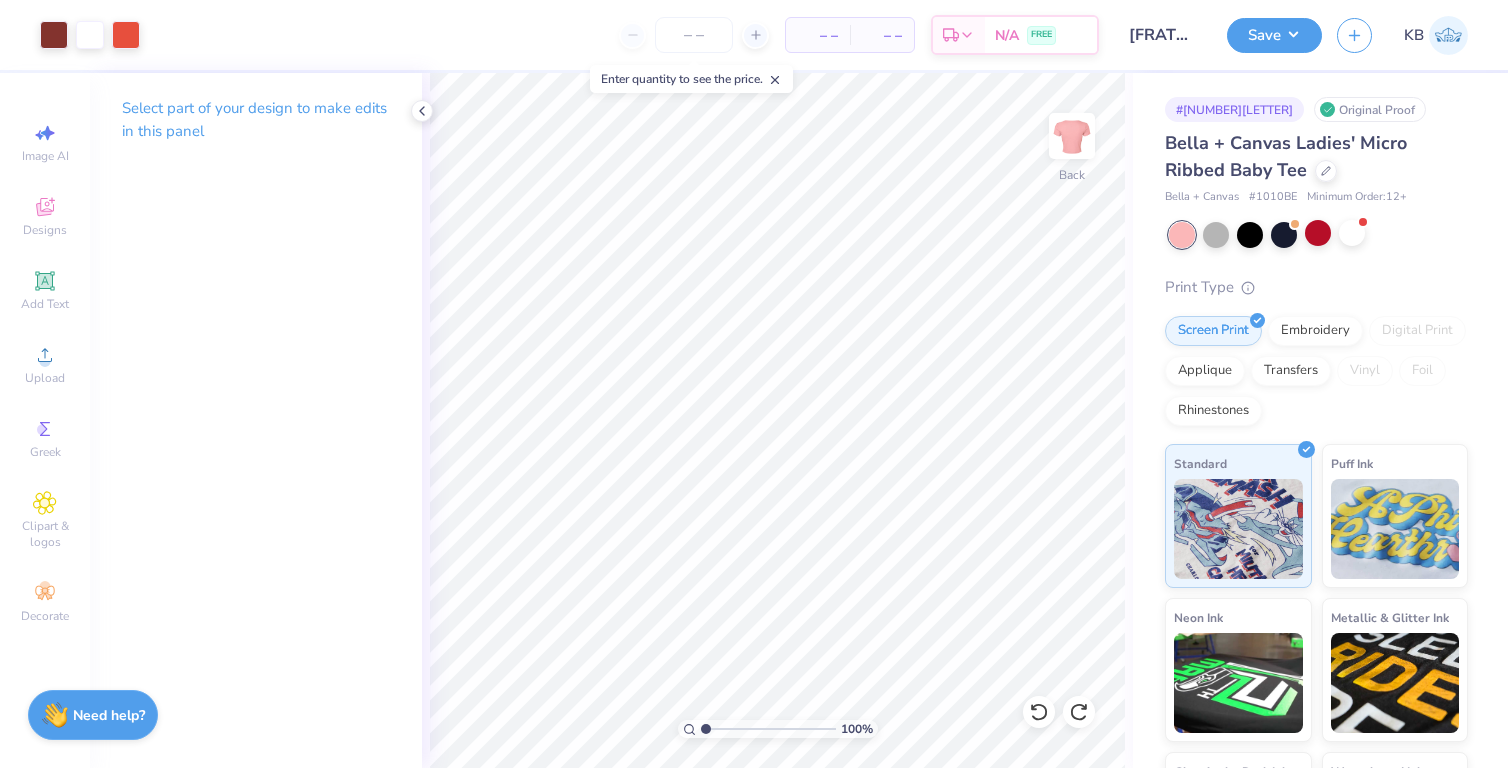 drag, startPoint x: 718, startPoint y: 728, endPoint x: 704, endPoint y: 721, distance: 15.652476 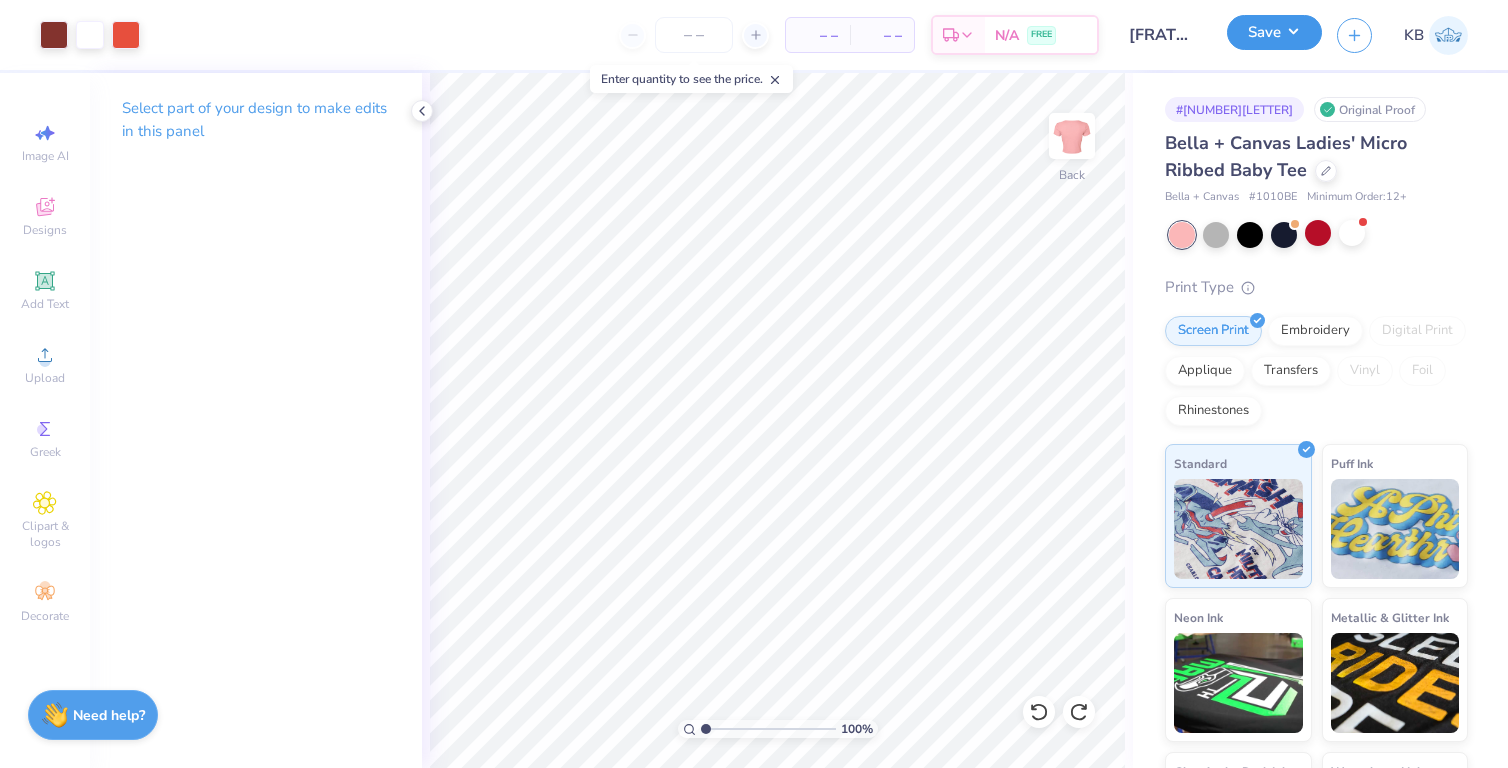 click on "Save" at bounding box center (1274, 32) 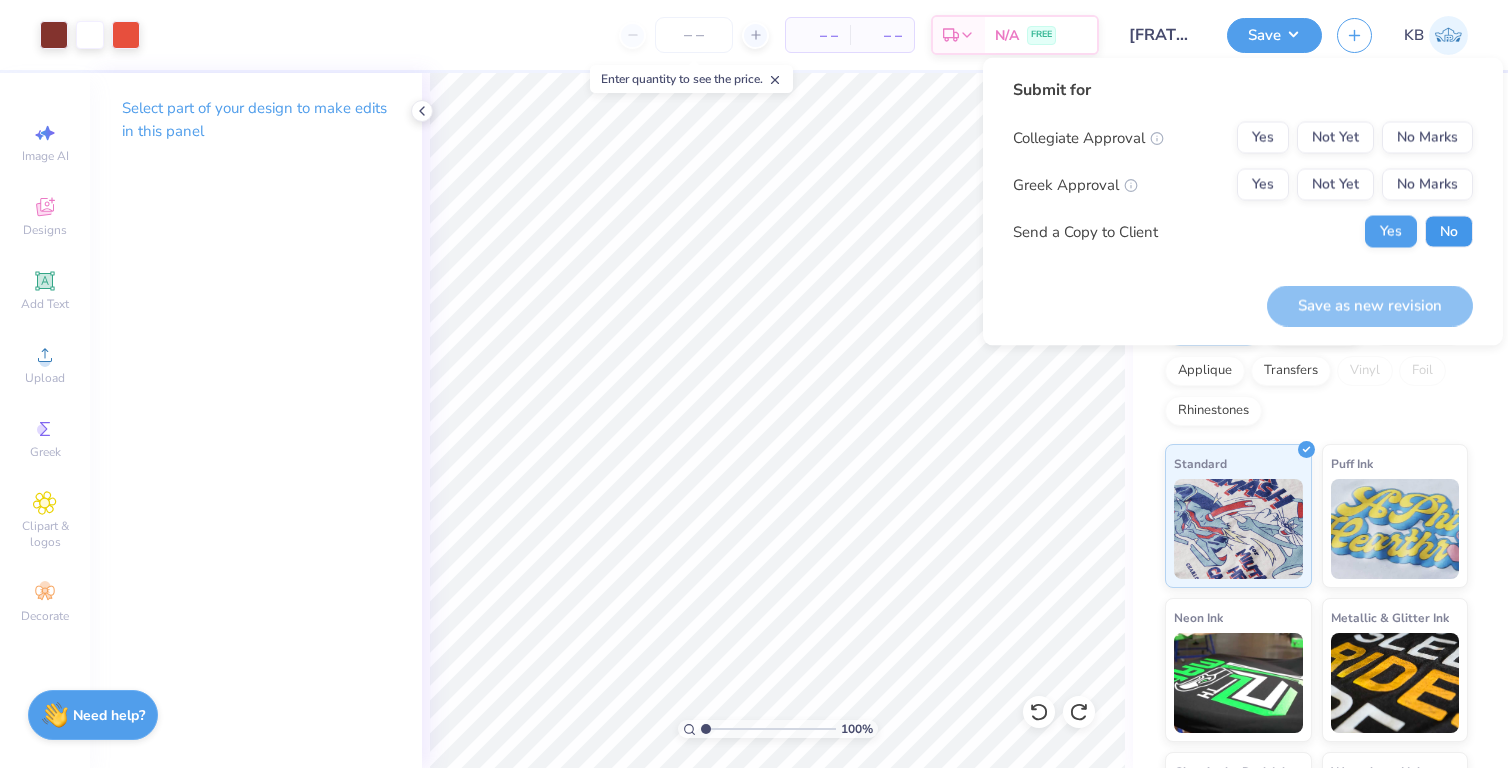 click on "No" at bounding box center (1449, 232) 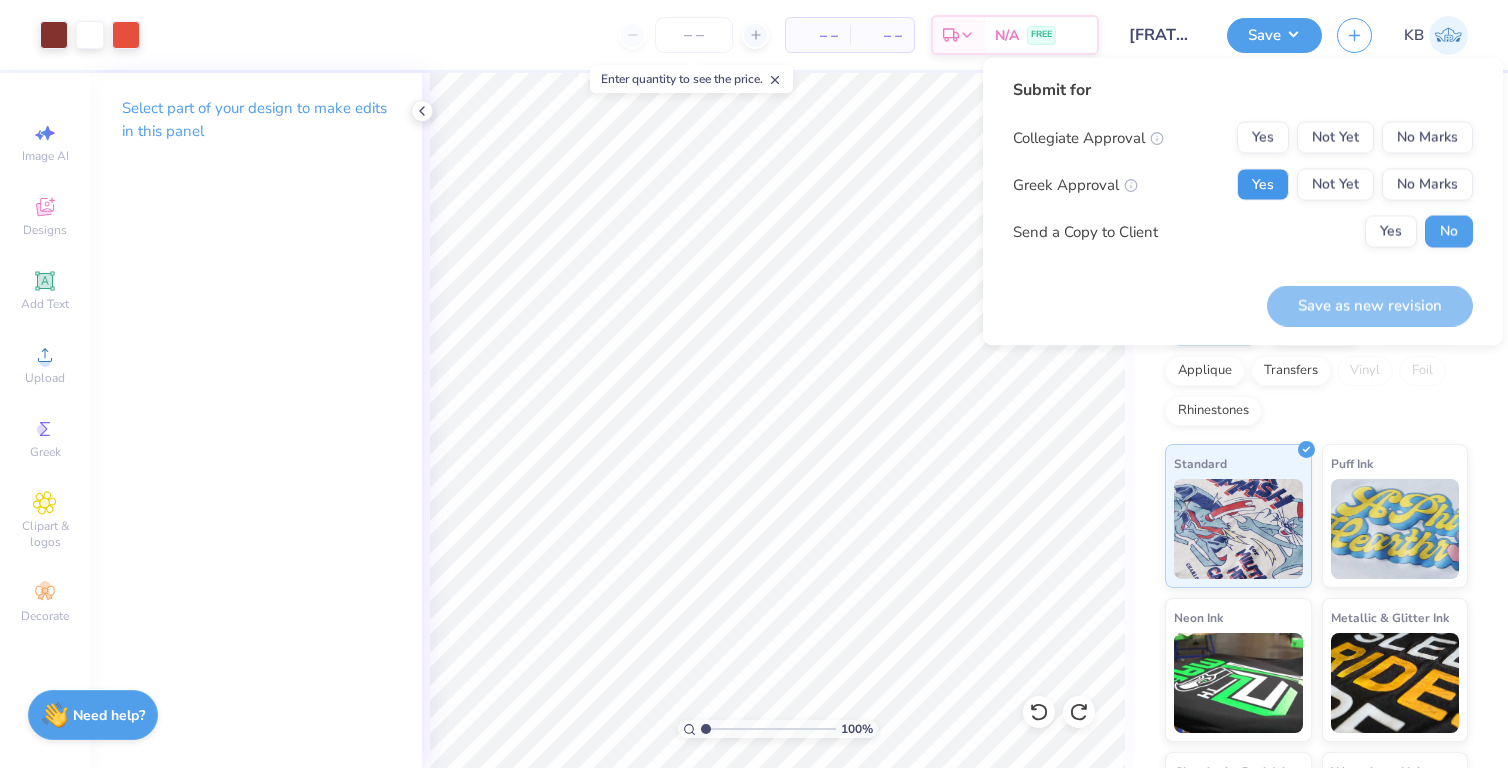click on "Yes" at bounding box center (1263, 185) 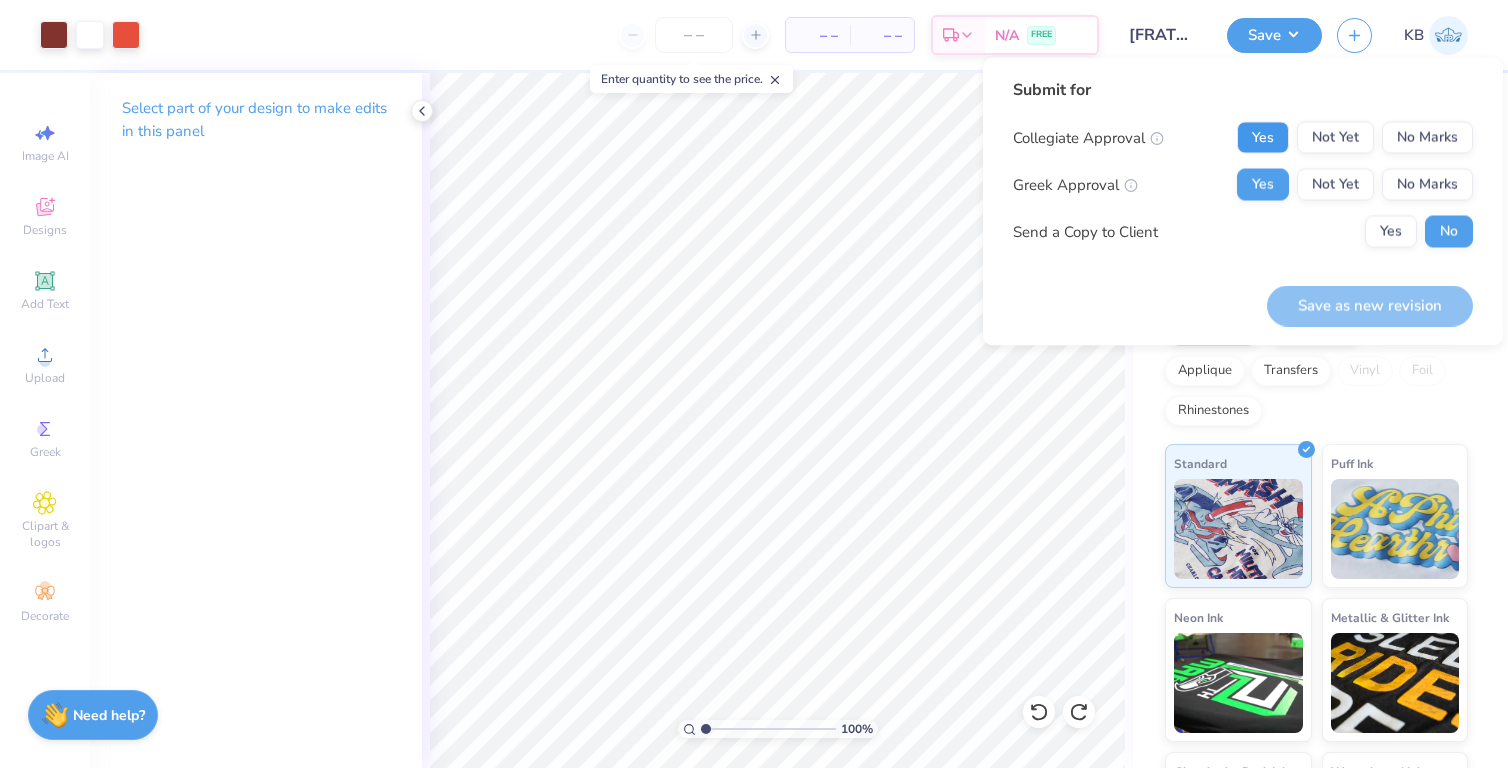 click on "Yes" at bounding box center [1263, 138] 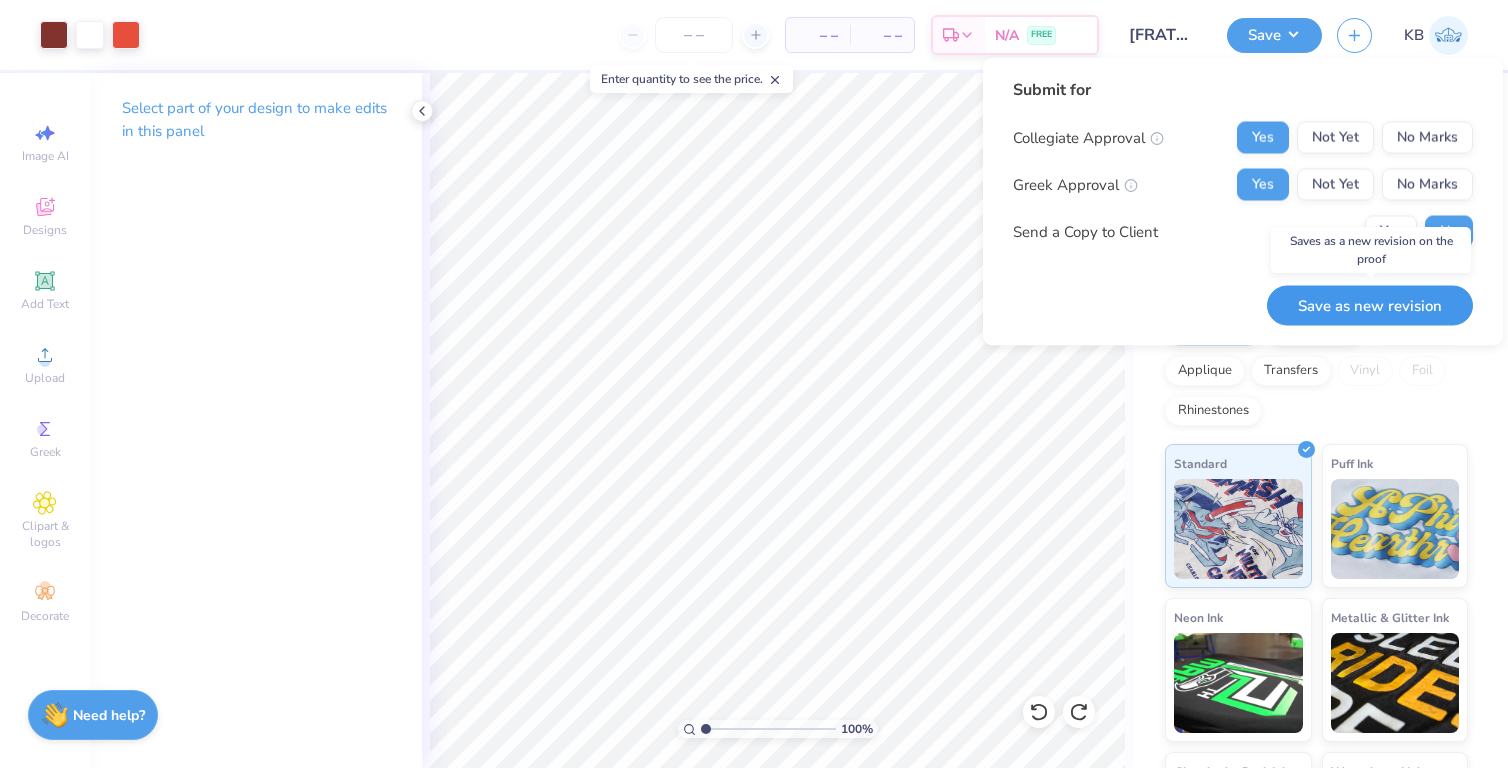 click on "Save as new revision" at bounding box center [1370, 305] 